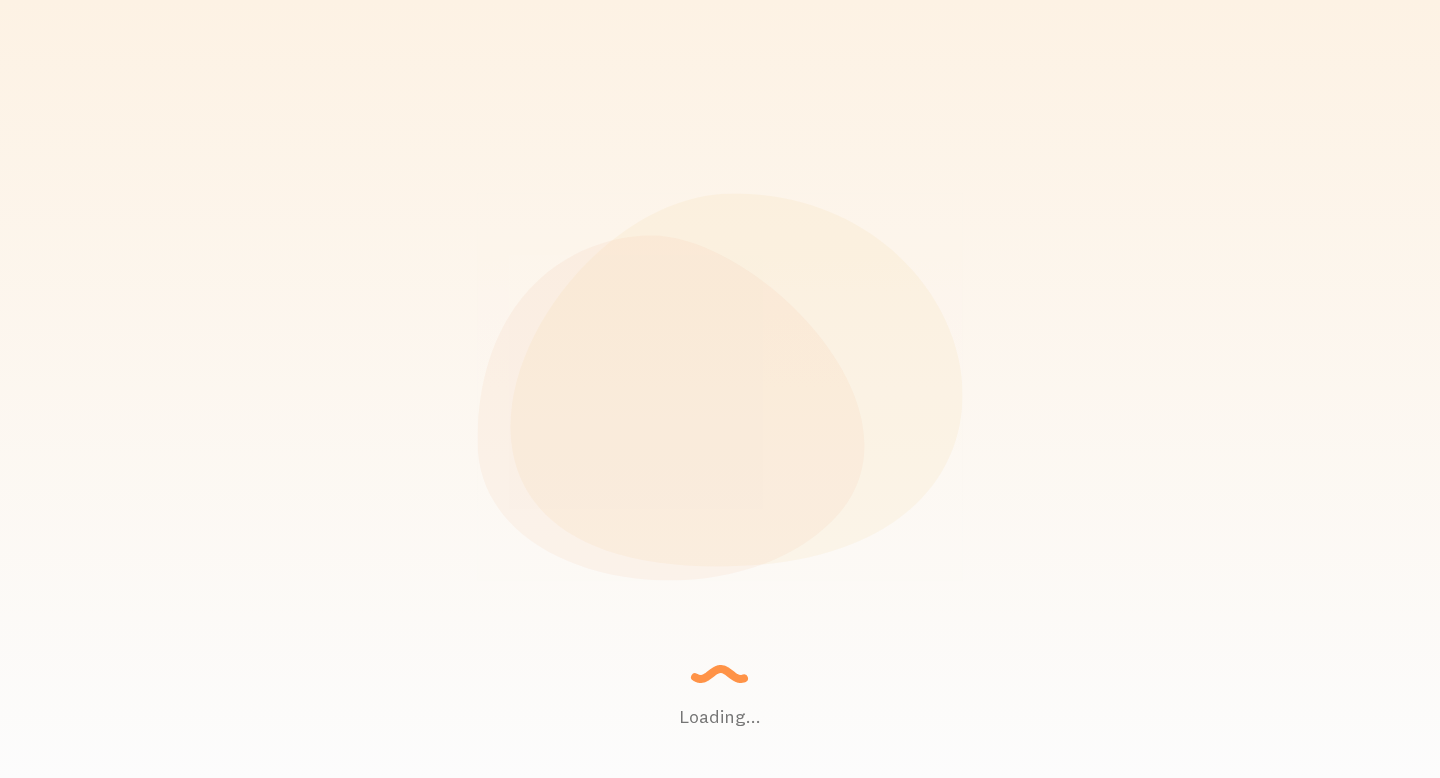 scroll, scrollTop: 0, scrollLeft: 0, axis: both 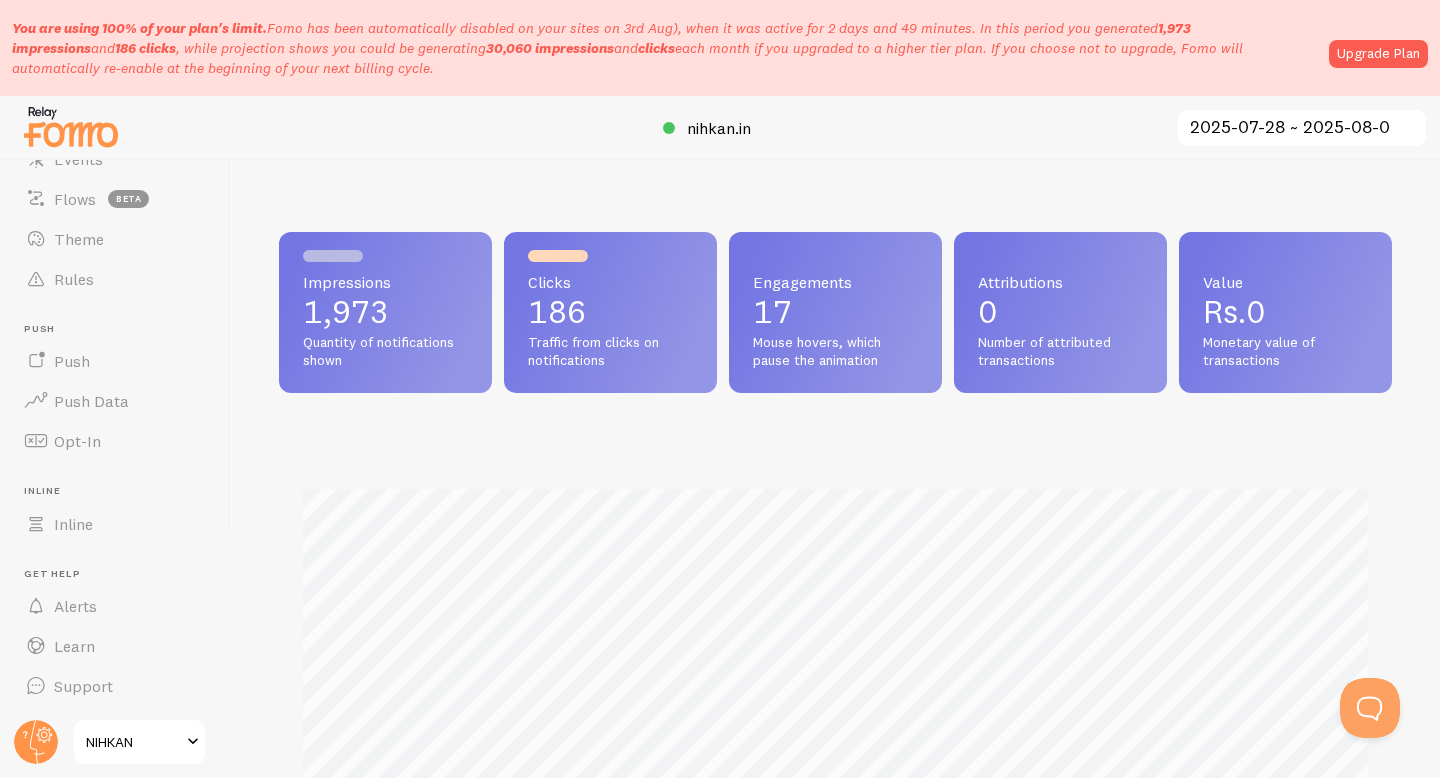 click on "Traffic from clicks on notifications" at bounding box center [610, 351] 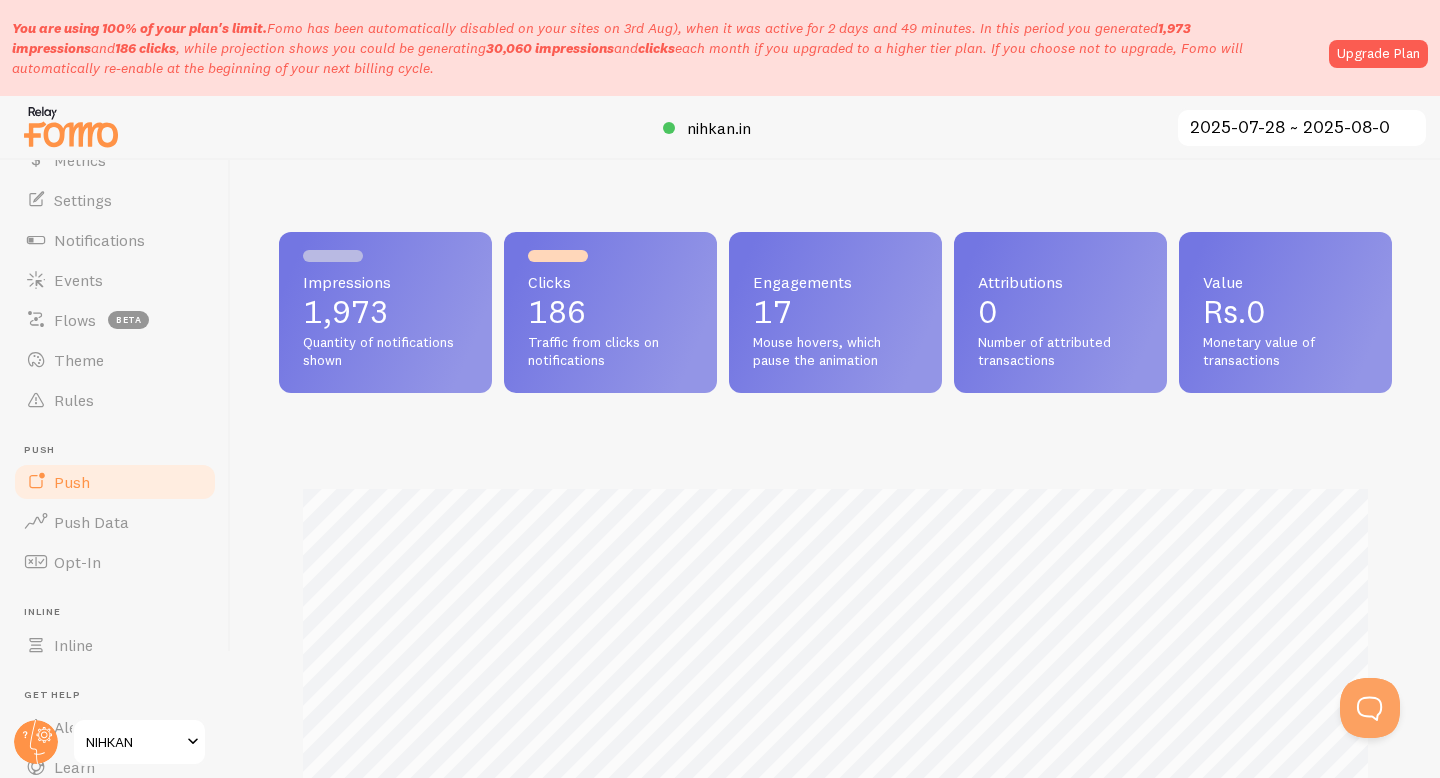 scroll, scrollTop: 0, scrollLeft: 0, axis: both 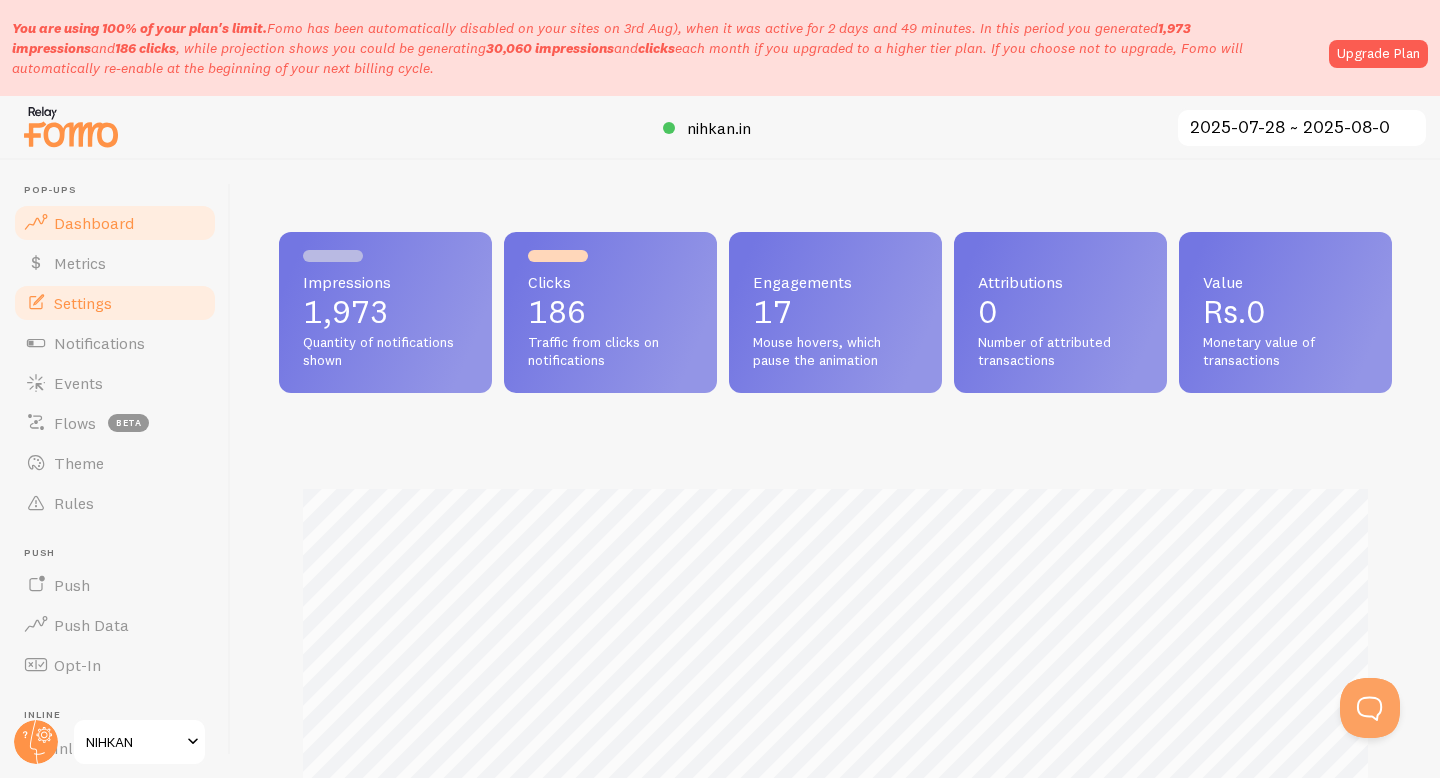 click on "Settings" at bounding box center (115, 303) 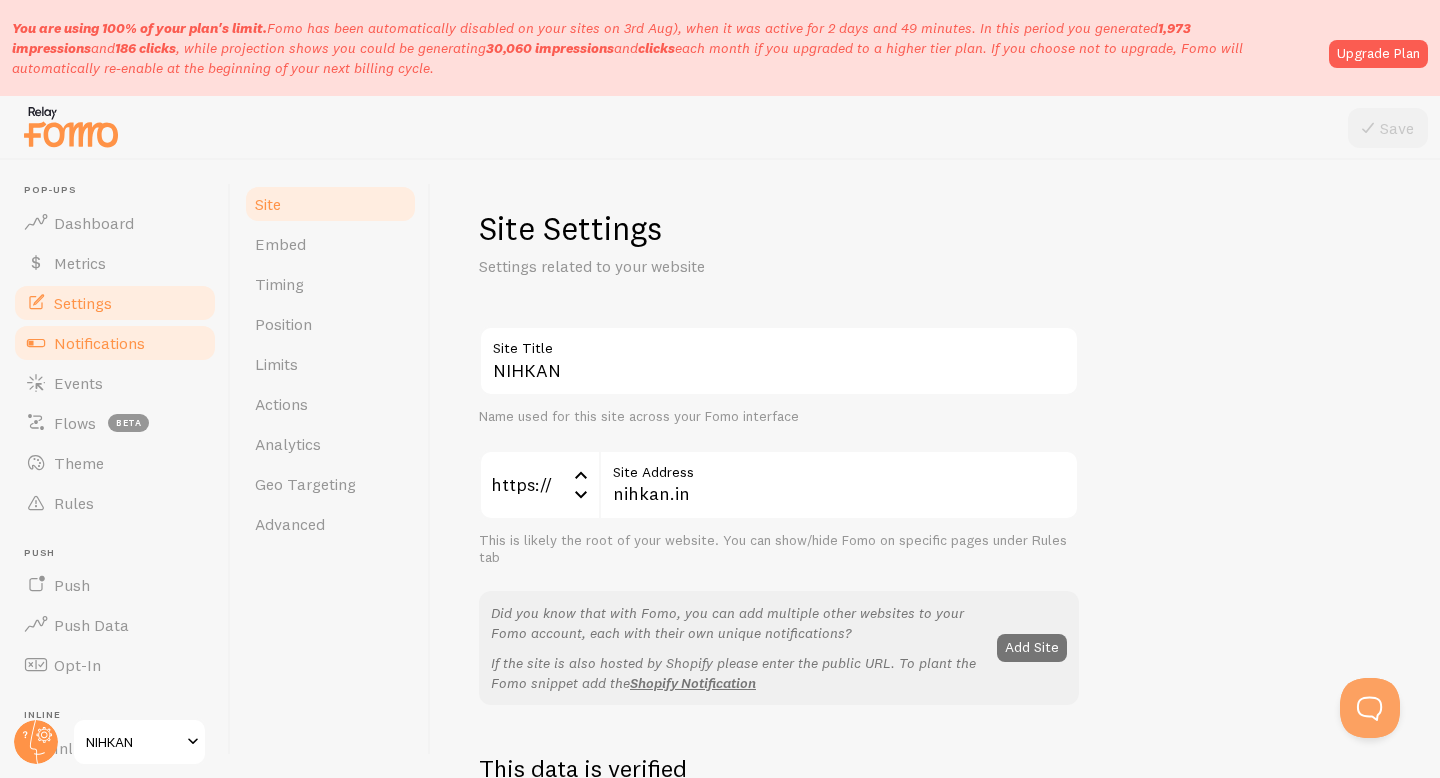 click on "Notifications" at bounding box center (99, 343) 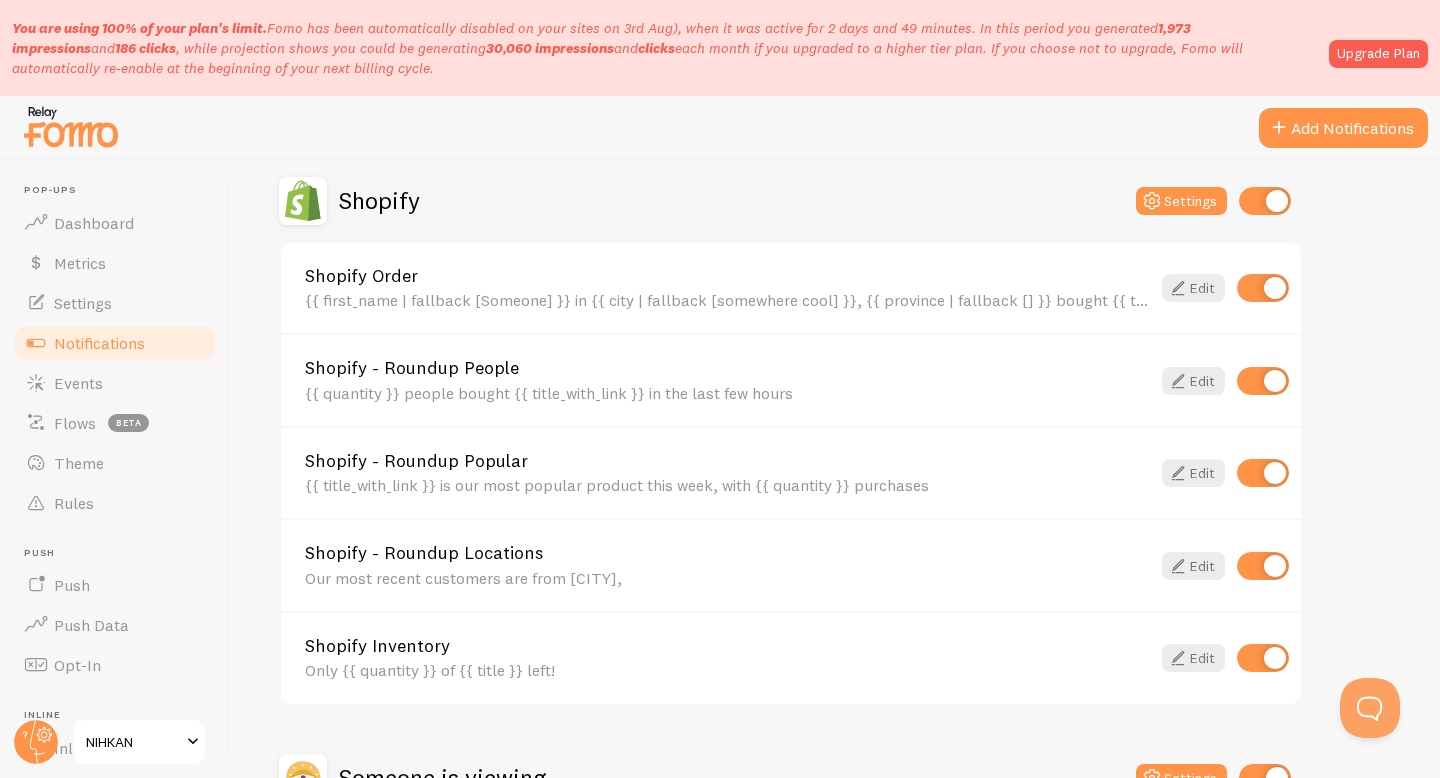 scroll, scrollTop: 707, scrollLeft: 0, axis: vertical 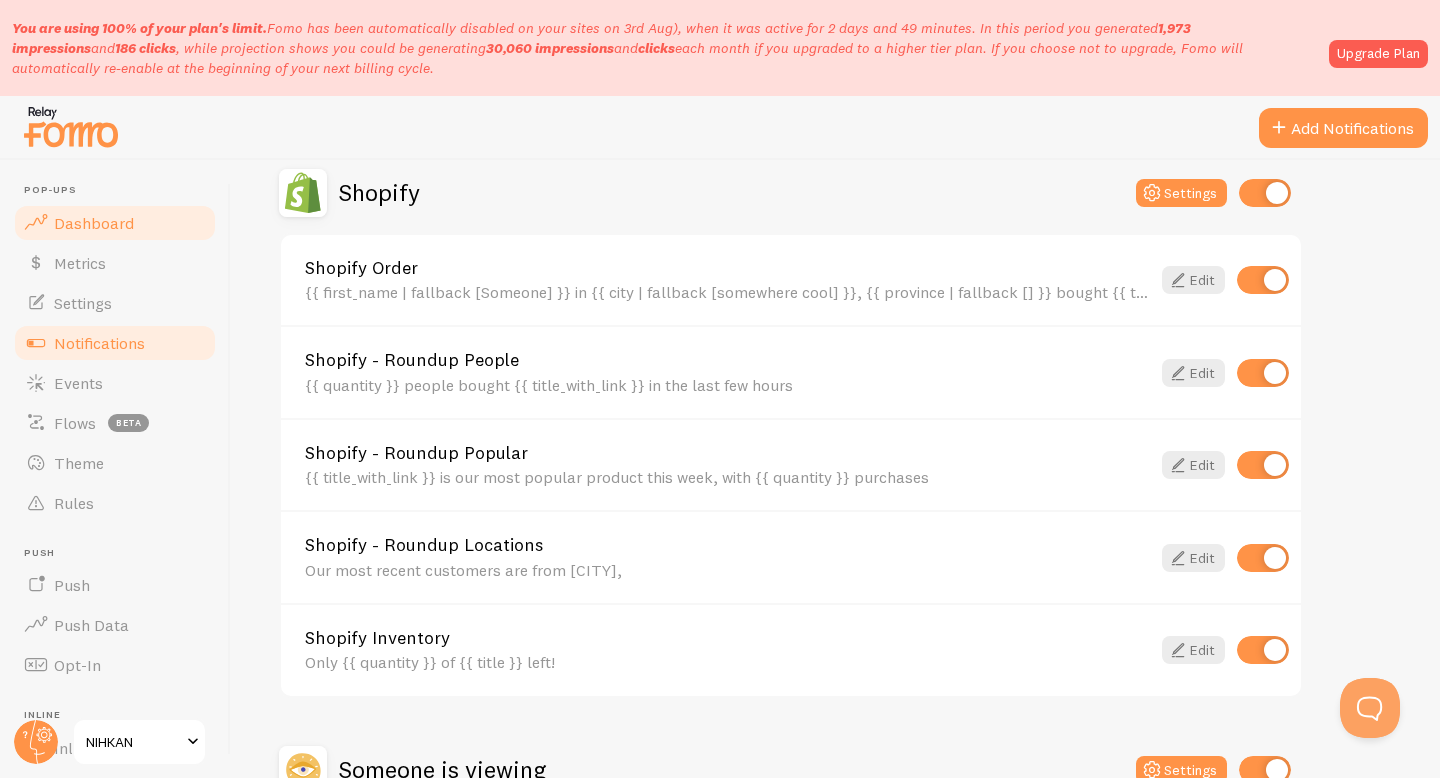 click on "Dashboard" at bounding box center [94, 223] 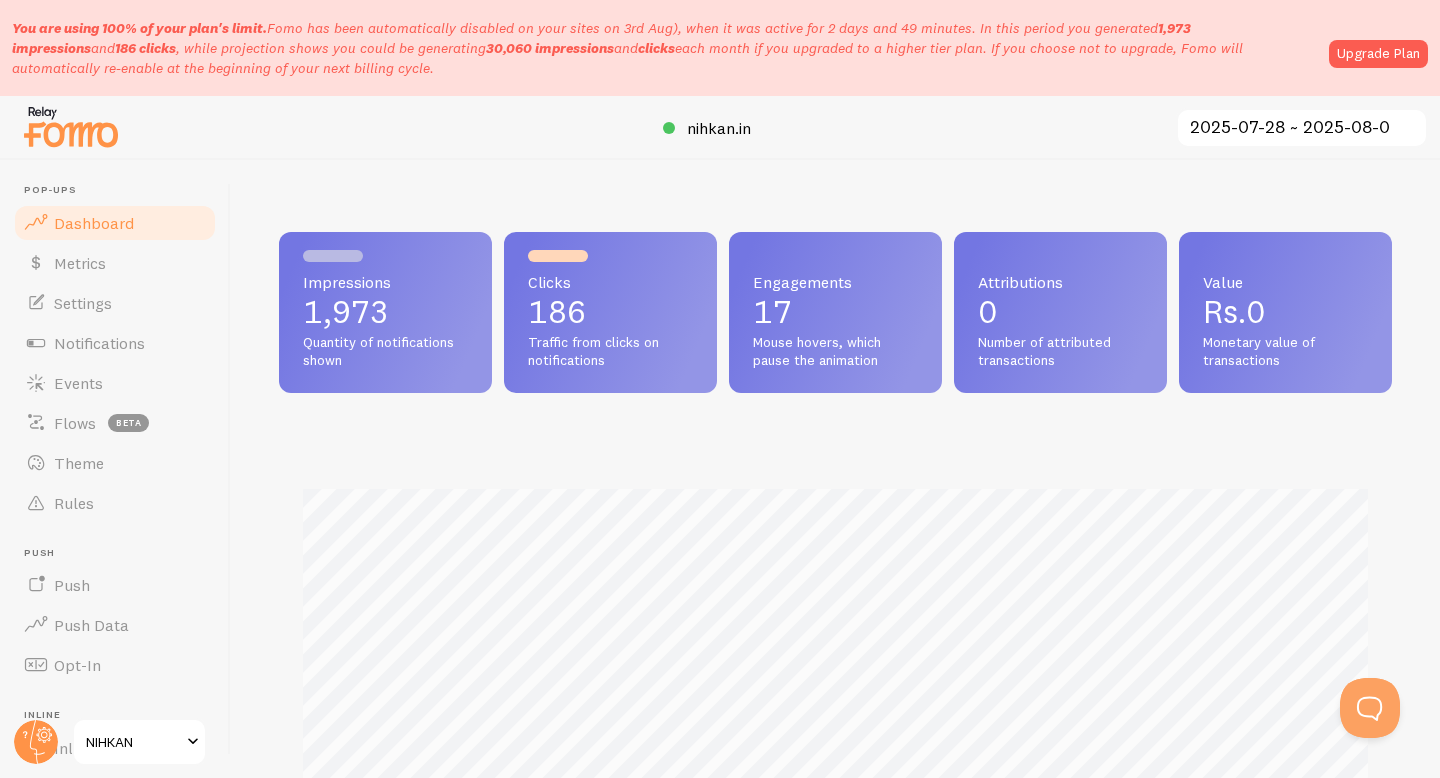 scroll, scrollTop: 999474, scrollLeft: 998887, axis: both 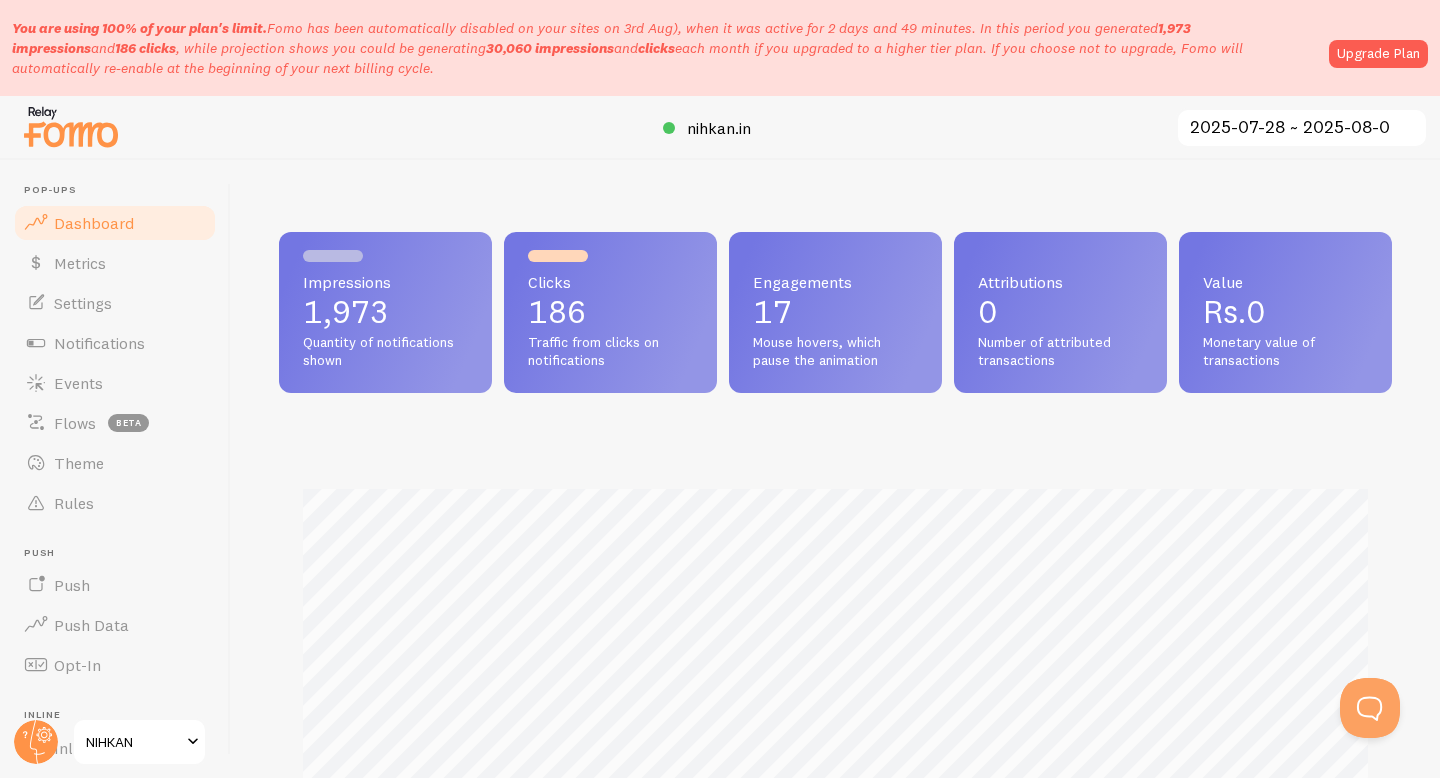 click on "Dashboard" at bounding box center (115, 223) 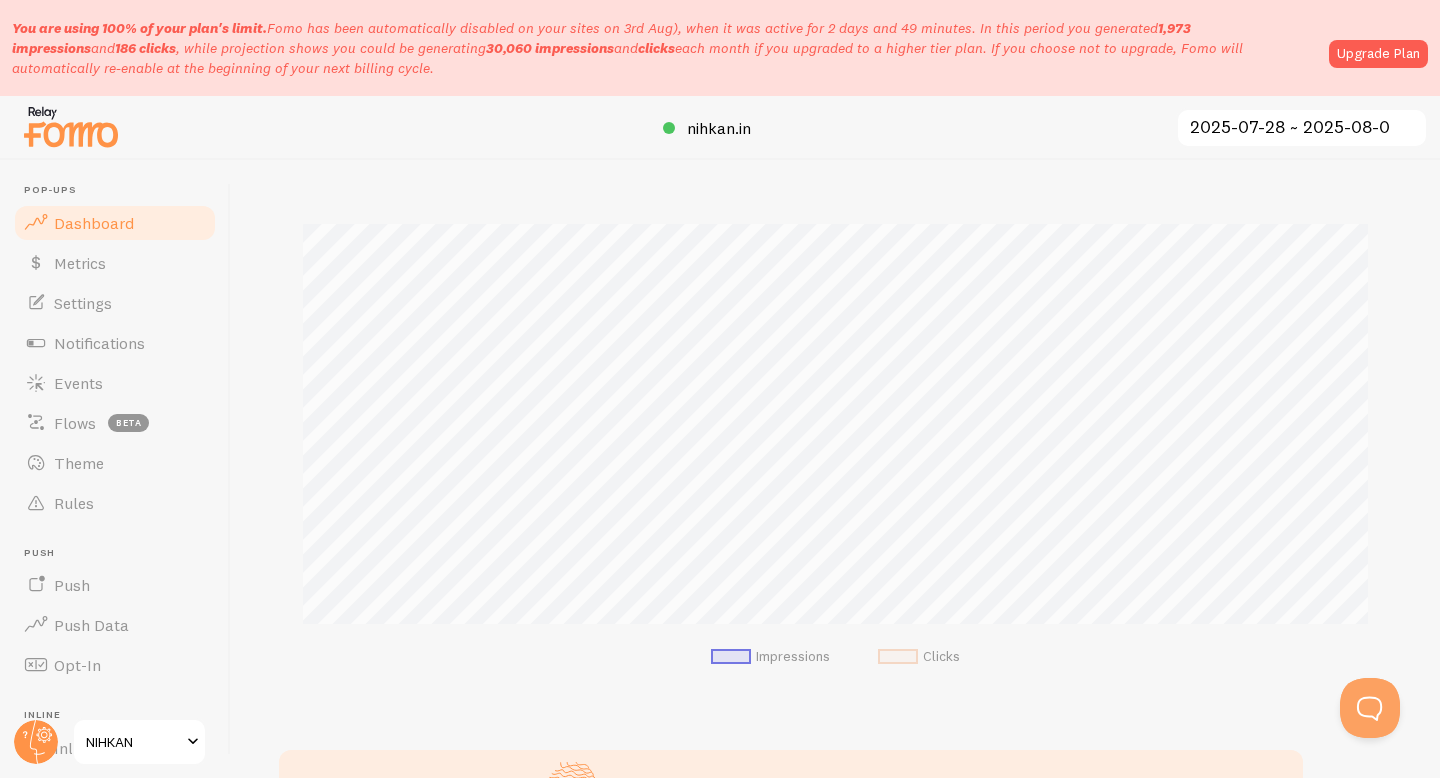 scroll, scrollTop: 0, scrollLeft: 0, axis: both 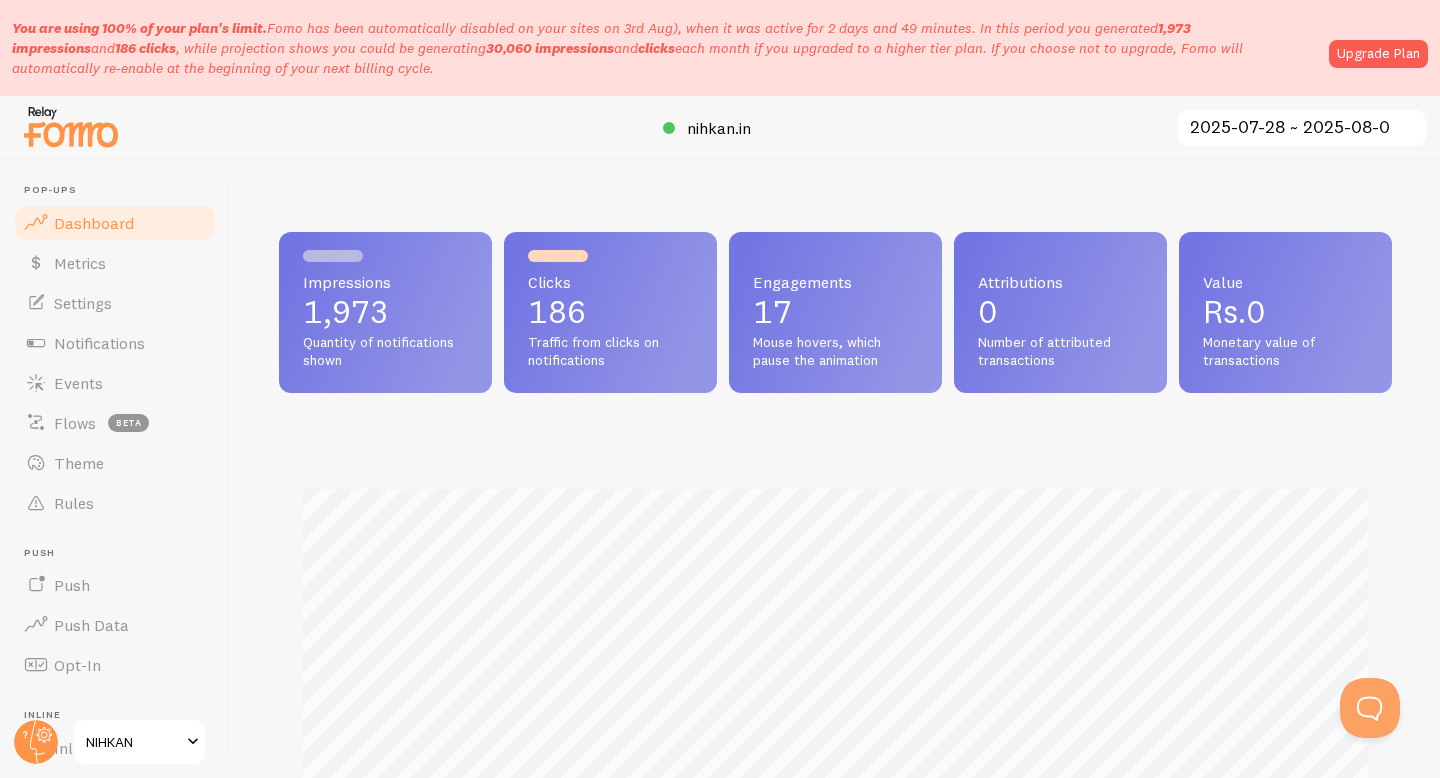 click on "1,973" at bounding box center (385, 312) 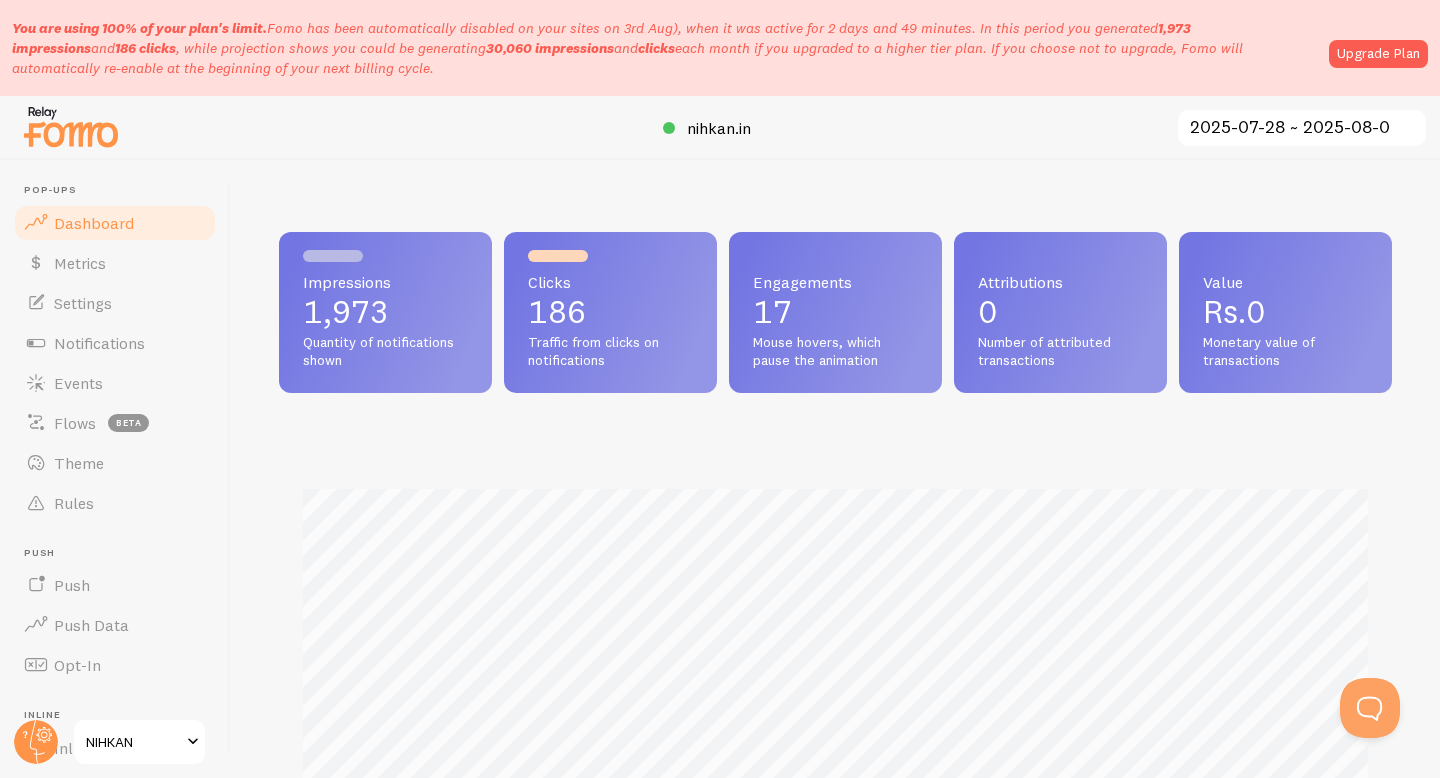 scroll, scrollTop: 999474, scrollLeft: 998887, axis: both 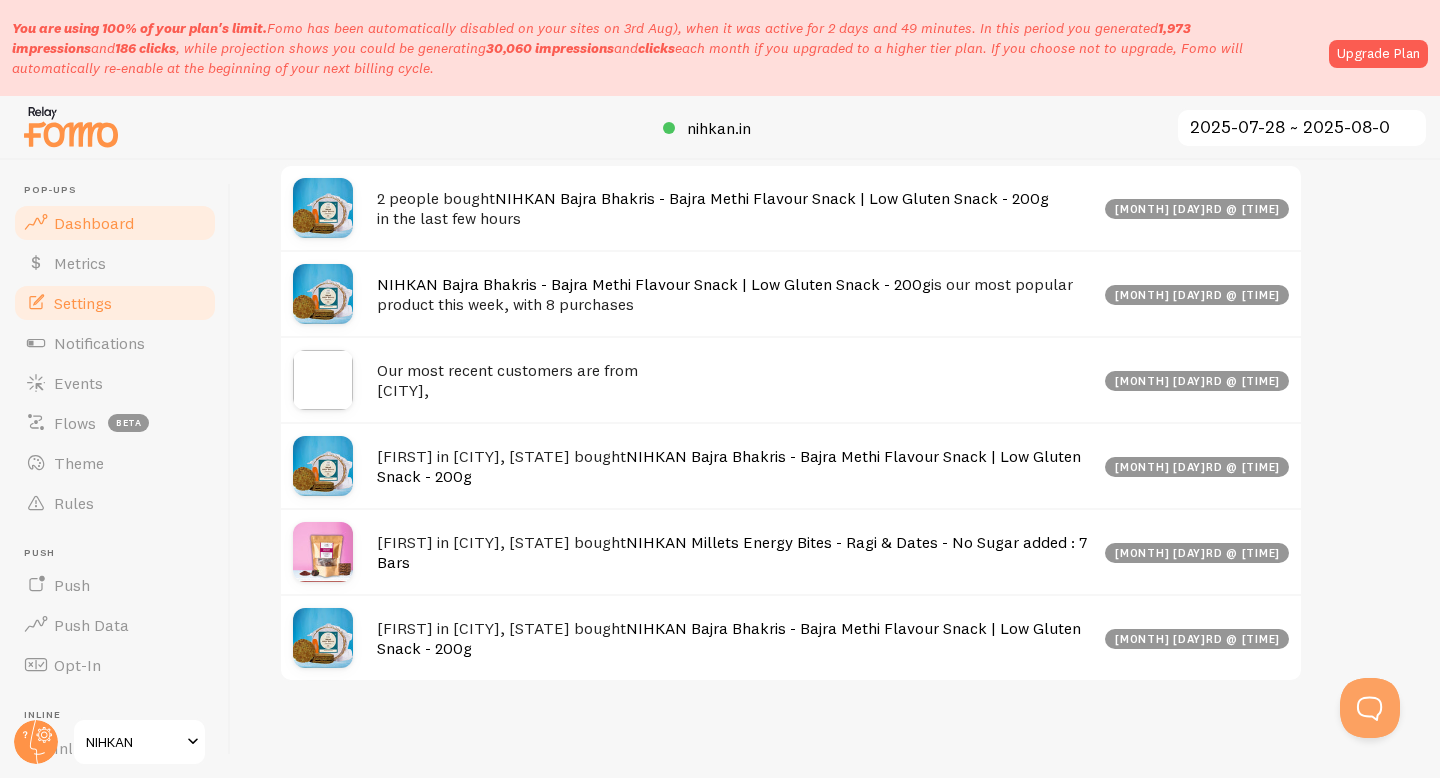 click on "Settings" at bounding box center [115, 303] 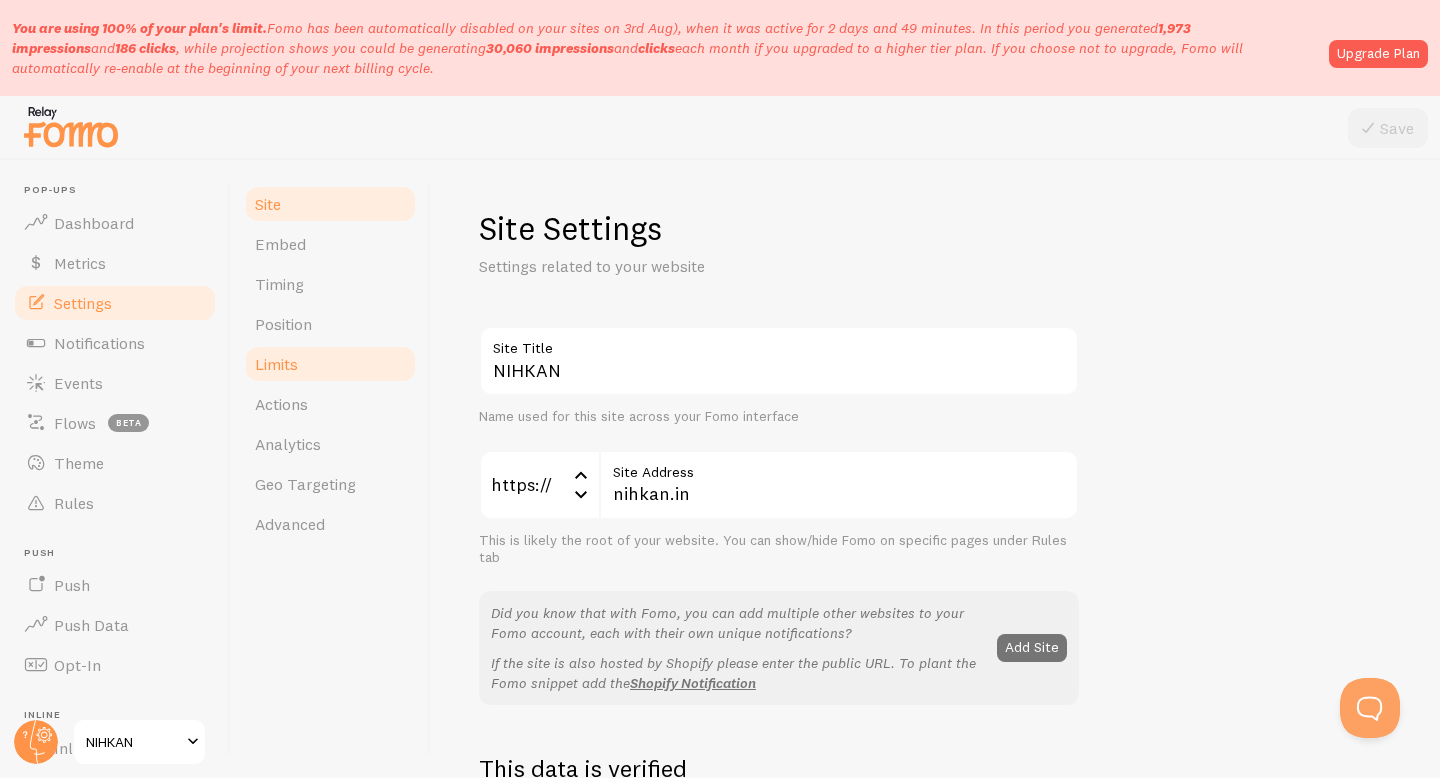 click on "Limits" at bounding box center [330, 364] 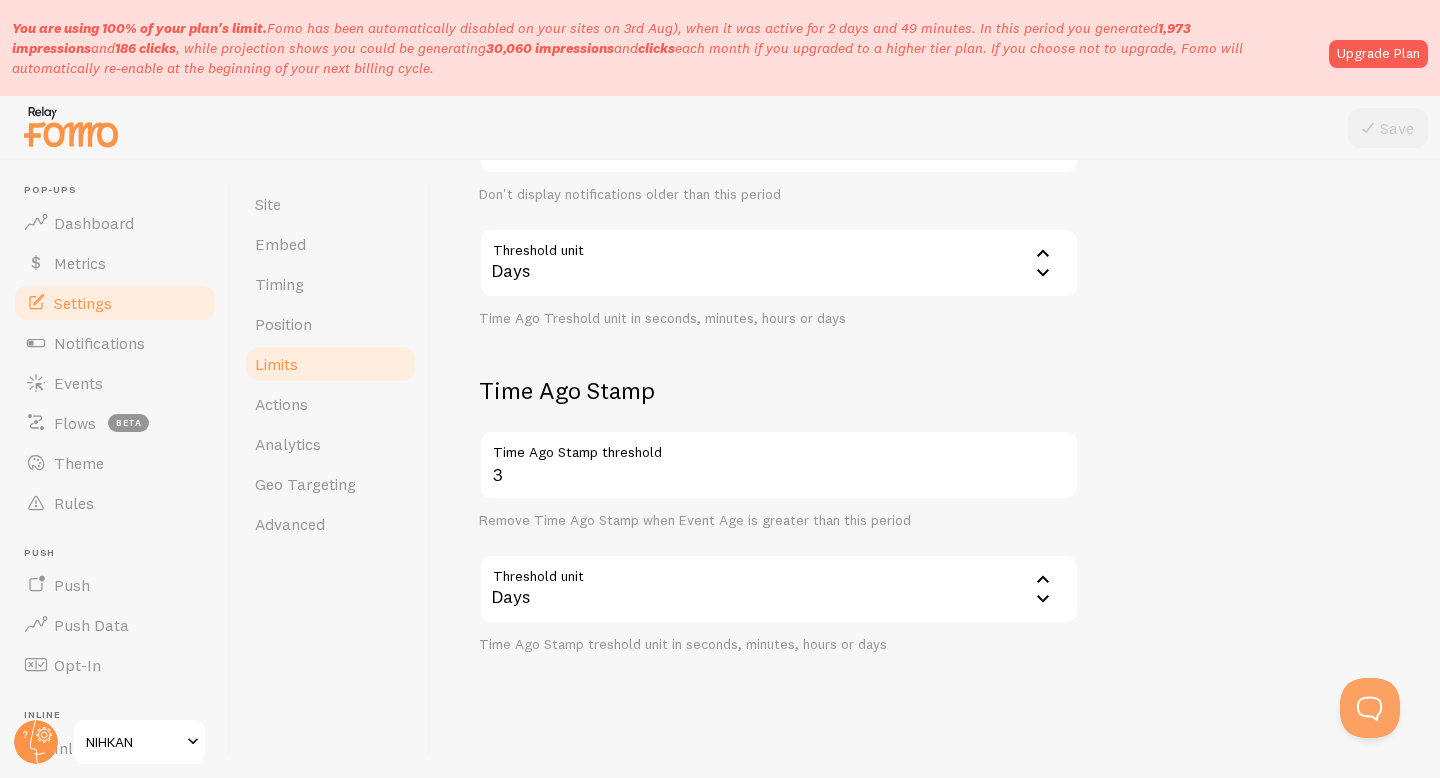 scroll, scrollTop: 614, scrollLeft: 0, axis: vertical 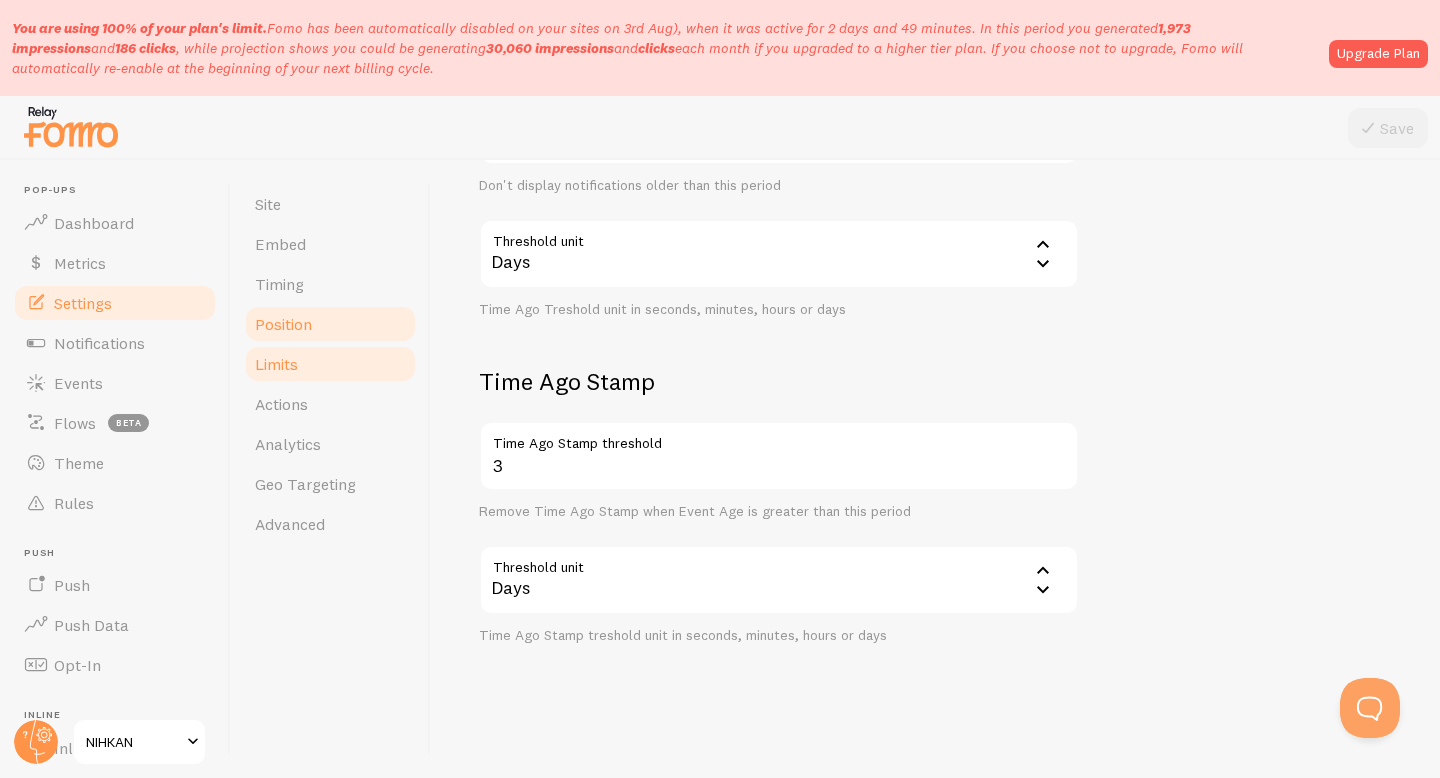 click on "Position" at bounding box center [330, 324] 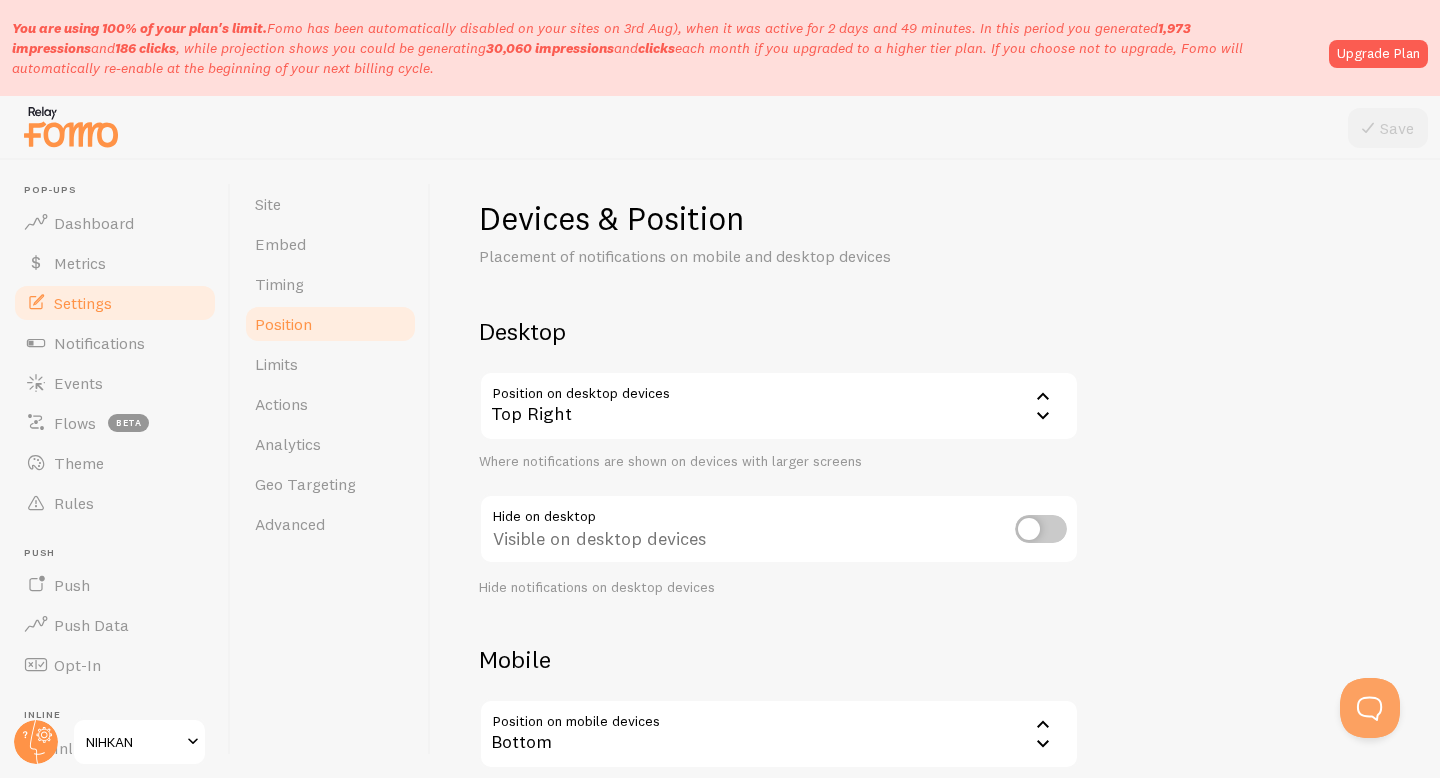 scroll, scrollTop: 0, scrollLeft: 0, axis: both 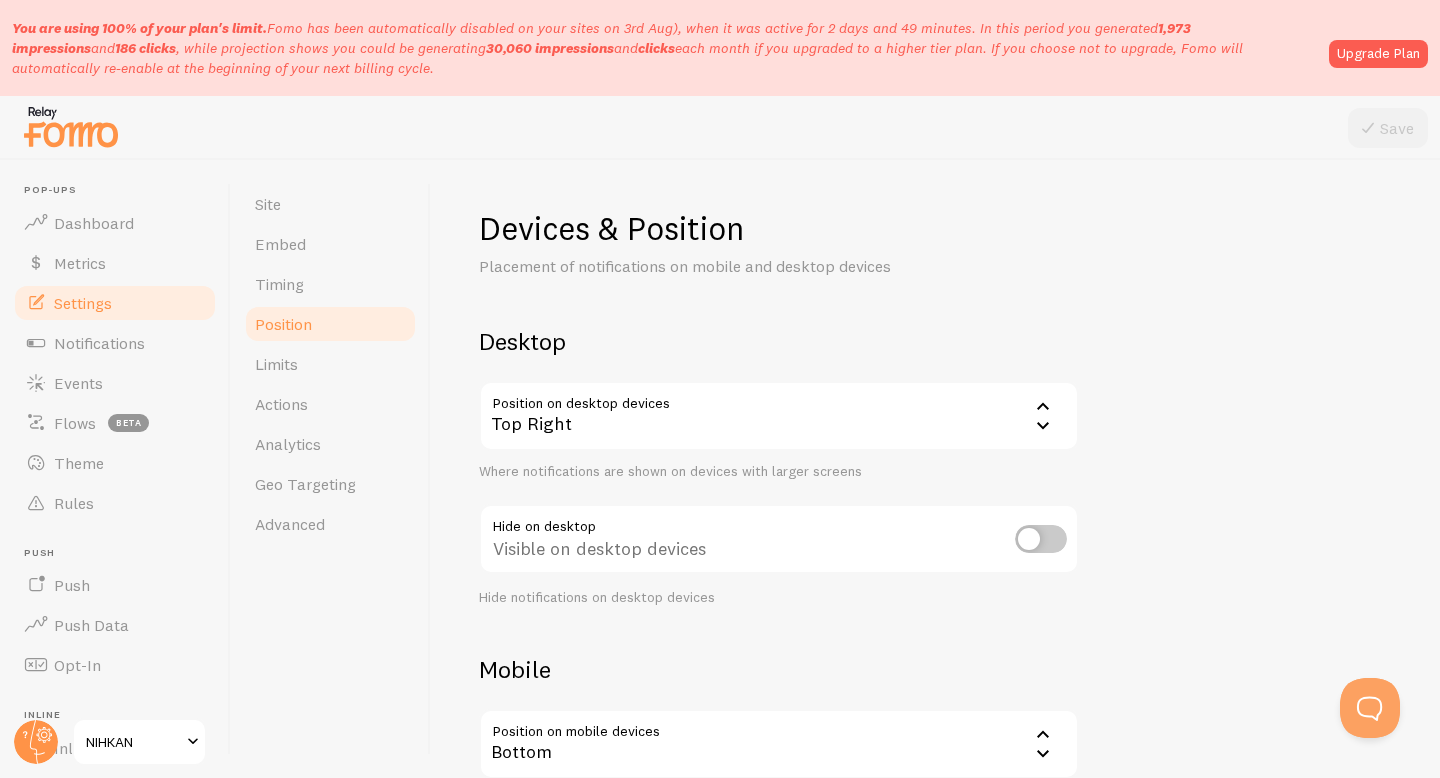 click on "Top Right" at bounding box center [779, 416] 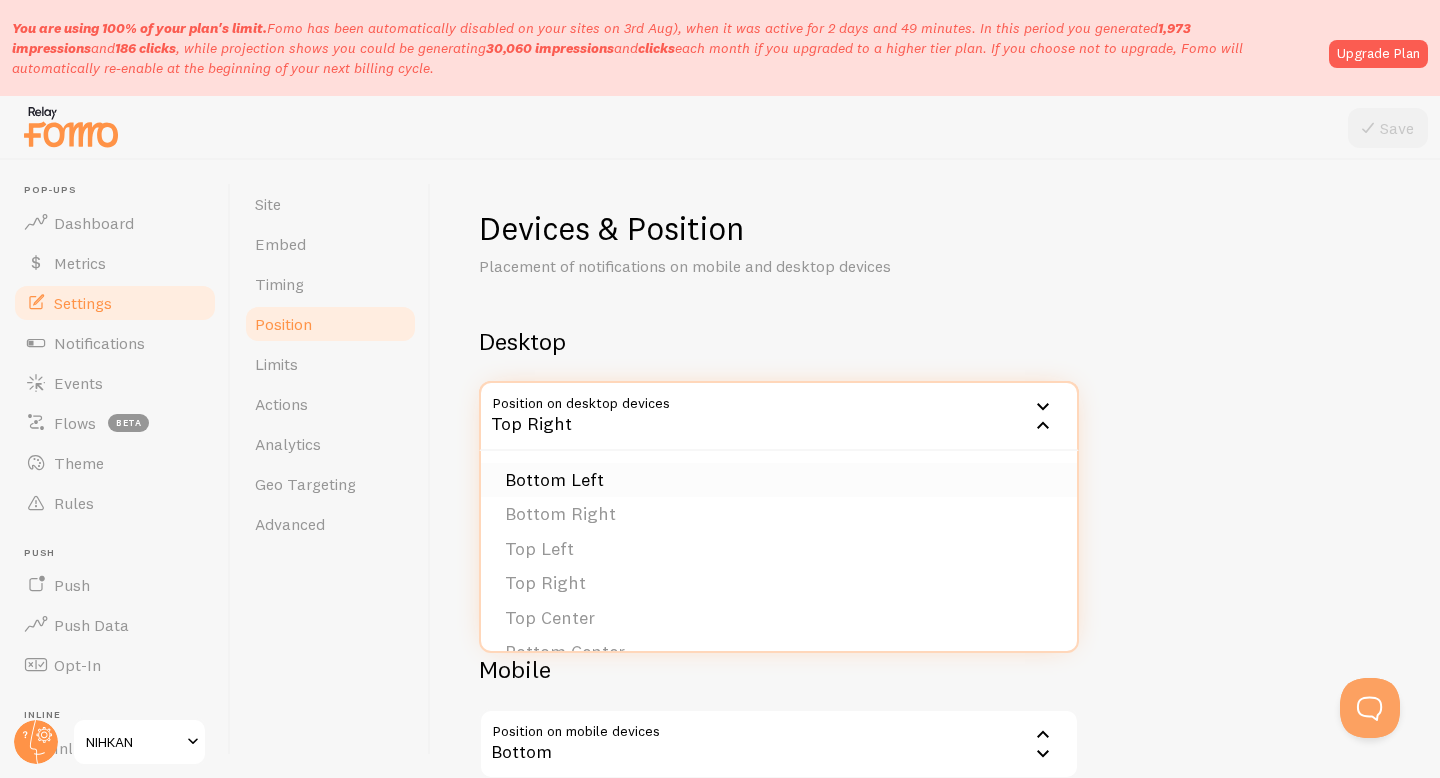 click on "Bottom Left" at bounding box center [779, 480] 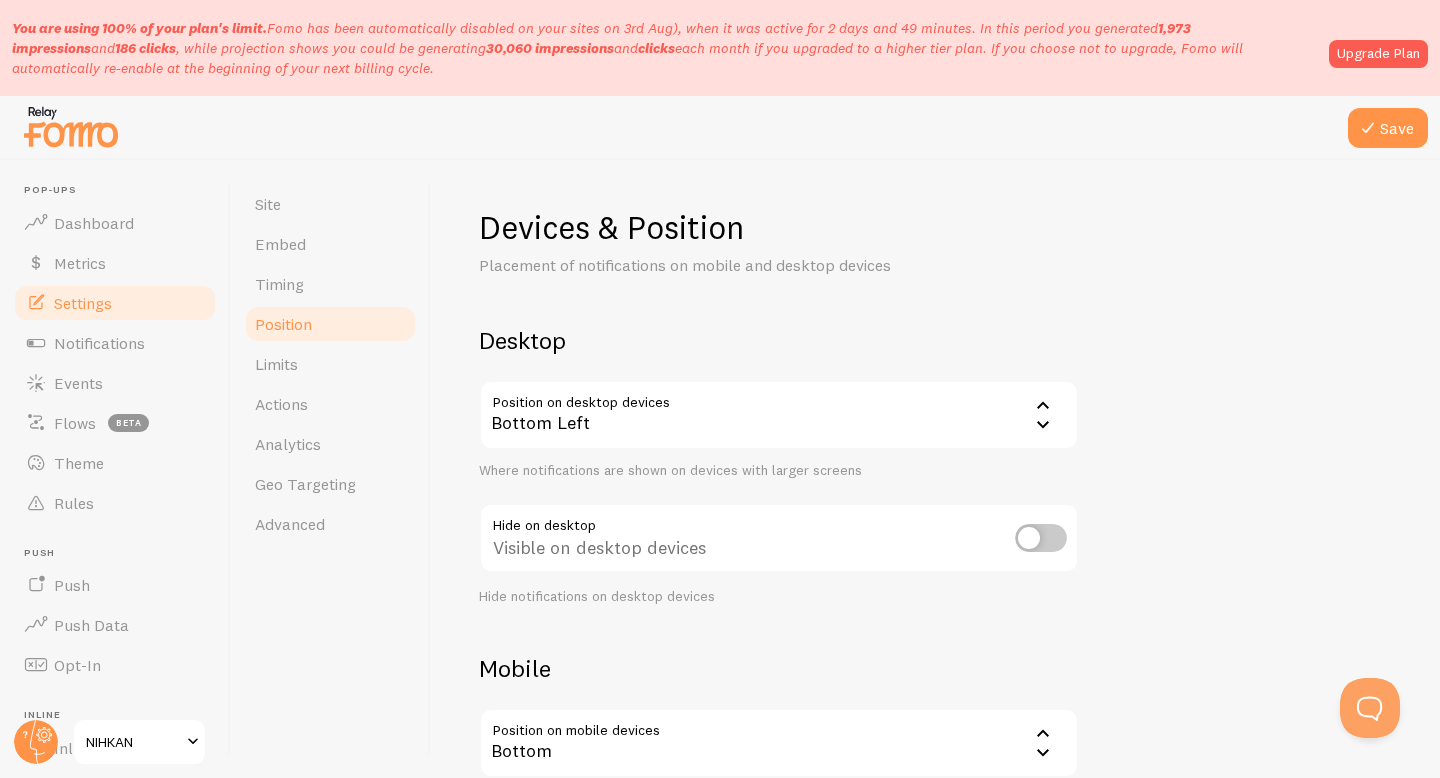 scroll, scrollTop: 0, scrollLeft: 0, axis: both 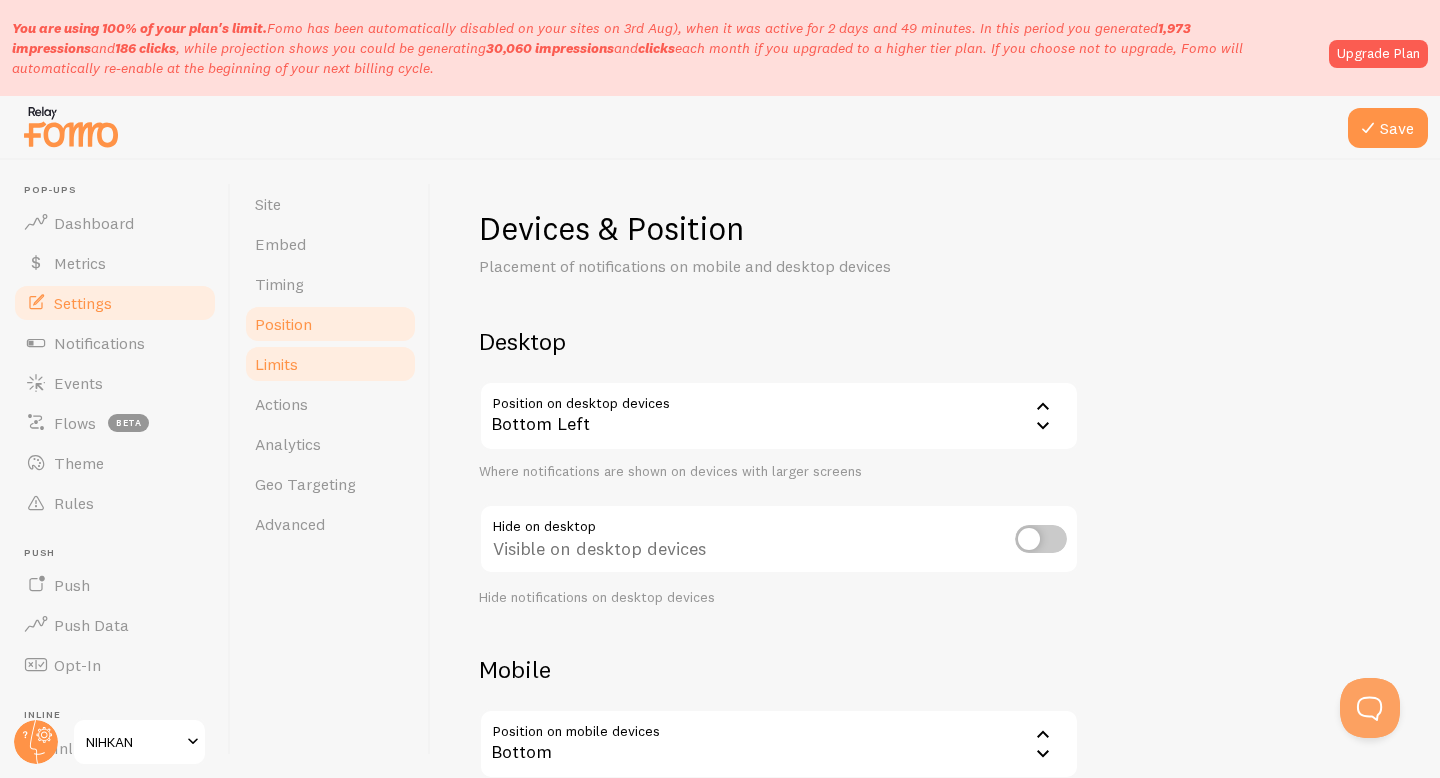 click on "Limits" at bounding box center (330, 364) 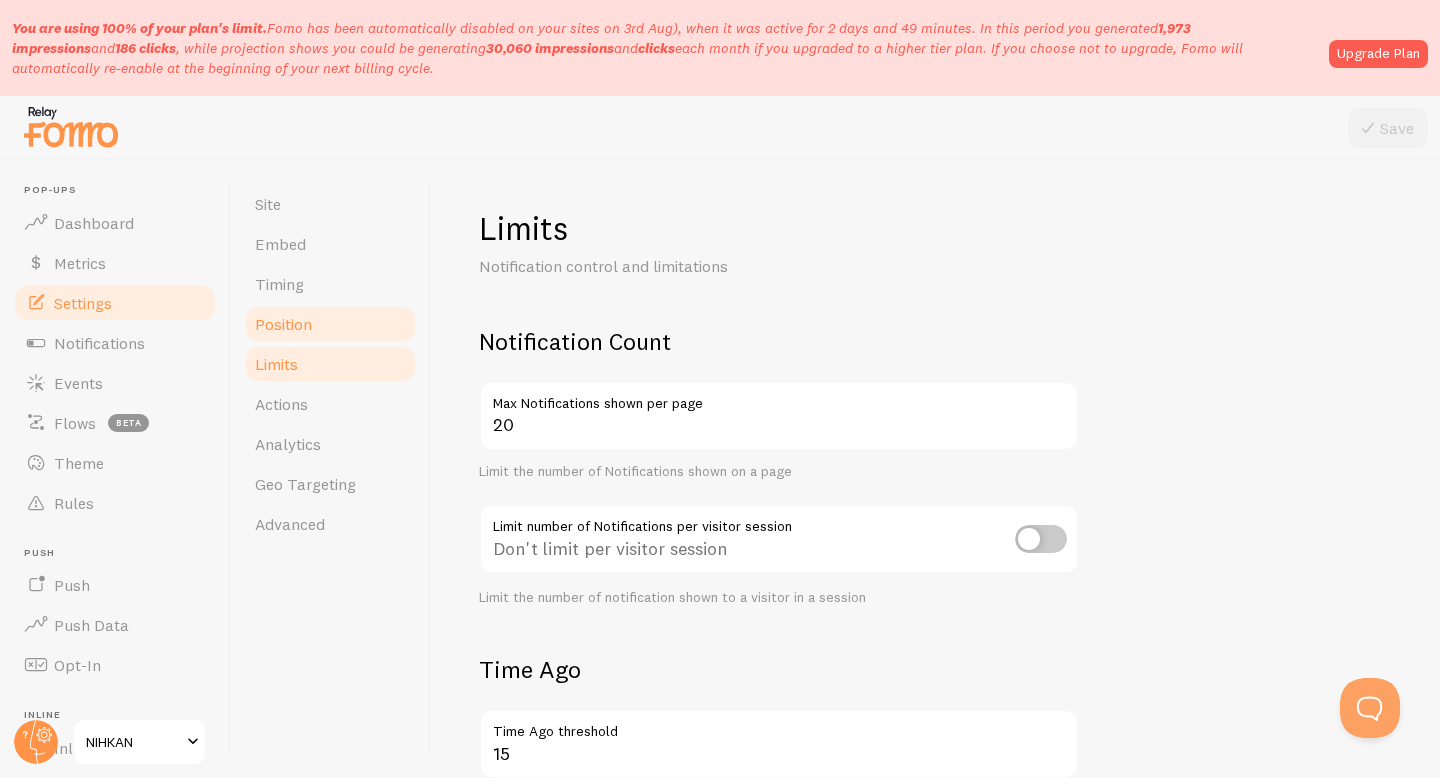 click on "Position" at bounding box center [283, 324] 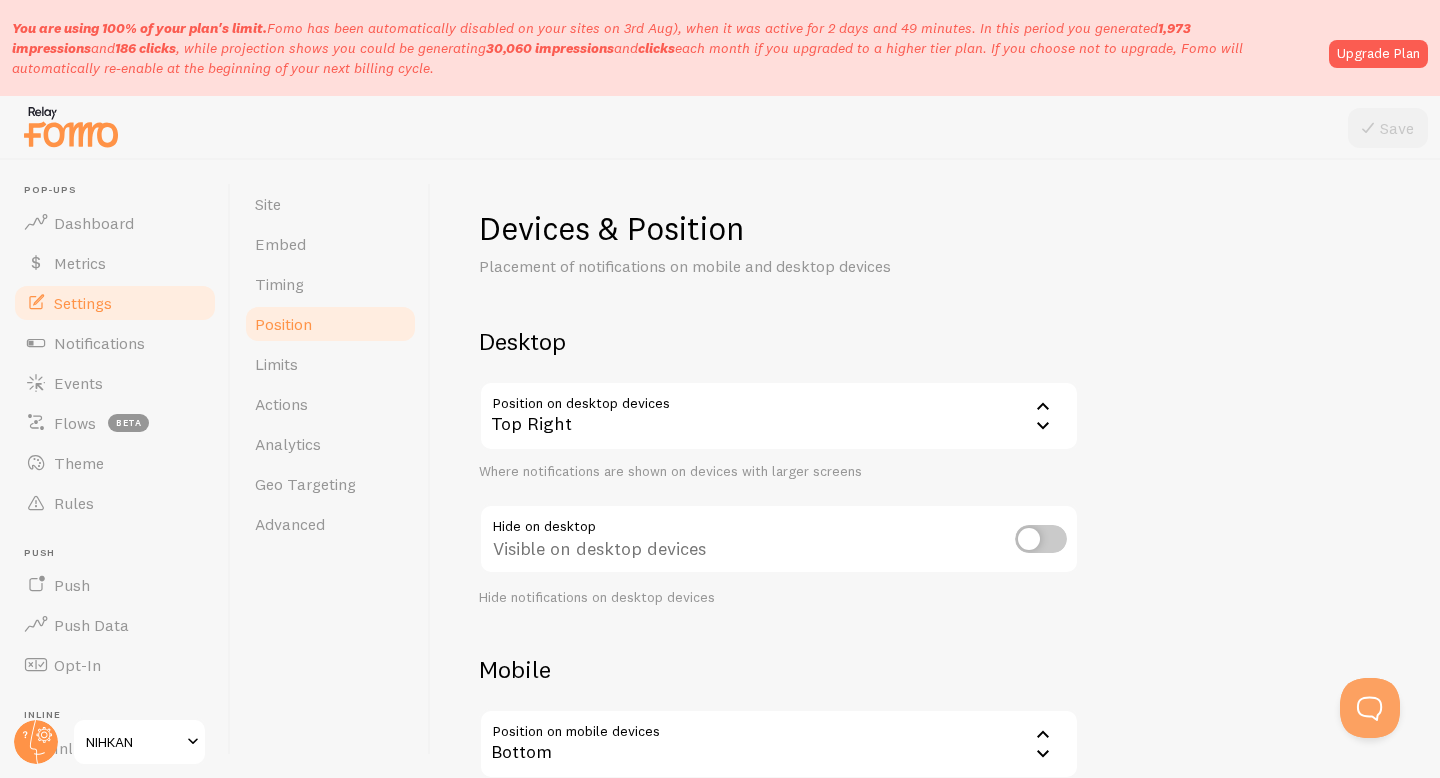 click on "Top Right" at bounding box center (779, 416) 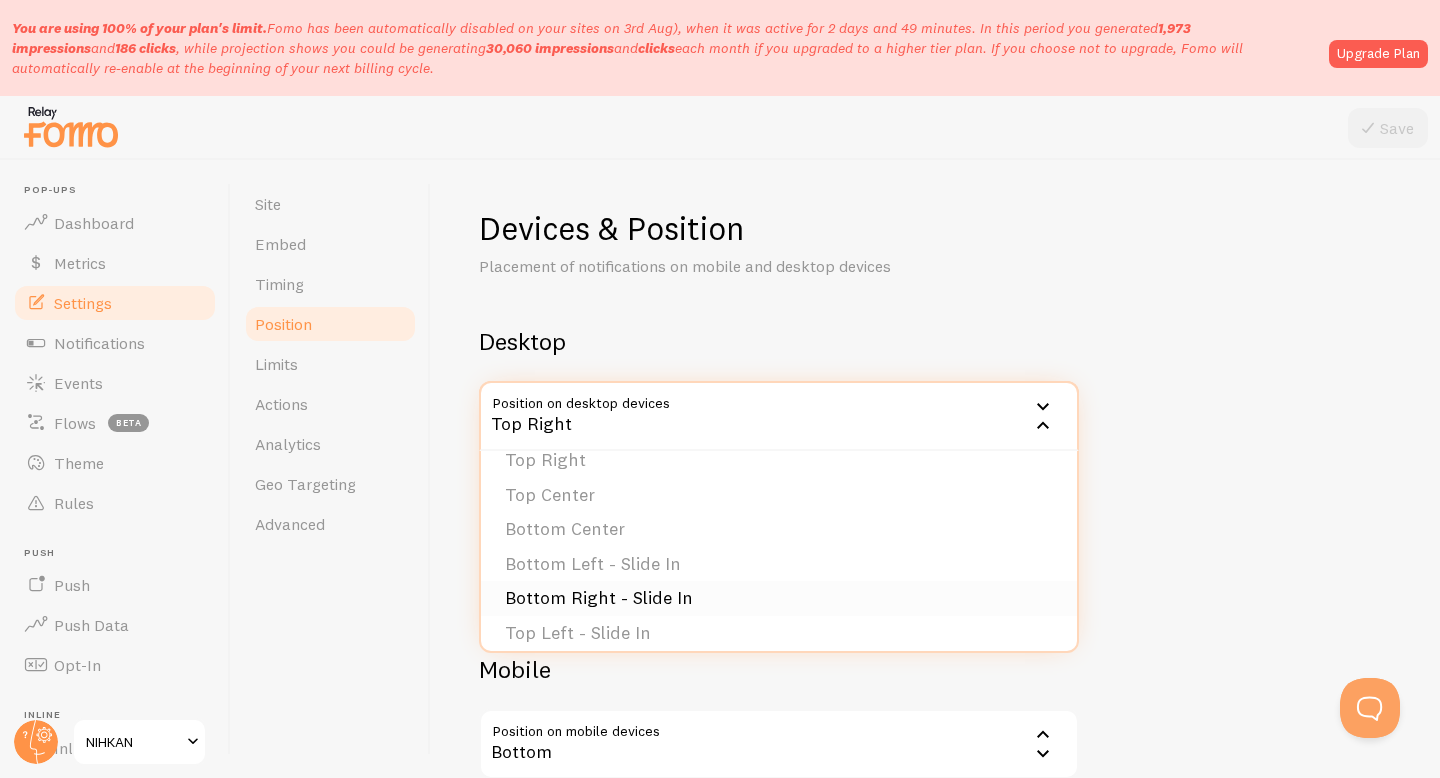 scroll, scrollTop: 169, scrollLeft: 0, axis: vertical 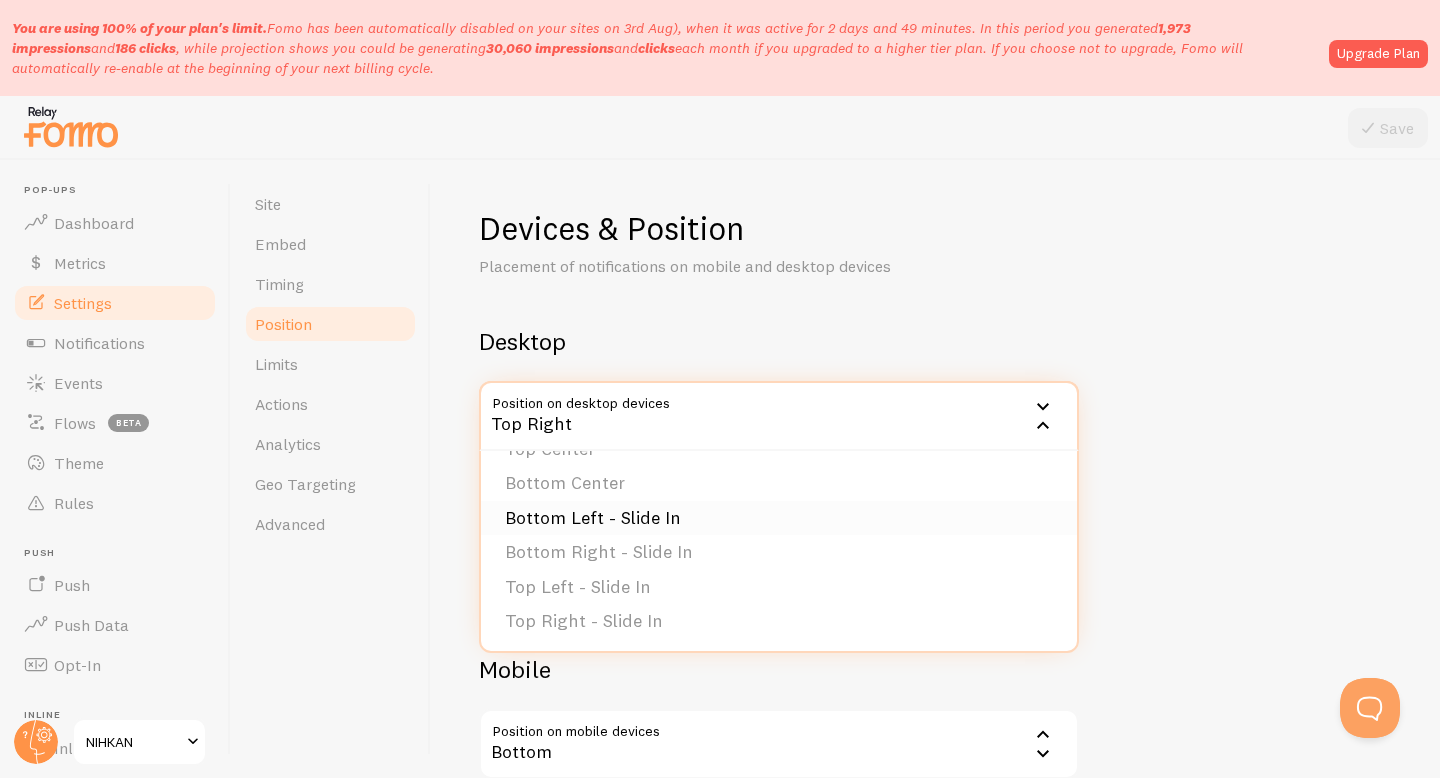 click on "Bottom Left - Slide In" at bounding box center [779, 518] 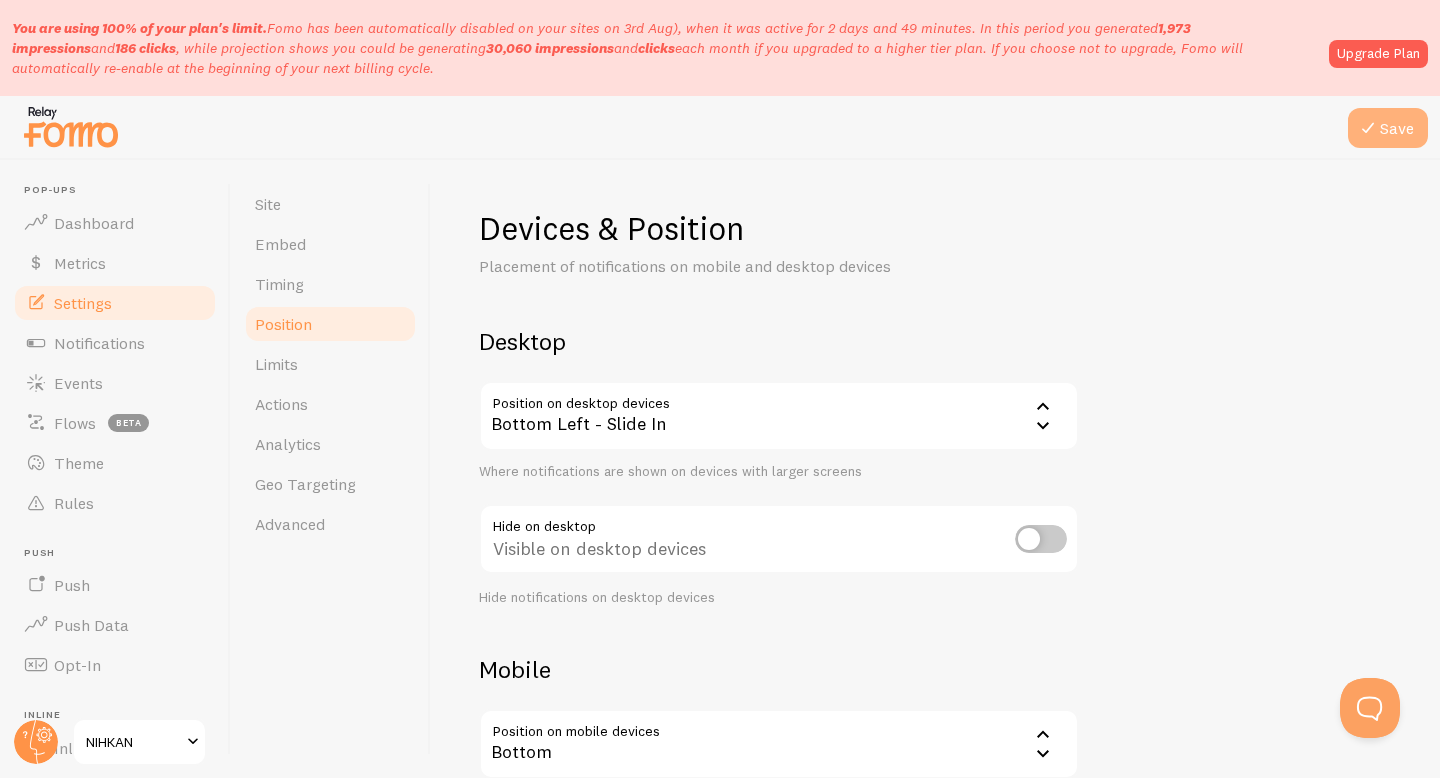 click on "Save" at bounding box center [1388, 128] 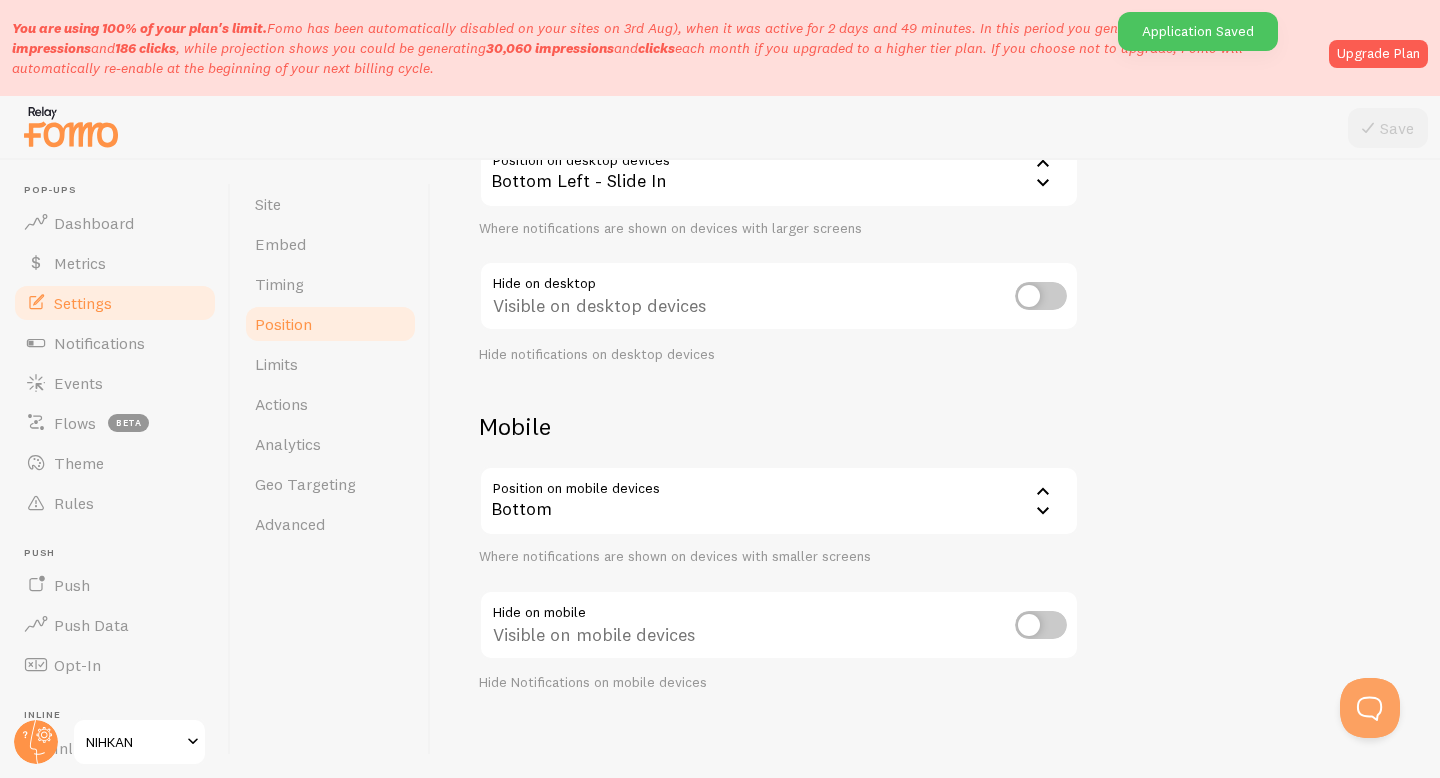 scroll, scrollTop: 252, scrollLeft: 0, axis: vertical 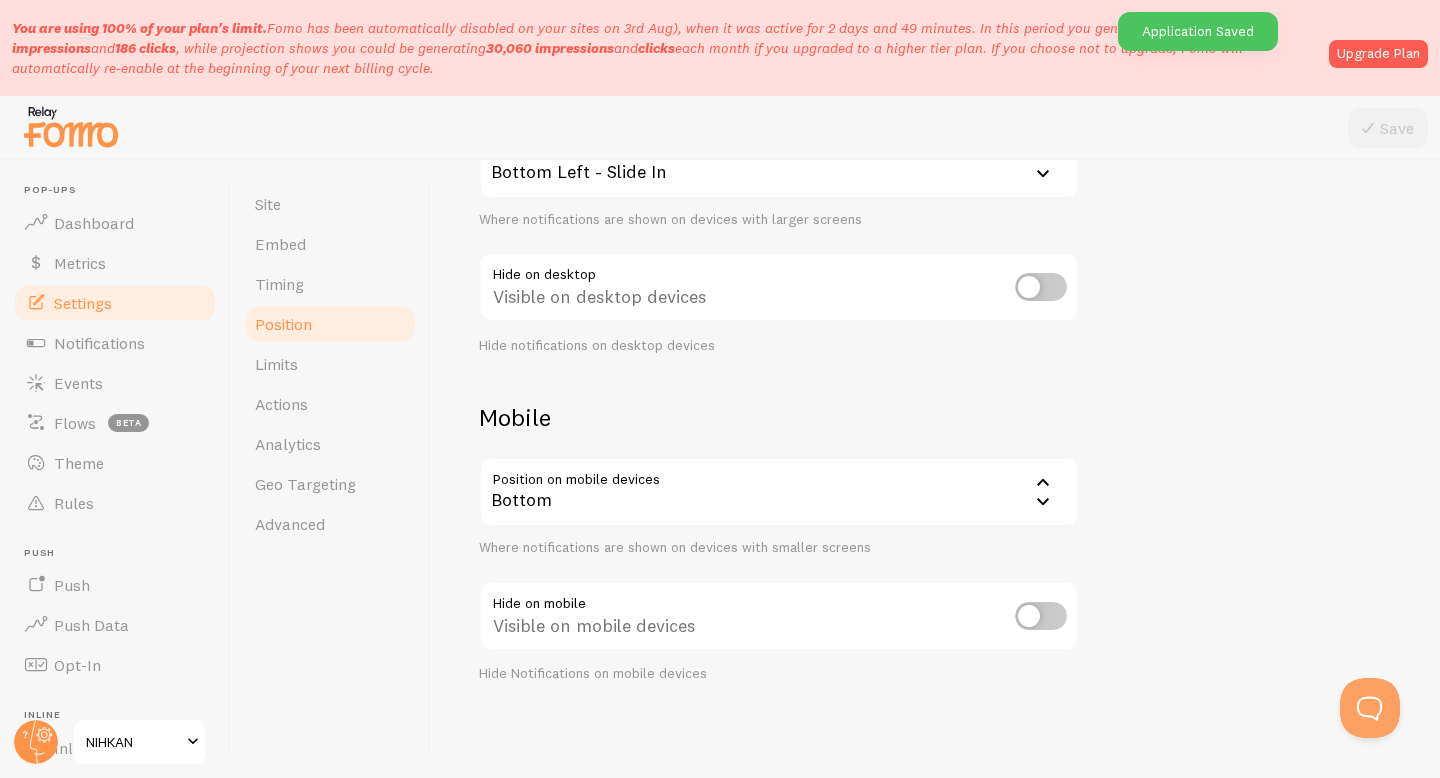 click on "Bottom" at bounding box center [779, 492] 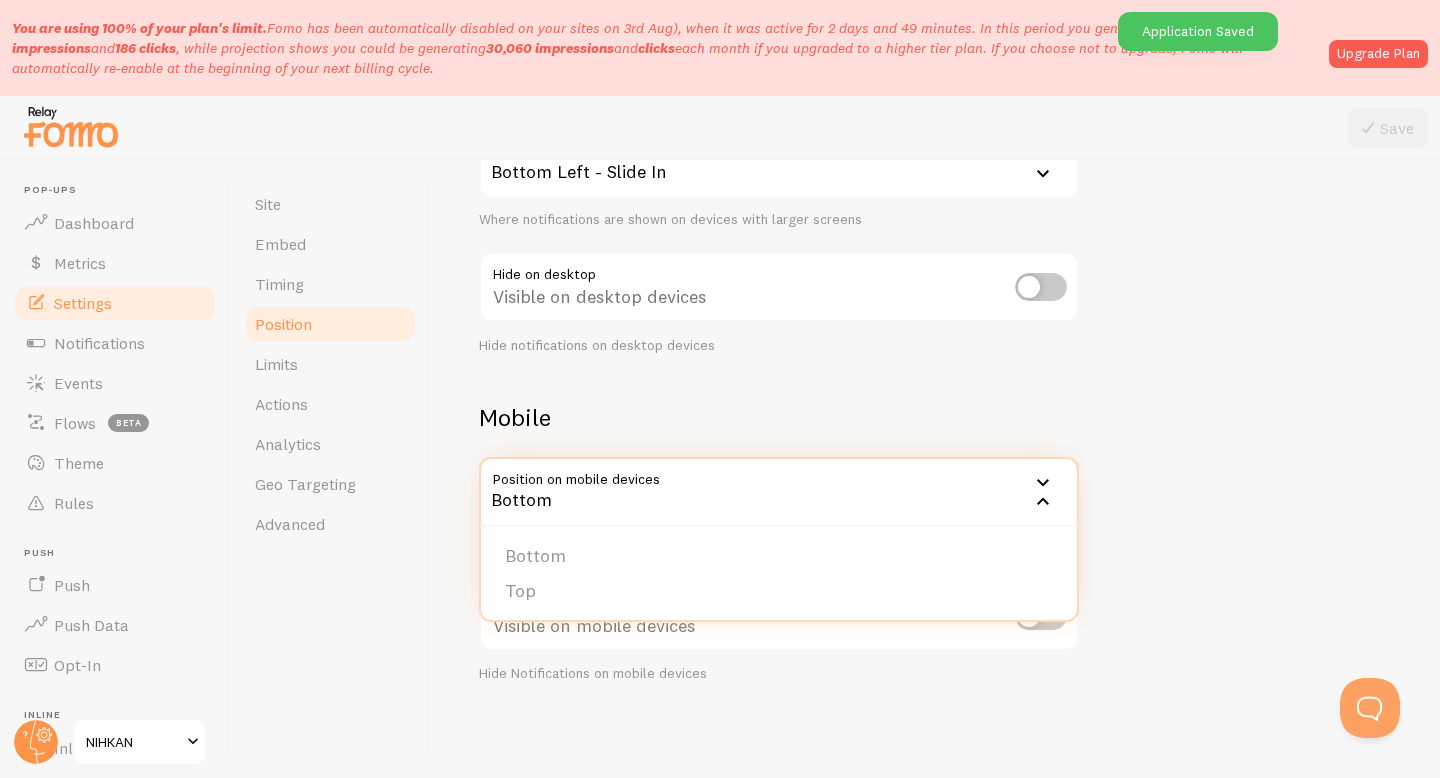click on "Devices & Position
Placement of notifications on mobile and desktop devices
Desktop
Position on desktop devices   bottom_left_horizontal   Bottom Left - Slide In       Bottom Left  Bottom Right  Top Left  Top Right  Top Center  Bottom Center  Bottom Left - Slide In  Bottom Right - Slide In  Top Left - Slide In  Top Right - Slide In    Where notifications are shown on devices with larger screens       Hide on desktop   Visible on desktop devices   Hide notifications on desktop devices
Mobile
Position on mobile devices   bottom   Bottom       Bottom  Top    Where notifications are shown on devices with smaller screens       Hide on mobile   Visible on mobile devices   Hide Notifications on mobile devices" at bounding box center (935, 319) 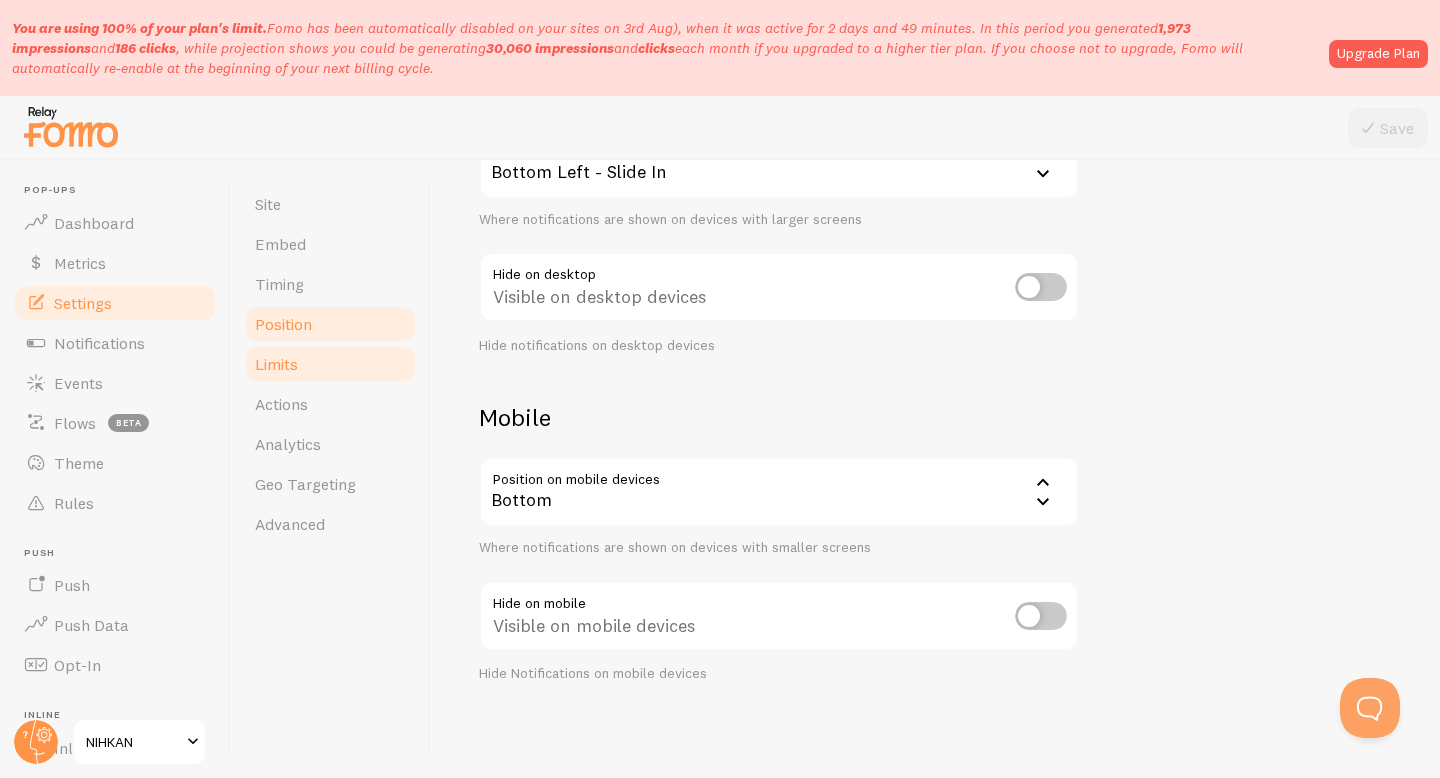 click on "Limits" at bounding box center [330, 364] 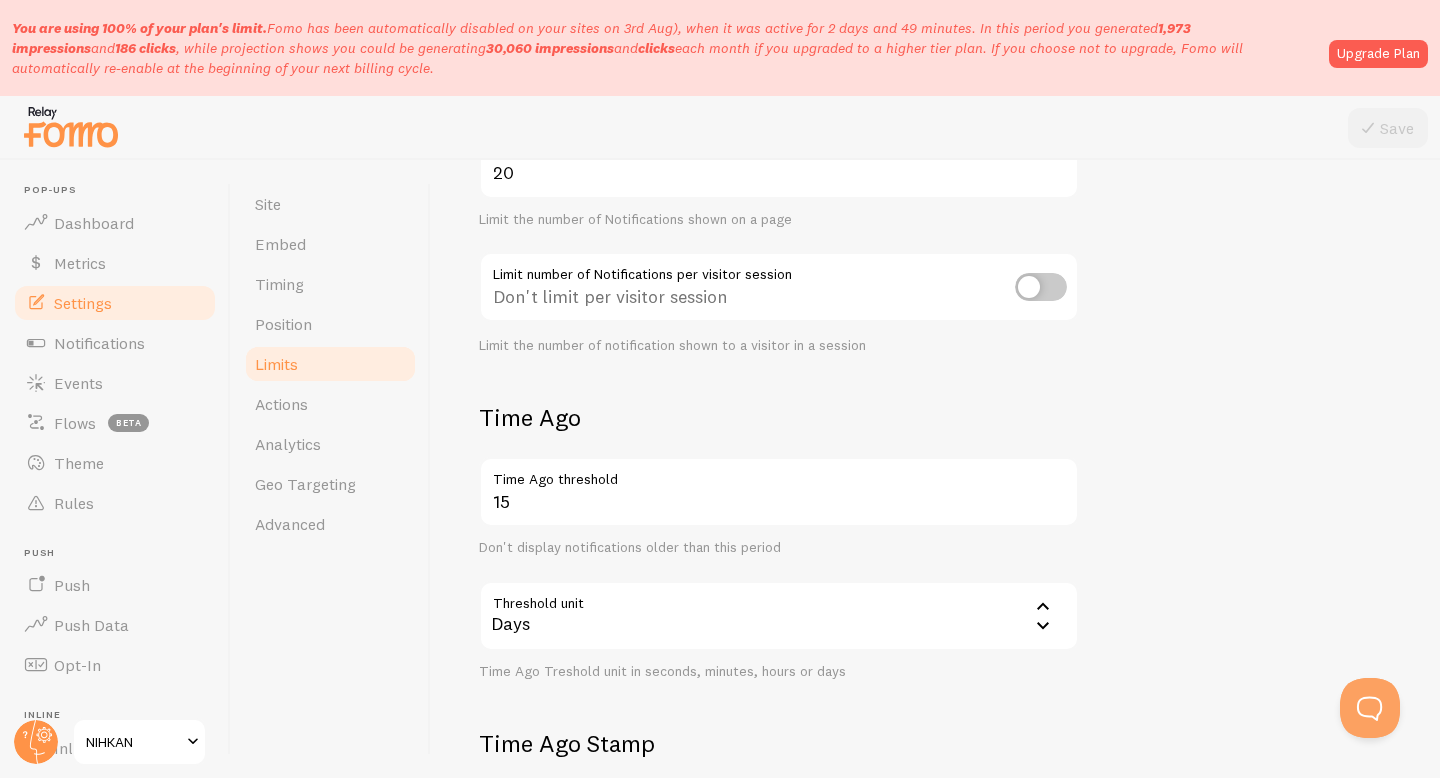 scroll, scrollTop: 0, scrollLeft: 0, axis: both 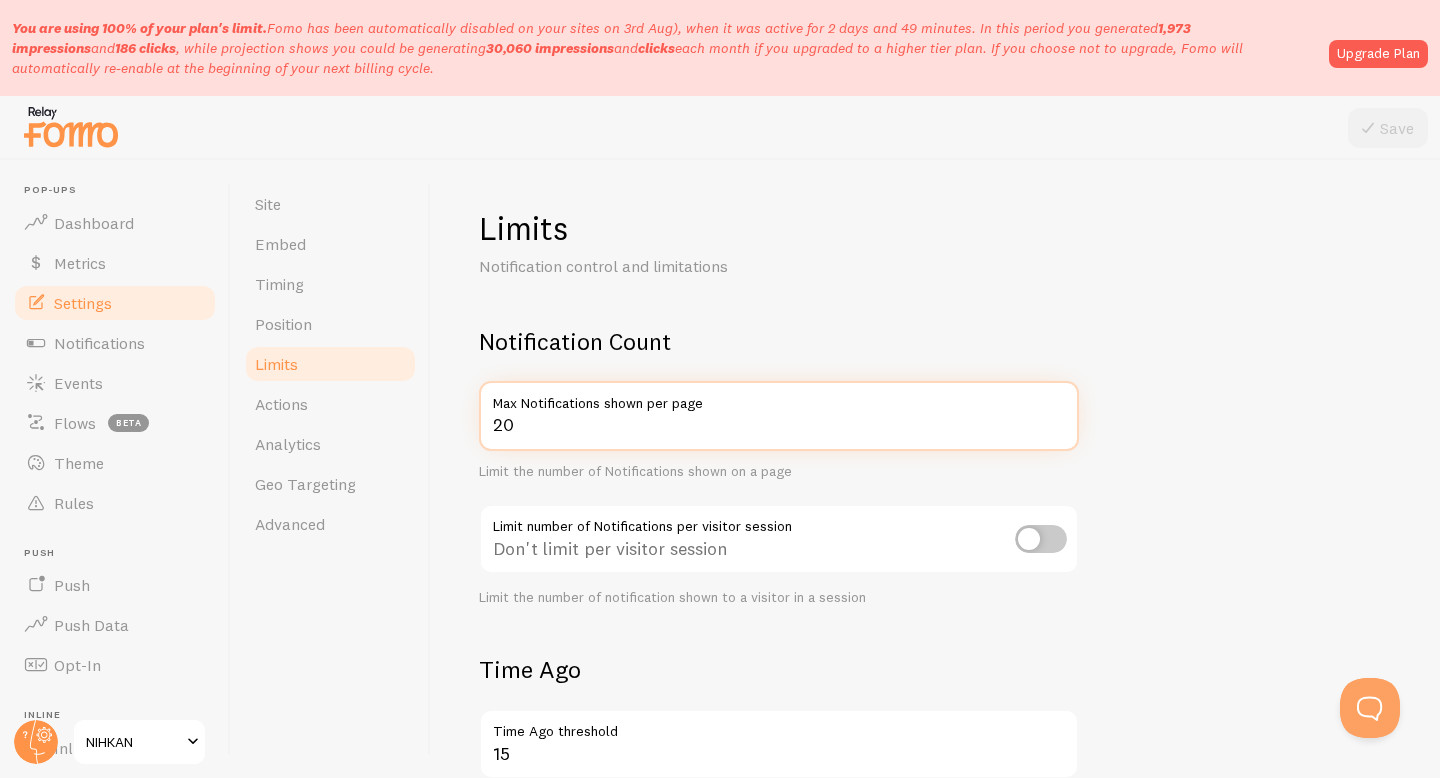 click on "20" at bounding box center (779, 416) 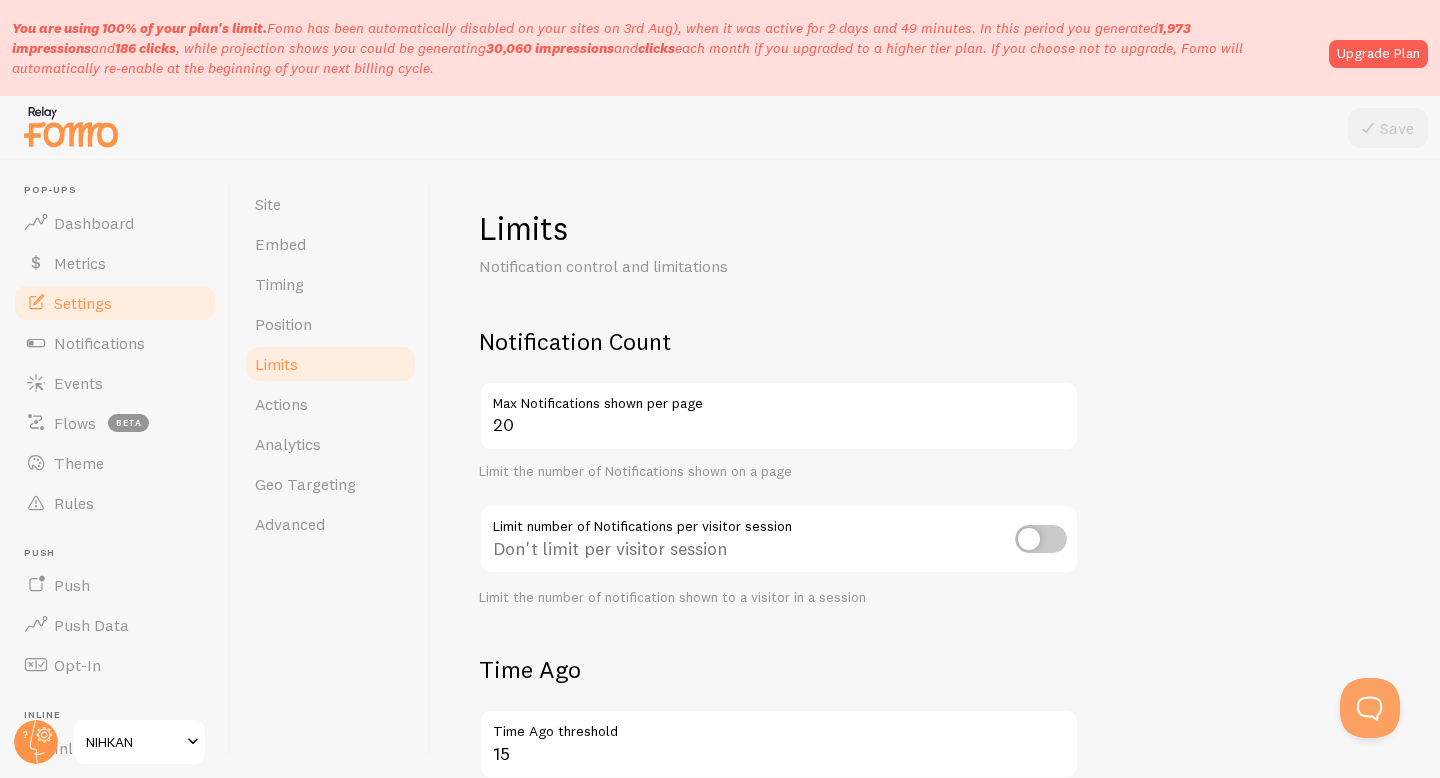 click on "Notification Count
20   Max Notifications shown per page       Limit the number of Notifications shown on a page         Limit number of Notifications per visitor session   Don't limit per visitor session   Limit the number of notification shown to a visitor in a session
Time Ago
15   Time Ago threshold       Don't display notifications older than this period   Threshold unit   86400   Days       Seconds  Minutes  Hours  Days    Time Ago Treshold unit in seconds, minutes, hours or days
Time Ago Stamp
3   Time Ago Stamp threshold       Remove Time Ago Stamp when Event Age is greater than this period   Threshold unit   86400   Days       Seconds  Minutes  Hours  Days    Time Ago Stamp treshold unit in seconds, minutes, hours or days" at bounding box center [935, 792] 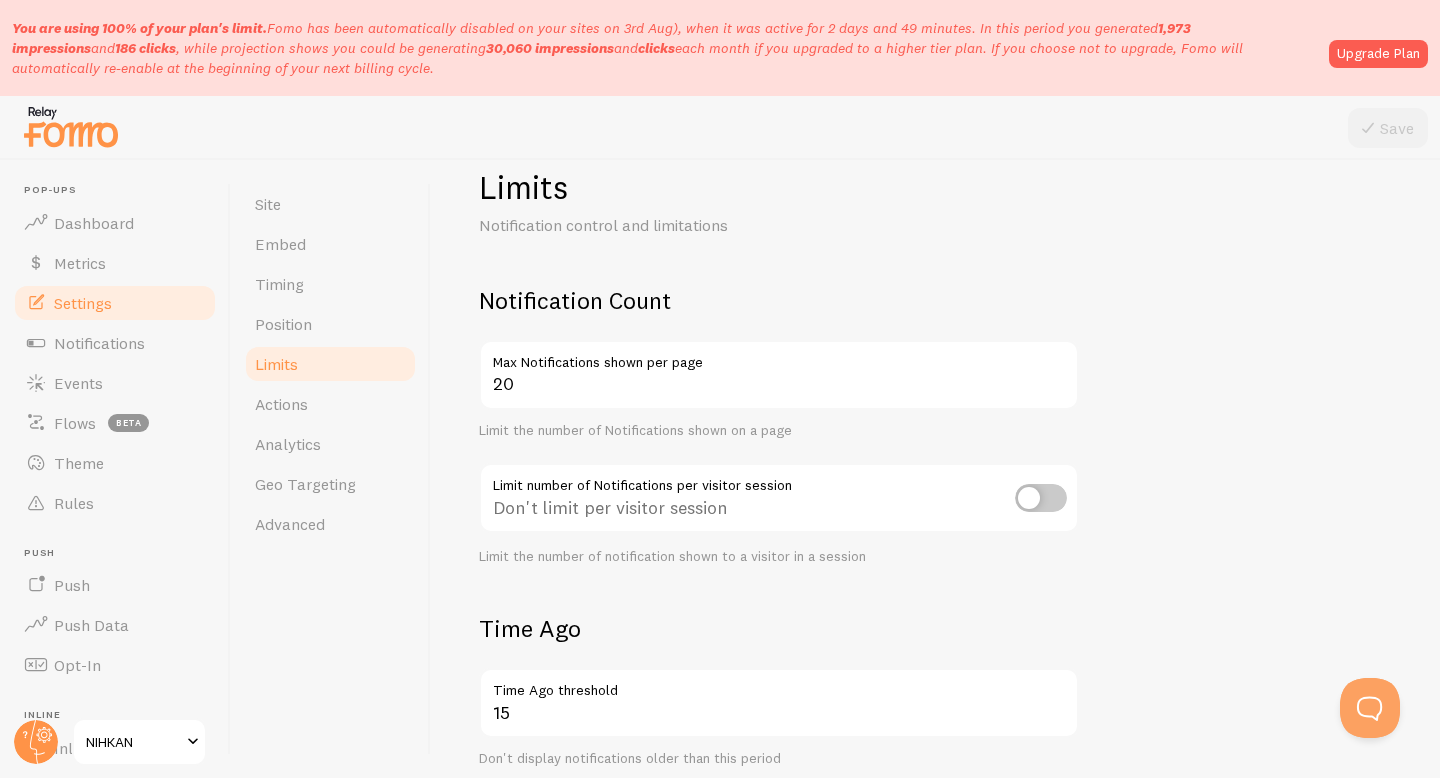scroll, scrollTop: 60, scrollLeft: 0, axis: vertical 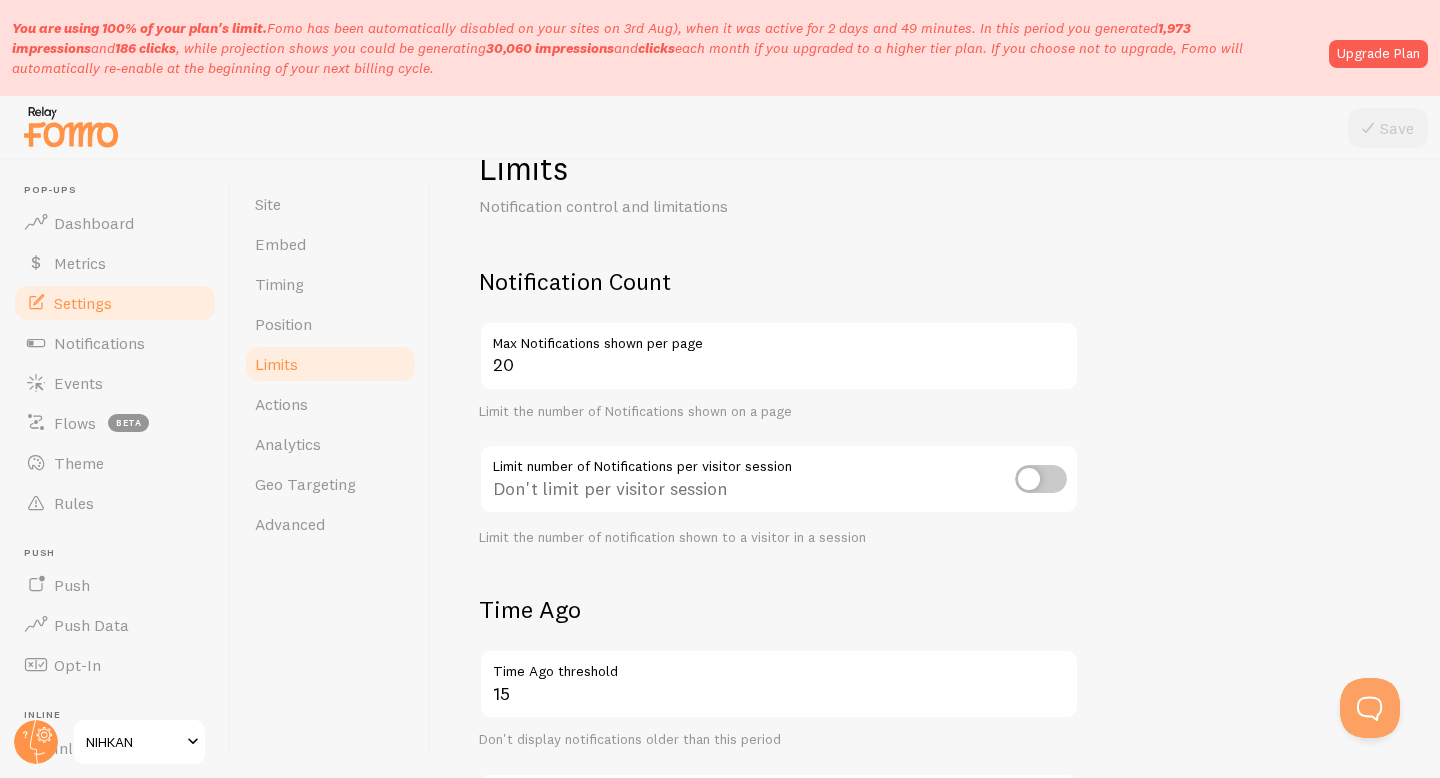 click at bounding box center (1041, 479) 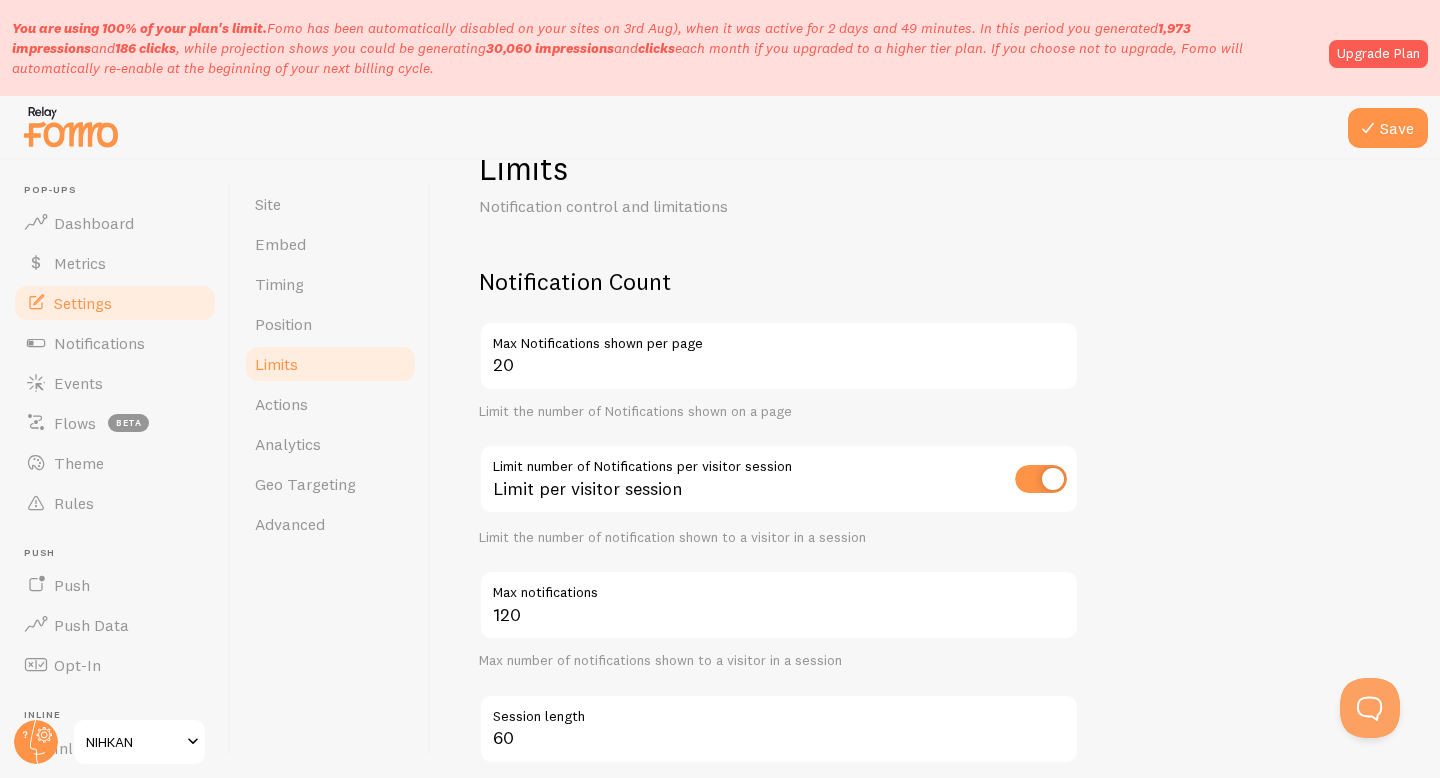 click at bounding box center [1041, 479] 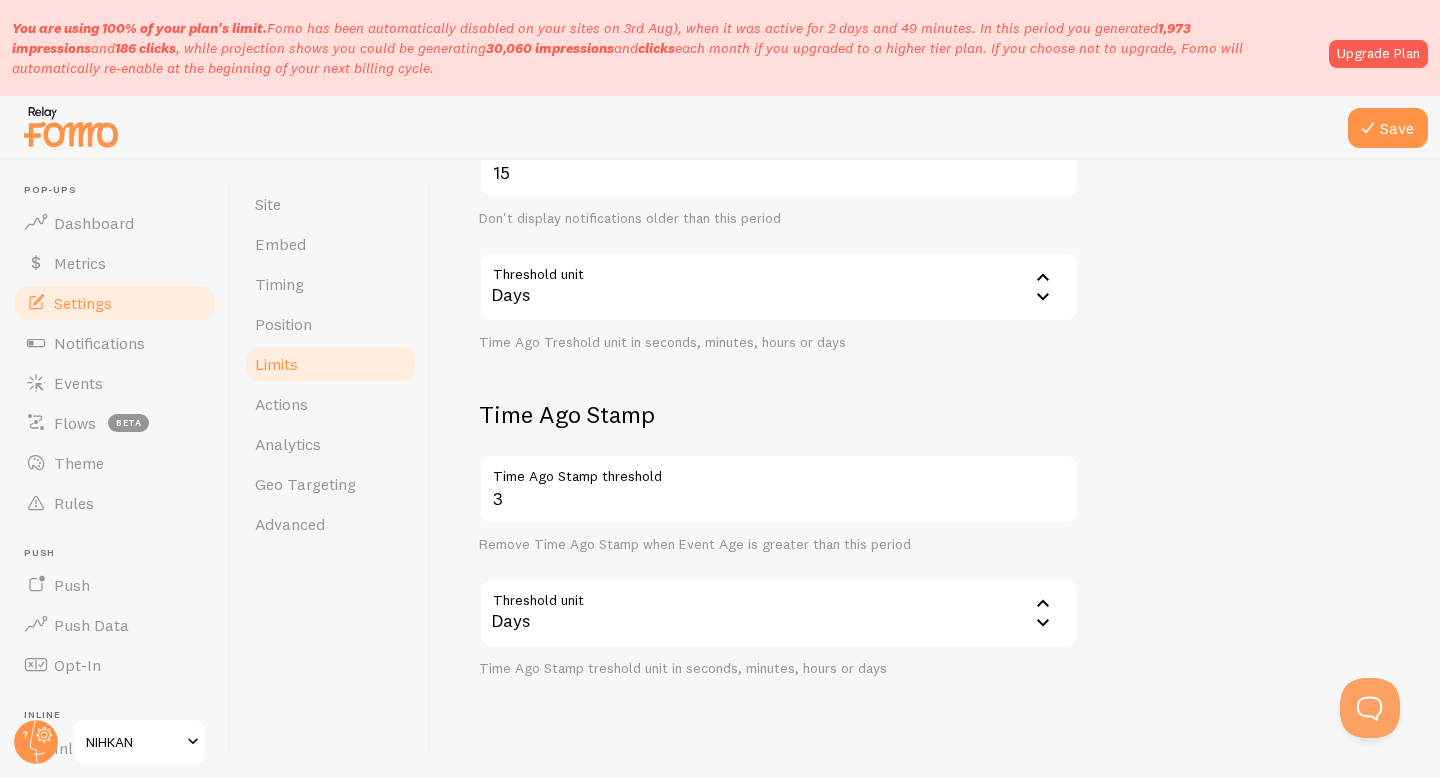 scroll, scrollTop: 614, scrollLeft: 0, axis: vertical 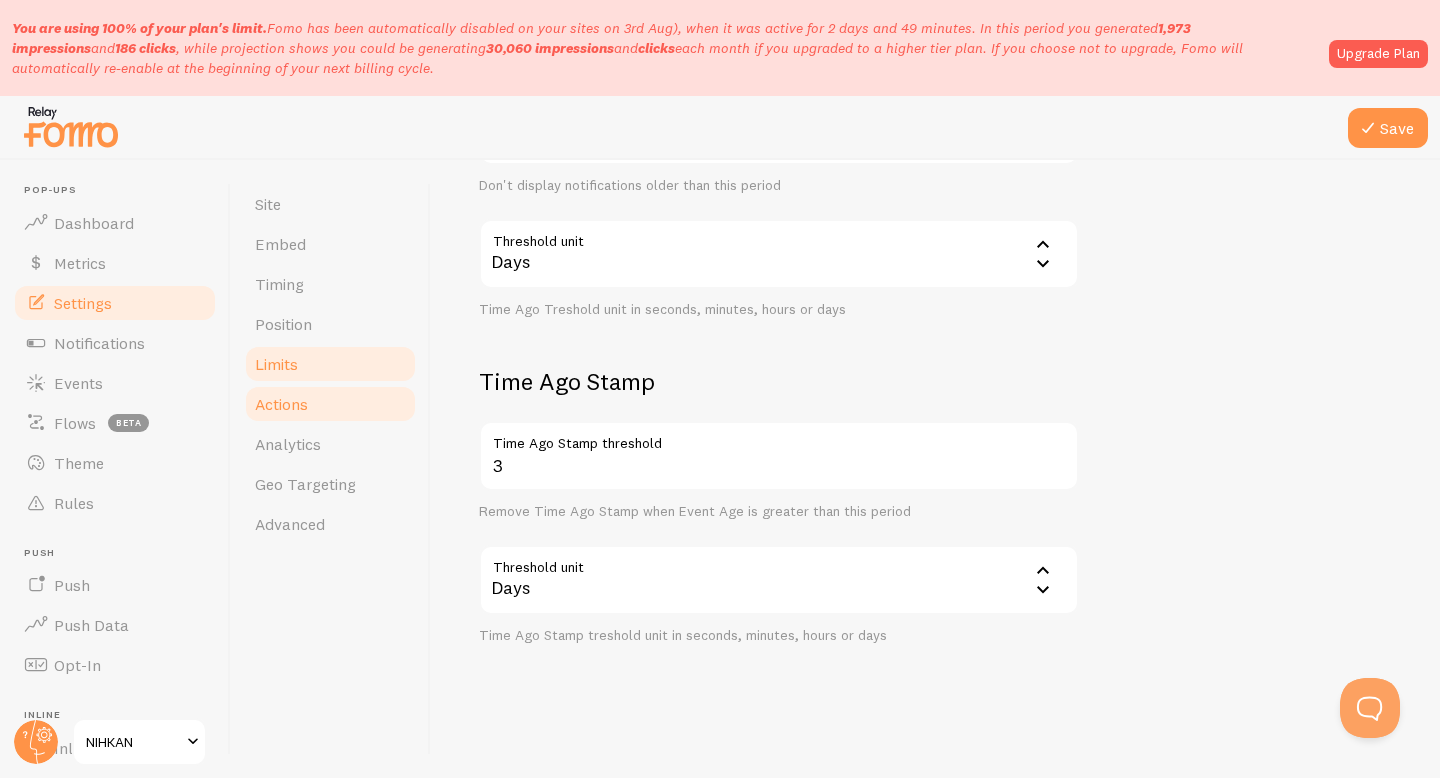 click on "Actions" at bounding box center (330, 404) 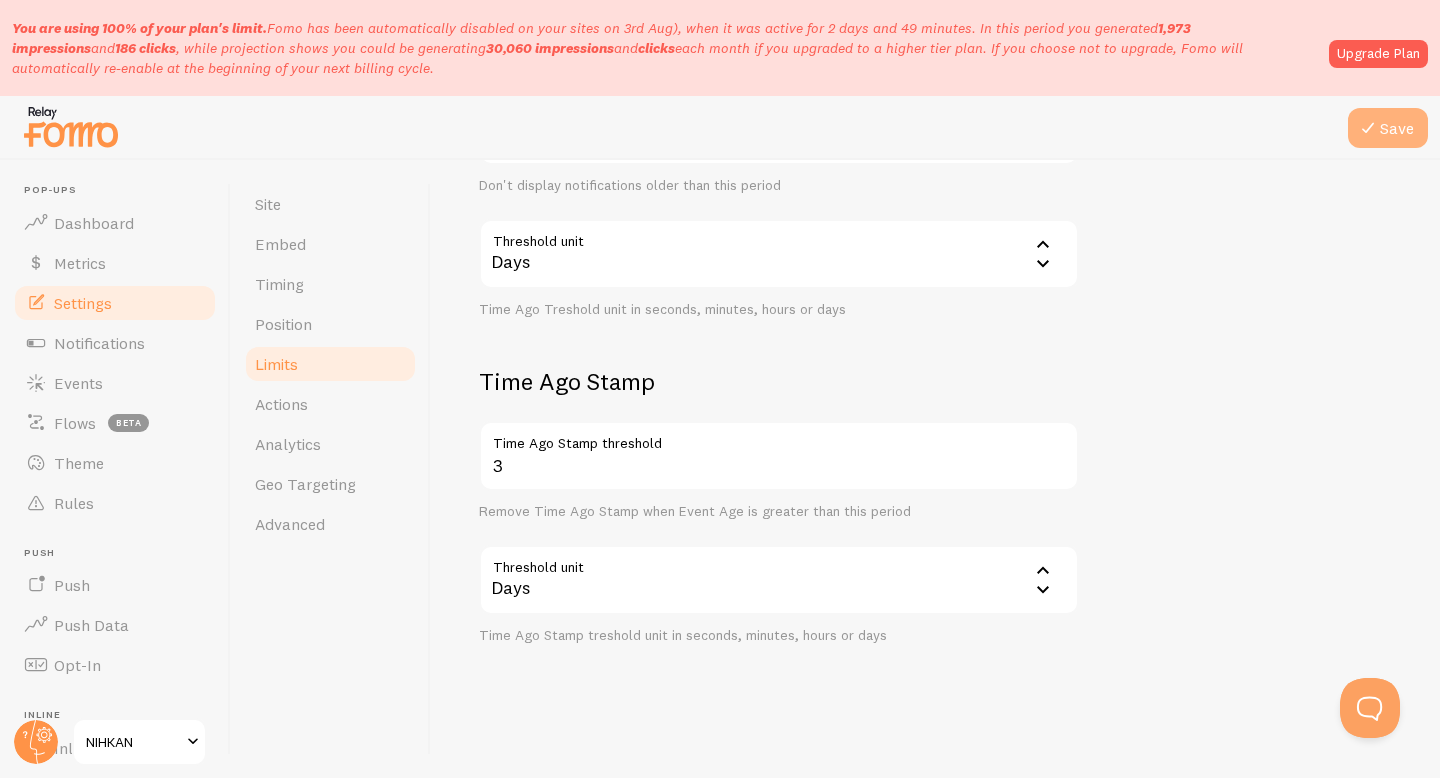 click on "Save" at bounding box center (1388, 128) 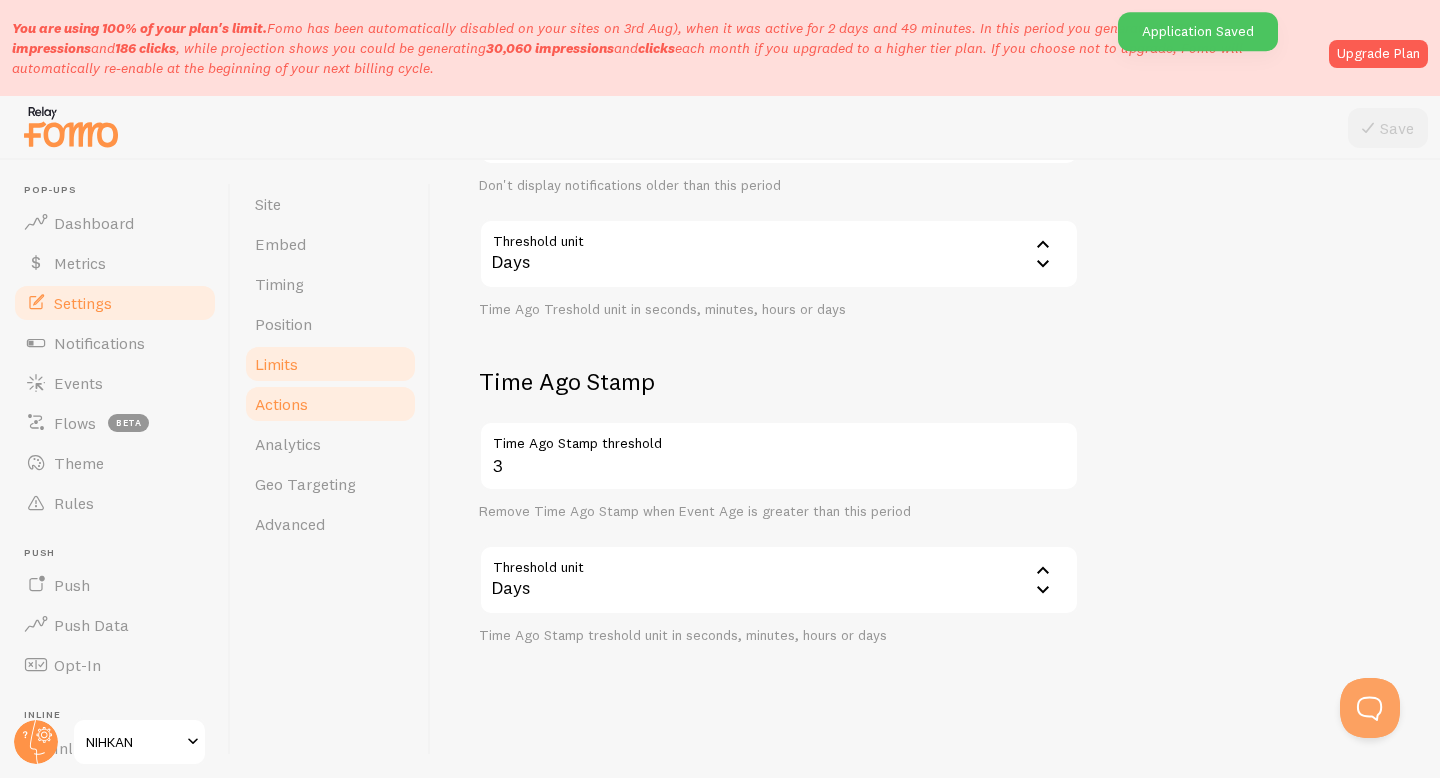 click on "Actions" at bounding box center [330, 404] 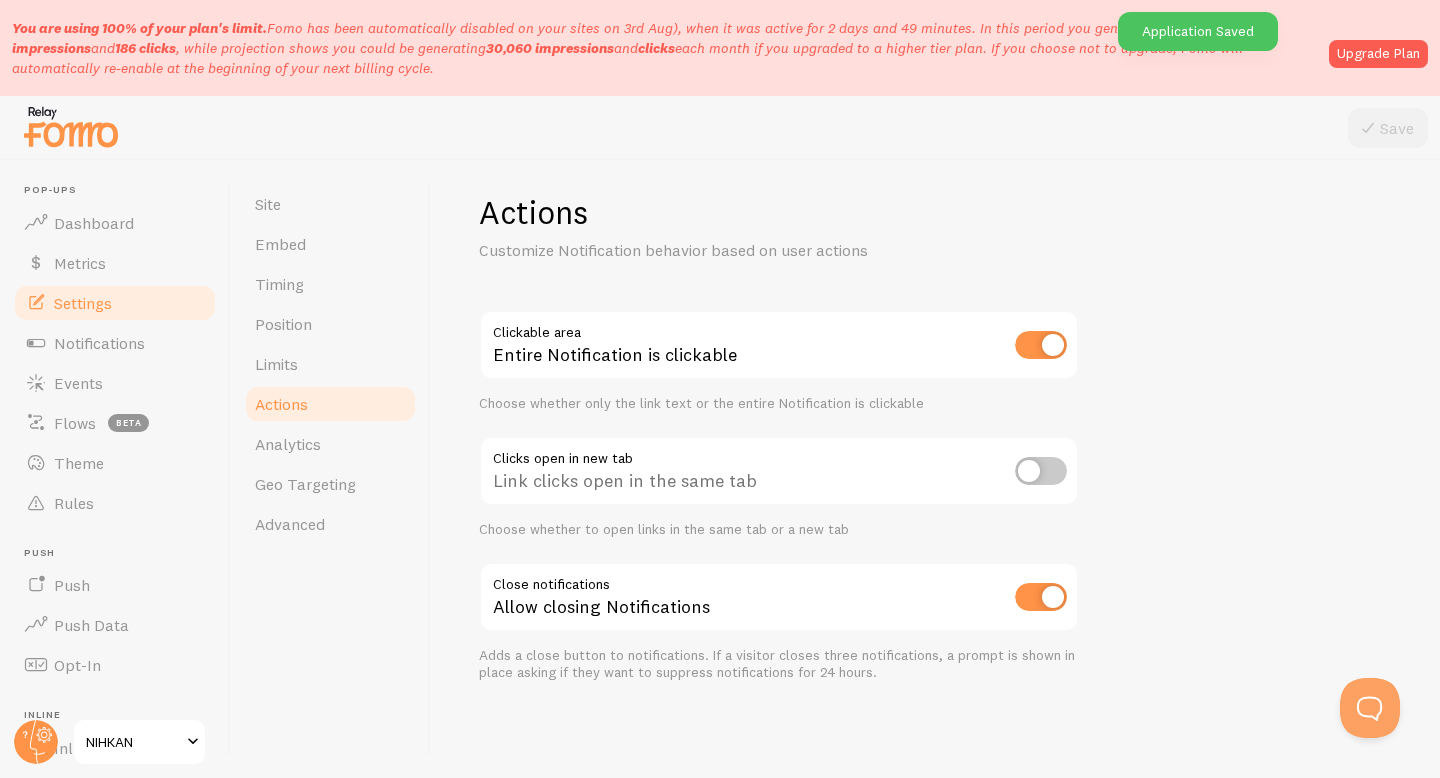 scroll, scrollTop: 0, scrollLeft: 0, axis: both 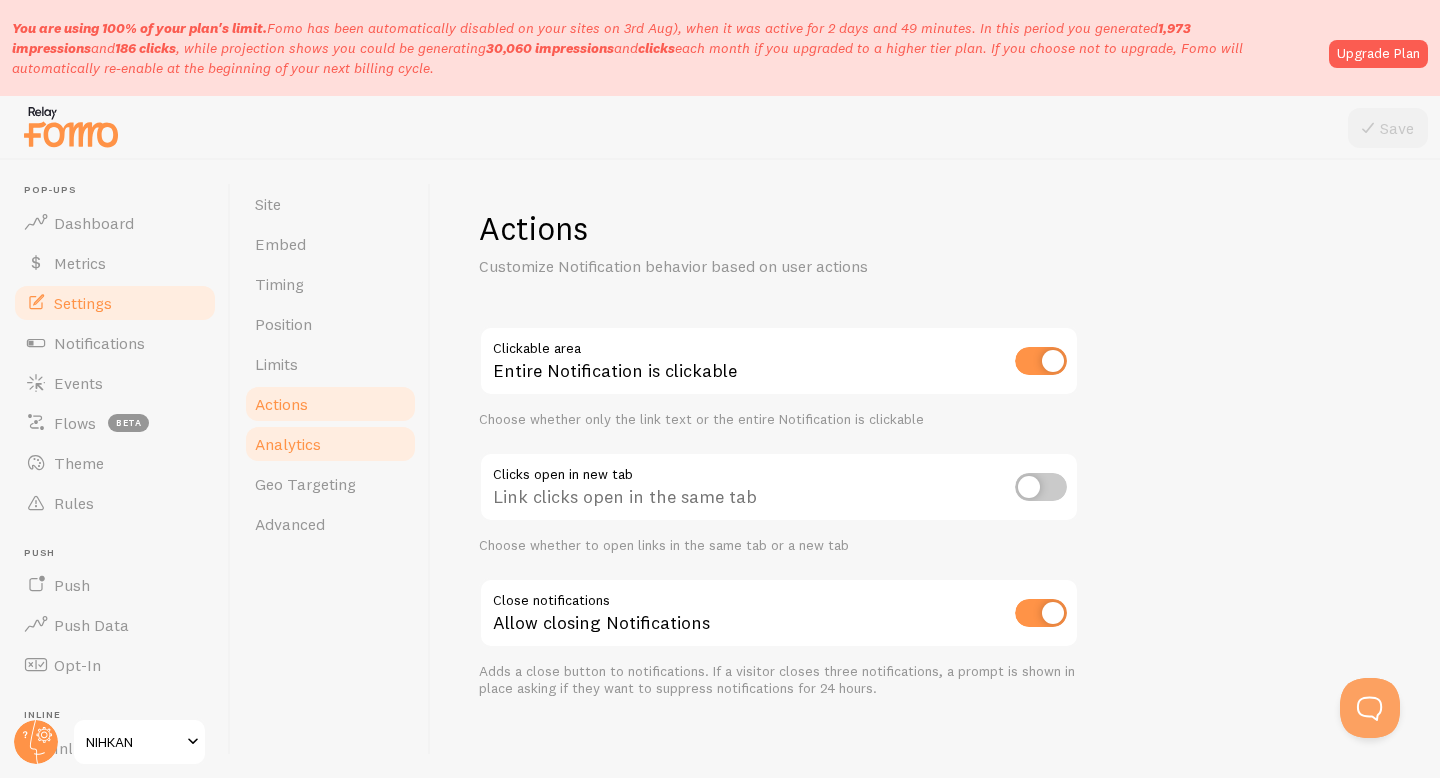 click on "Analytics" at bounding box center (330, 444) 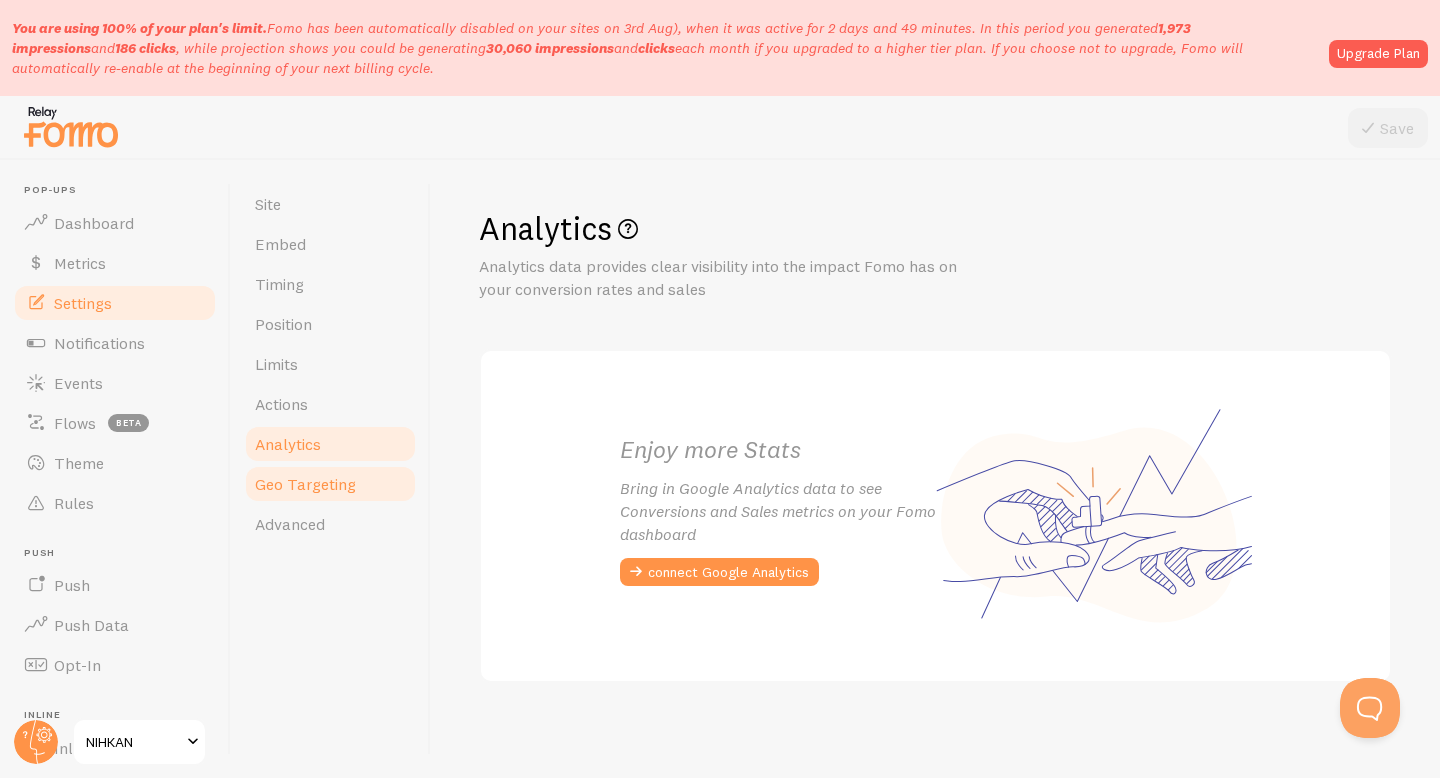 click on "Geo Targeting" at bounding box center [305, 484] 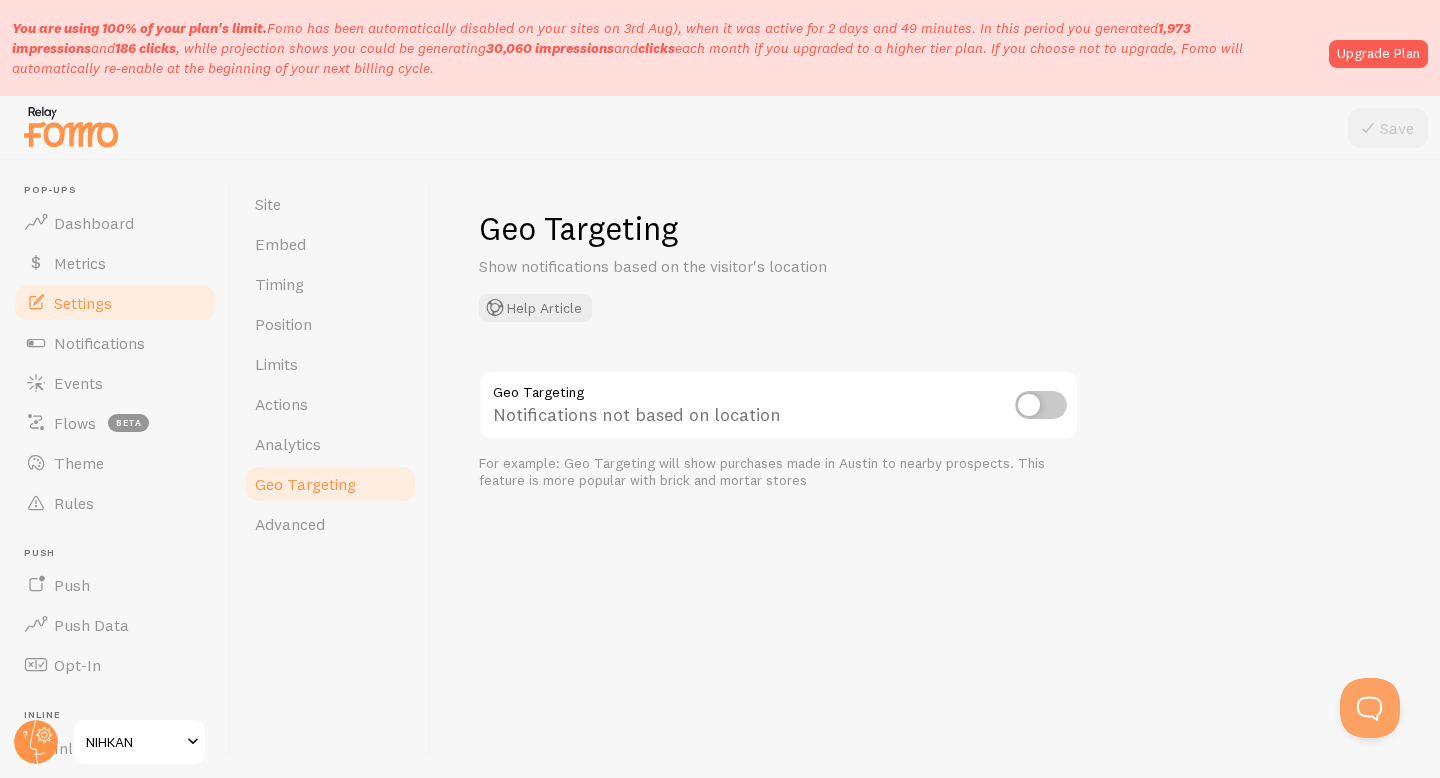 click at bounding box center (1041, 405) 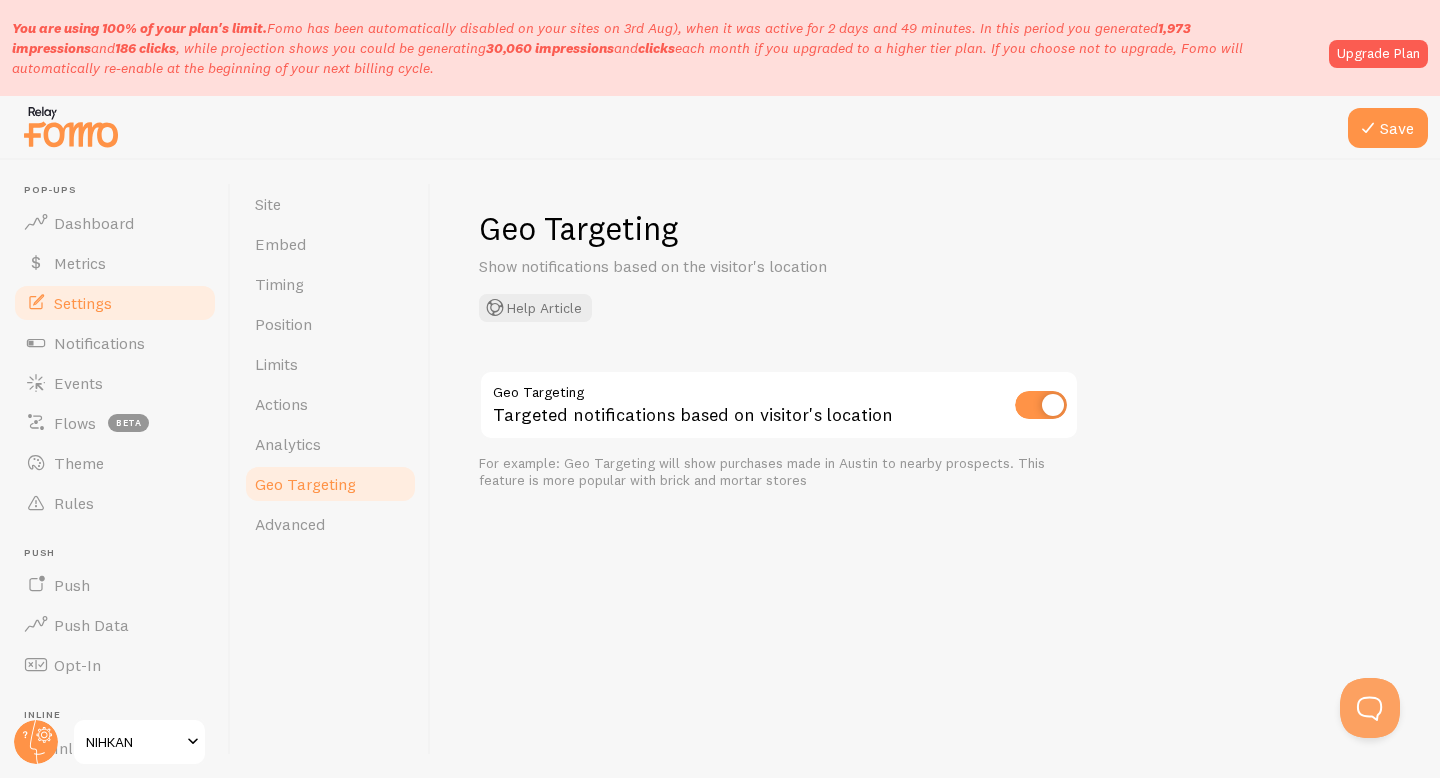 click at bounding box center (1041, 405) 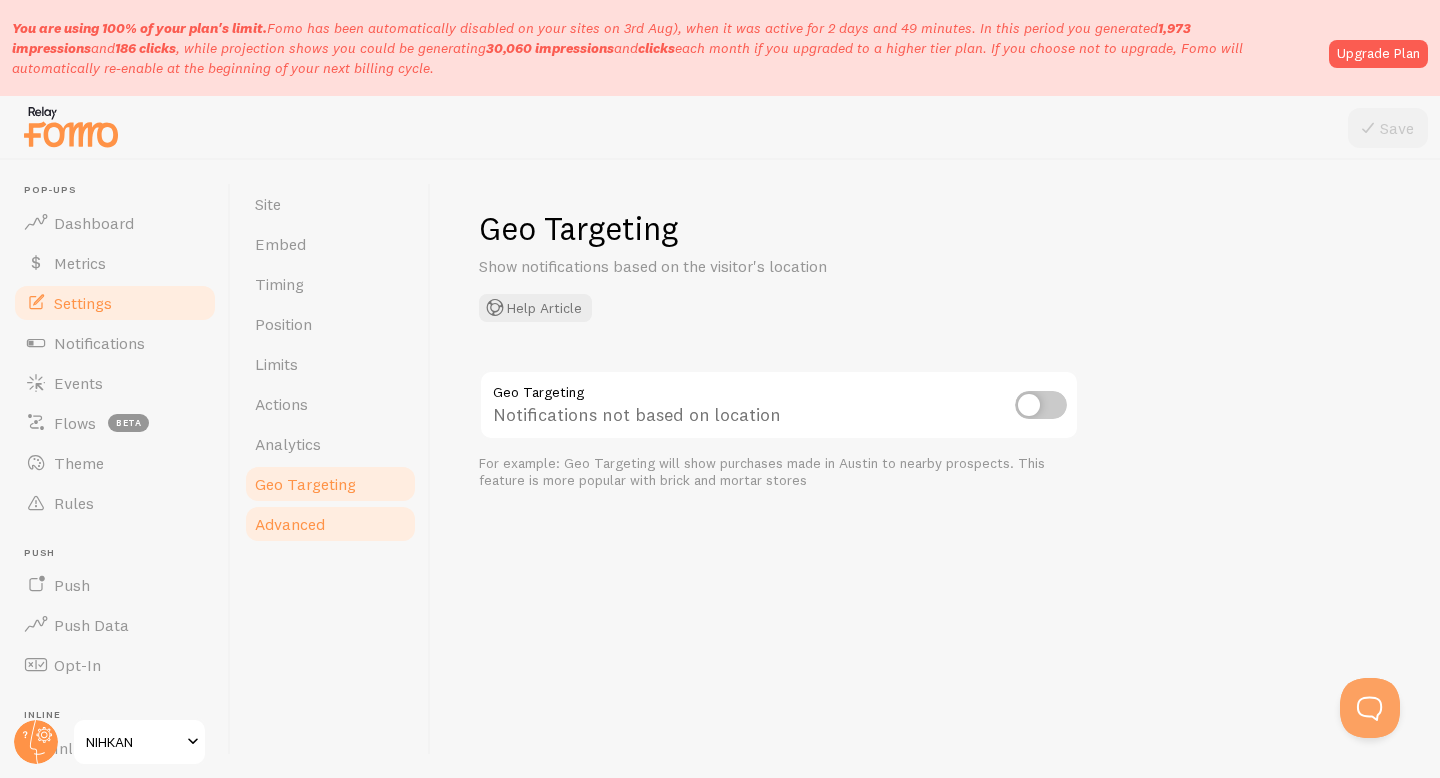 click on "Advanced" at bounding box center [330, 524] 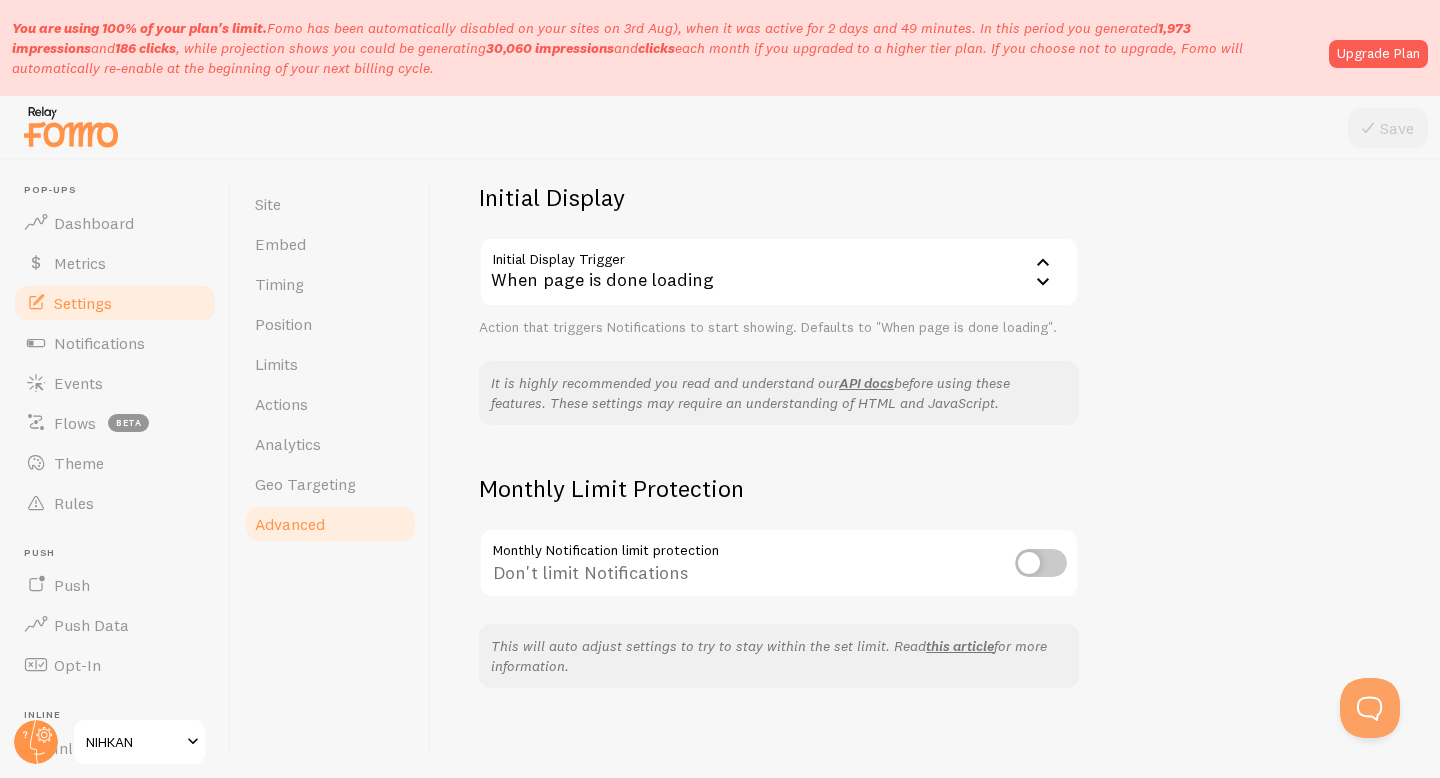 scroll, scrollTop: 478, scrollLeft: 0, axis: vertical 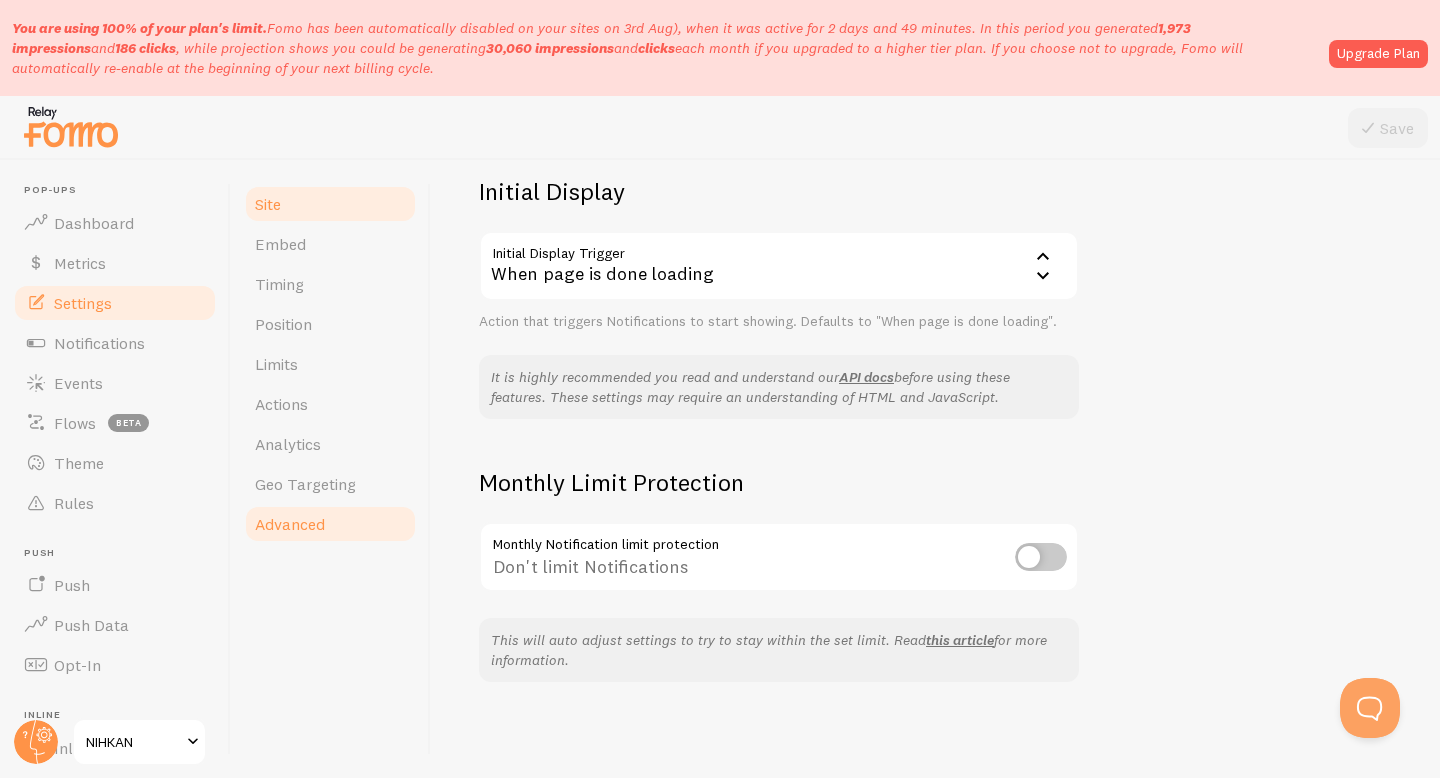 click on "Site" at bounding box center [268, 204] 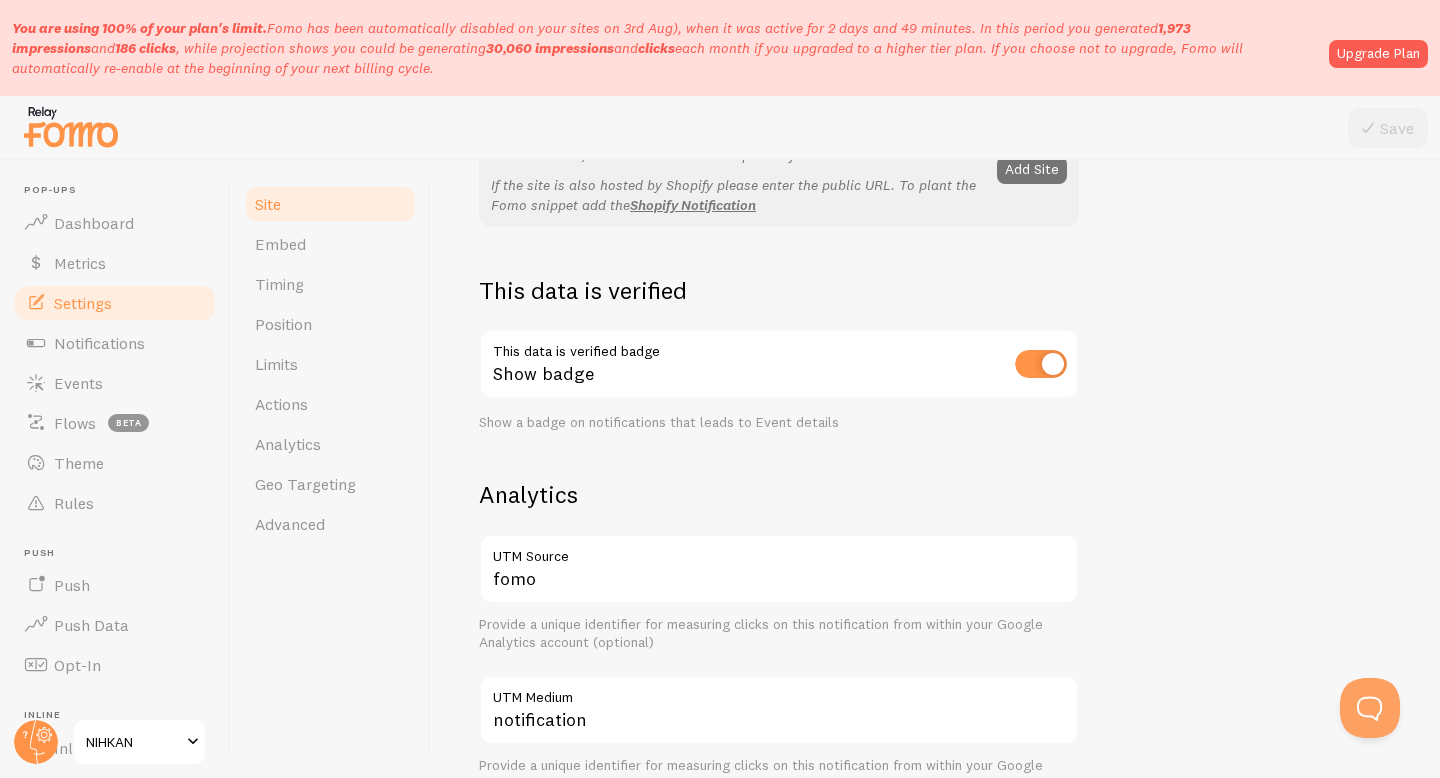scroll, scrollTop: 0, scrollLeft: 0, axis: both 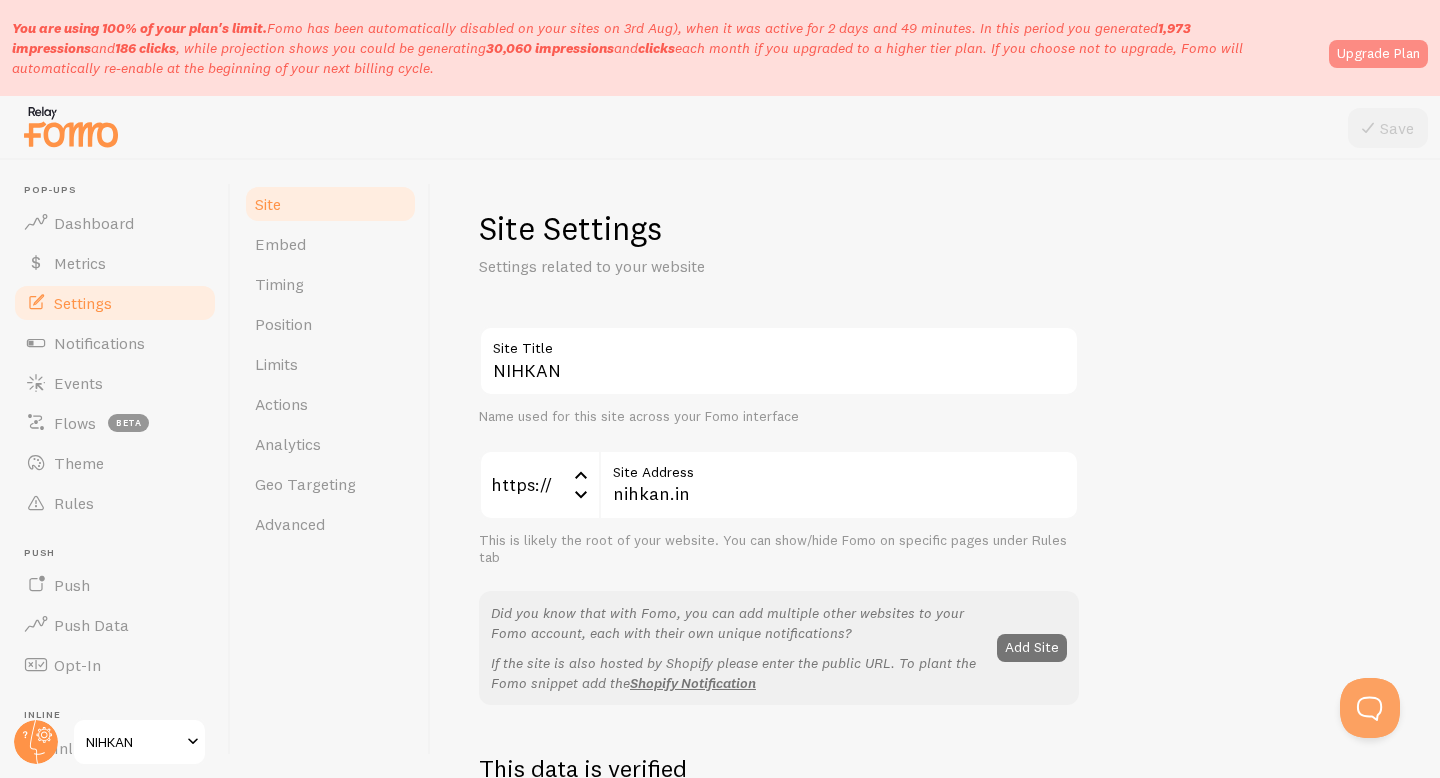 click on "Upgrade Plan" at bounding box center (1378, 54) 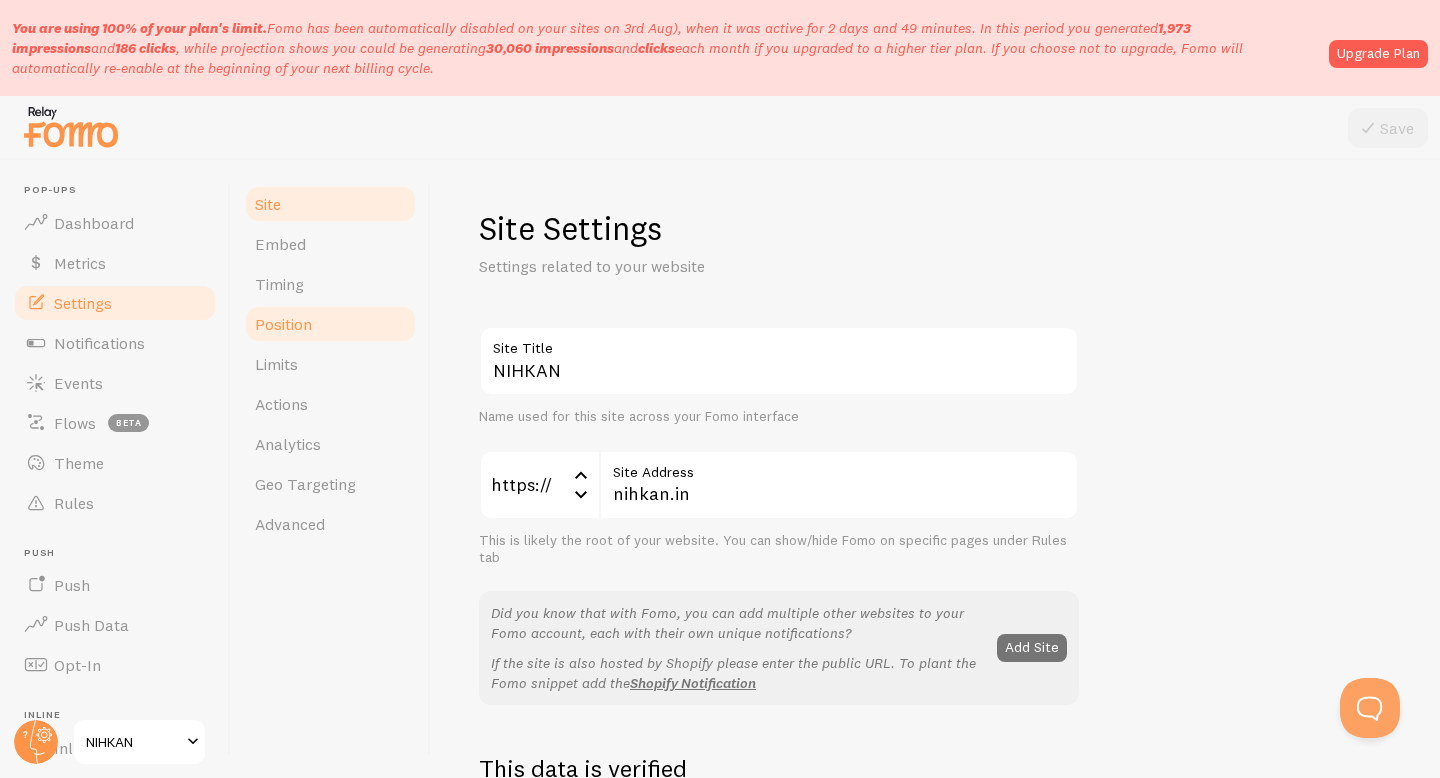 click on "Position" at bounding box center [283, 324] 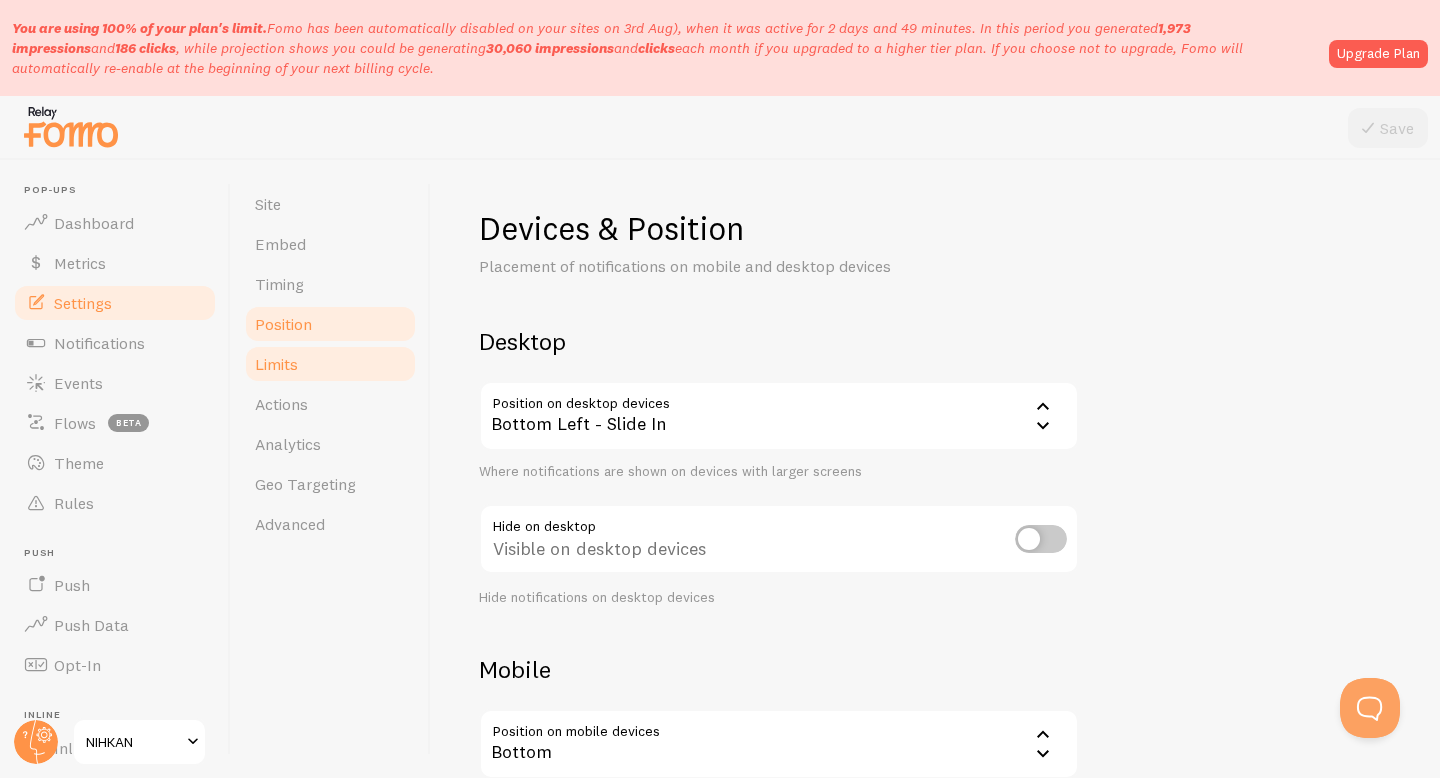 click on "Limits" at bounding box center [276, 364] 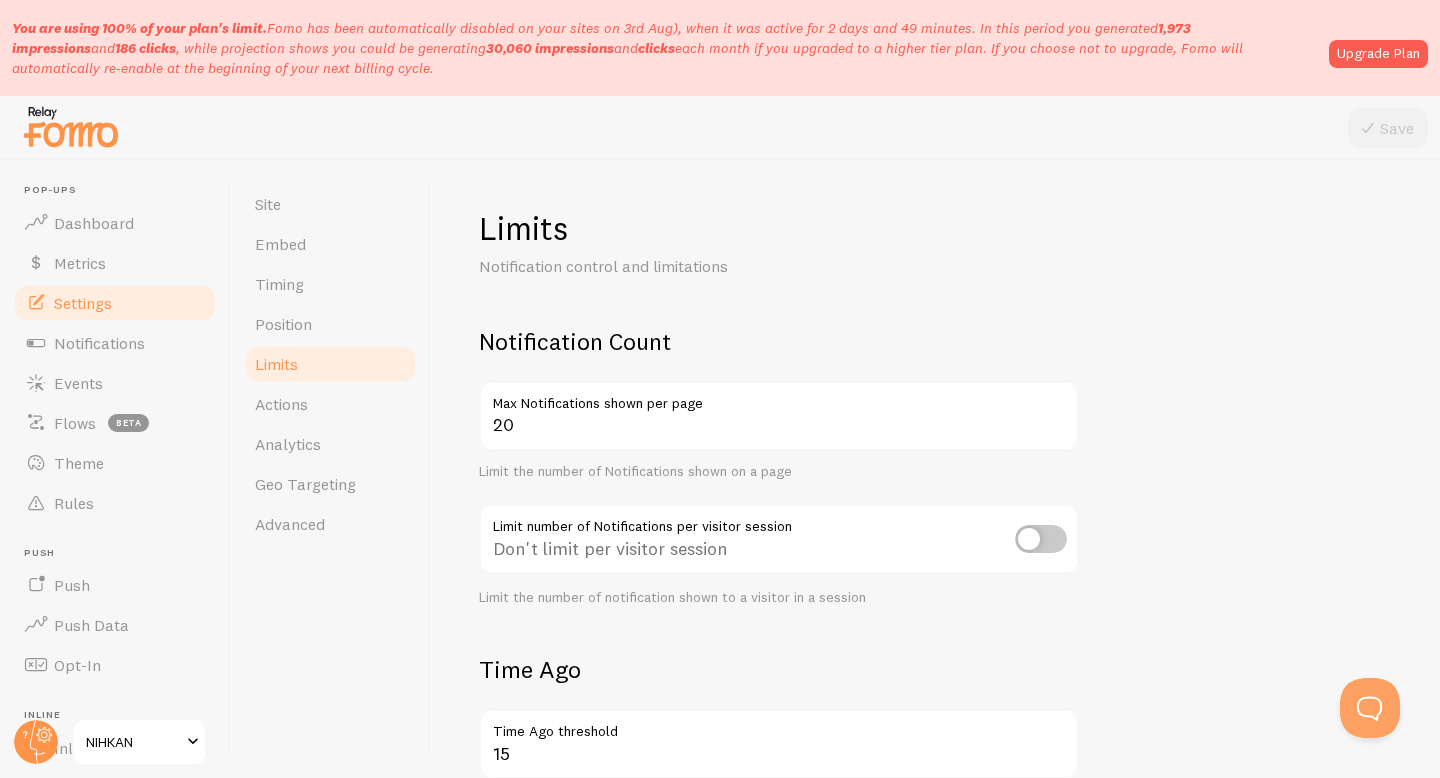 click at bounding box center [1041, 539] 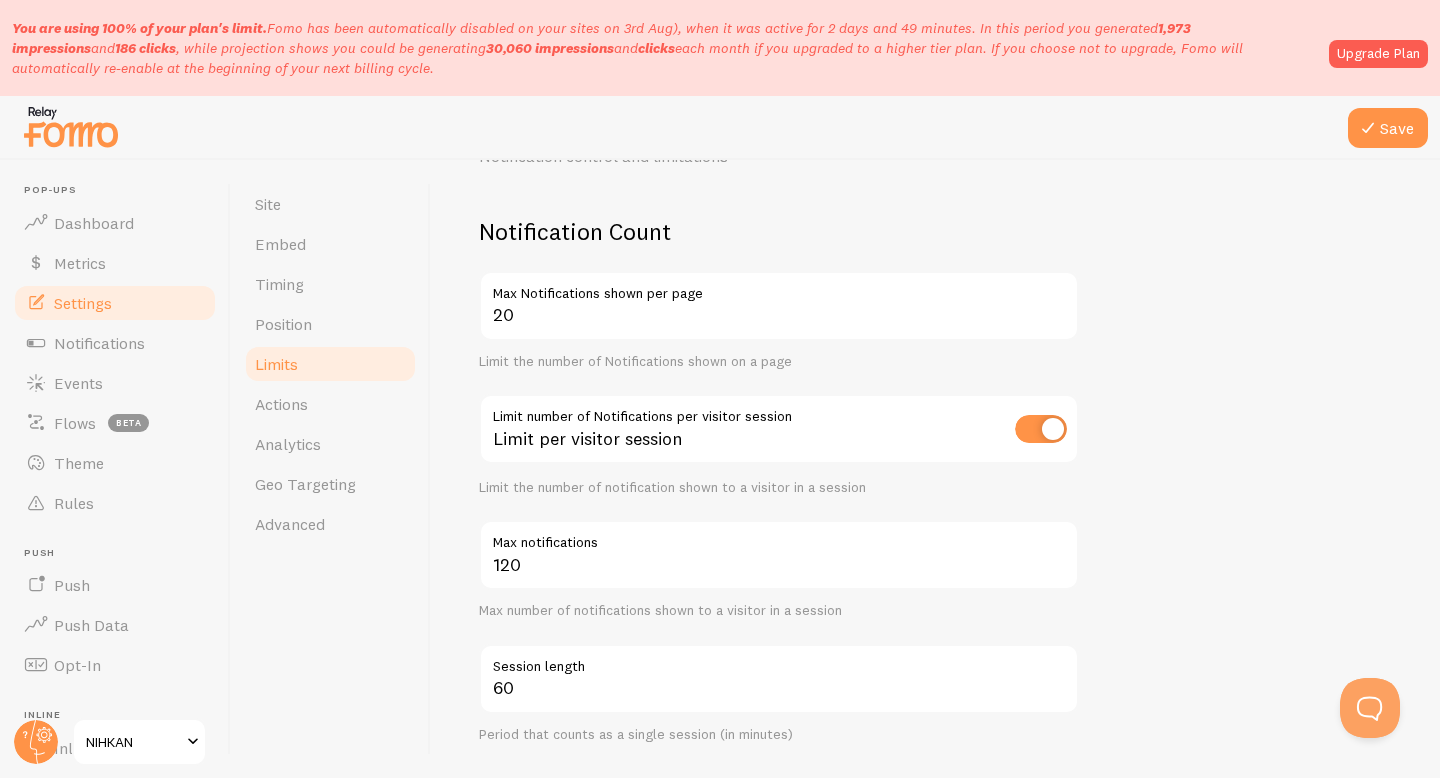 scroll, scrollTop: 167, scrollLeft: 0, axis: vertical 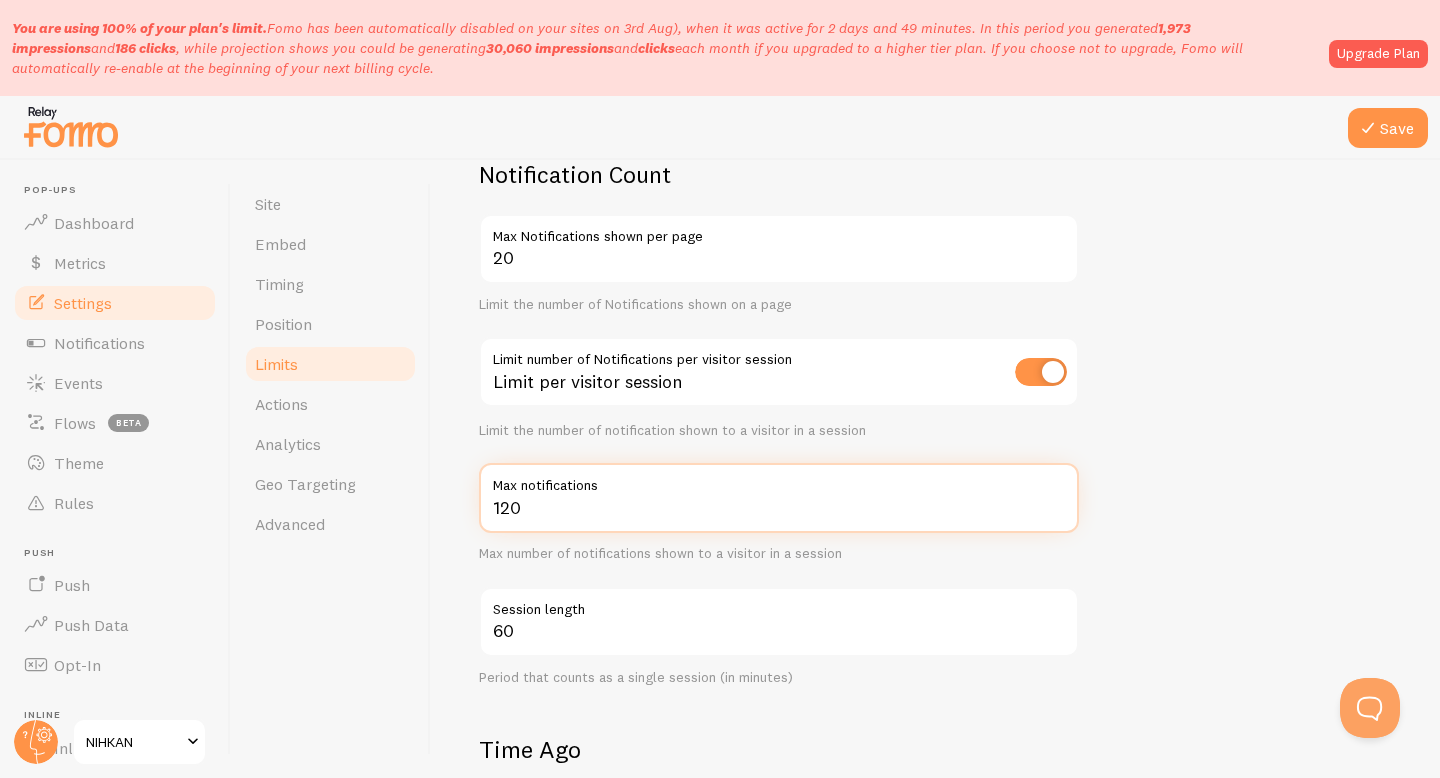 click on "120" at bounding box center (779, 498) 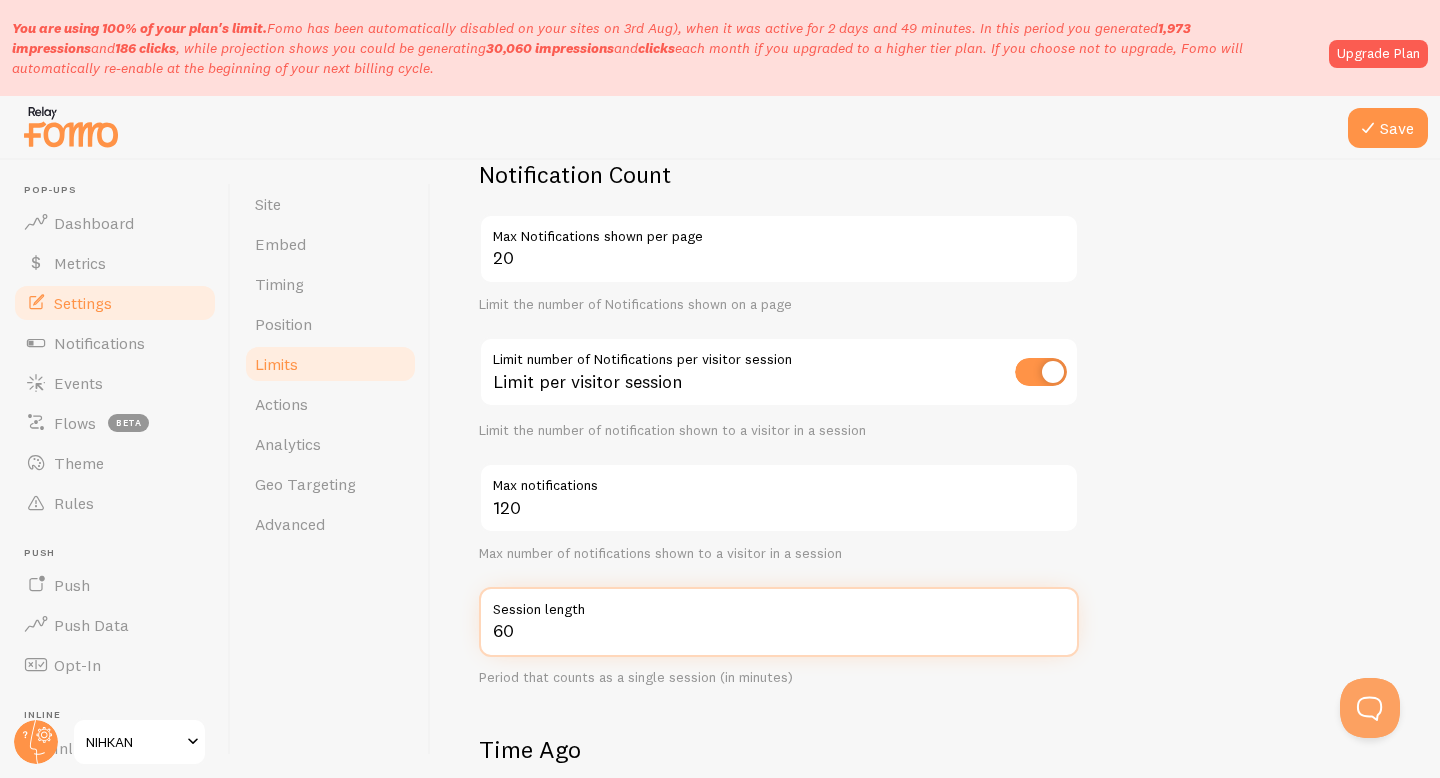 click on "60" at bounding box center [779, 622] 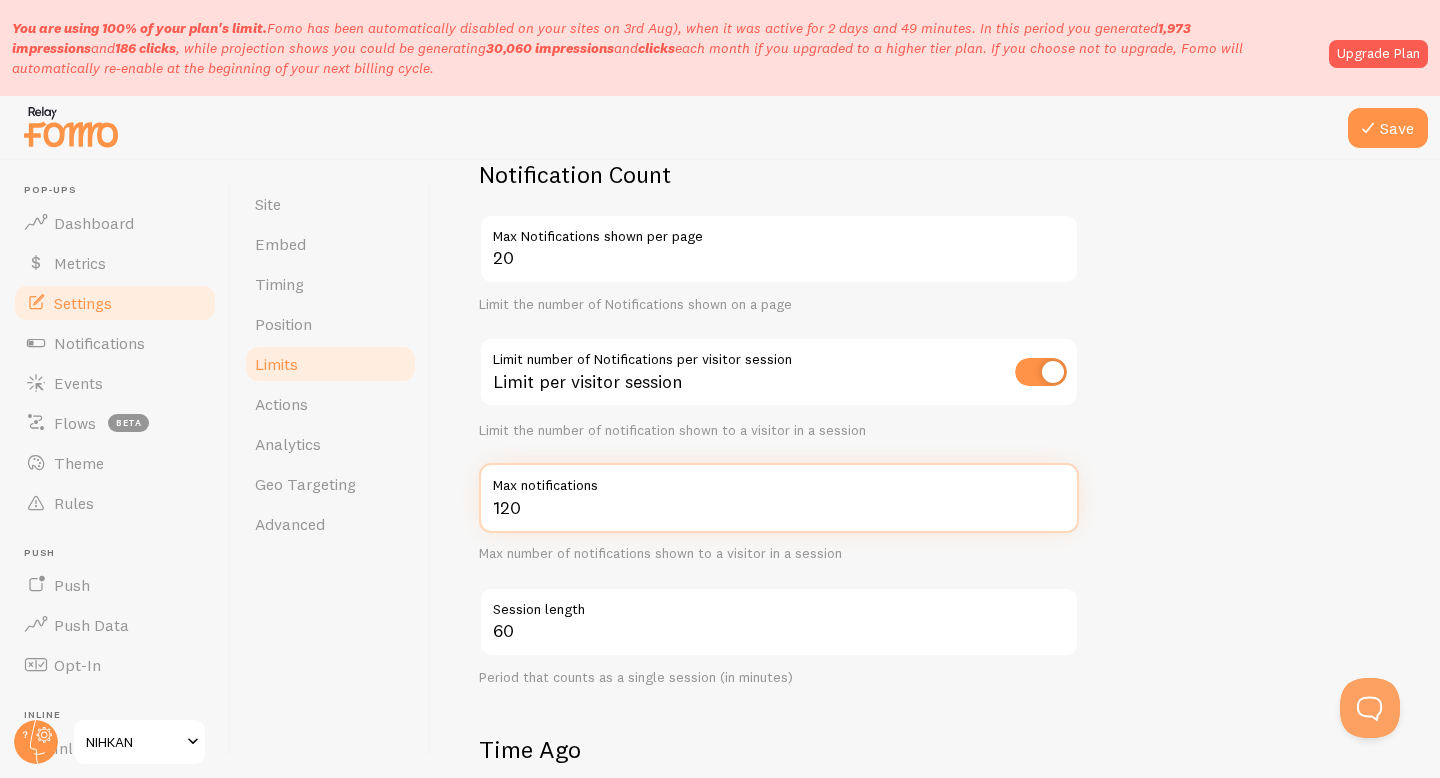 click on "120" at bounding box center [779, 498] 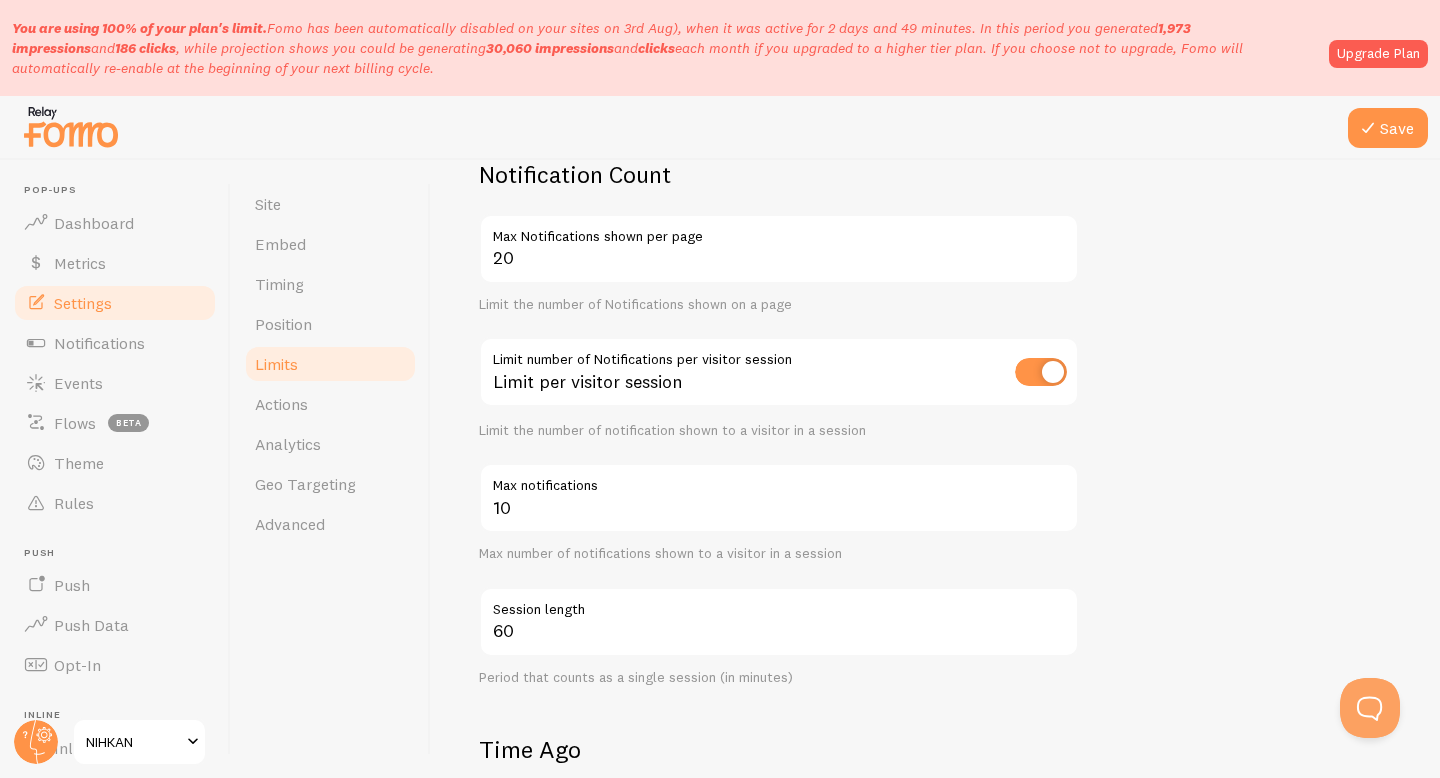 click on "Notification Count
20   Max Notifications shown per page       Limit the number of Notifications shown on a page         Limit number of Notifications per visitor session   Limit per visitor session   Limit the number of notification shown to a visitor in a session     10   Max notifications       Max number of notifications shown to a visitor in a session     60   Session length       Period that counts as a single session (in minutes)
Time Ago
15   Time Ago threshold       Don't display notifications older than this period   Threshold unit   86400   Days       Seconds  Minutes  Hours  Days    Time Ago Treshold unit in seconds, minutes, hours or days
Time Ago Stamp
3   Time Ago Stamp threshold       Remove Time Ago Stamp when Event Age is greater than this period   Threshold unit   86400   Days       Seconds  Minutes  Hours  Days    Time Ago Stamp treshold unit in seconds, minutes, hours or days" at bounding box center [935, 748] 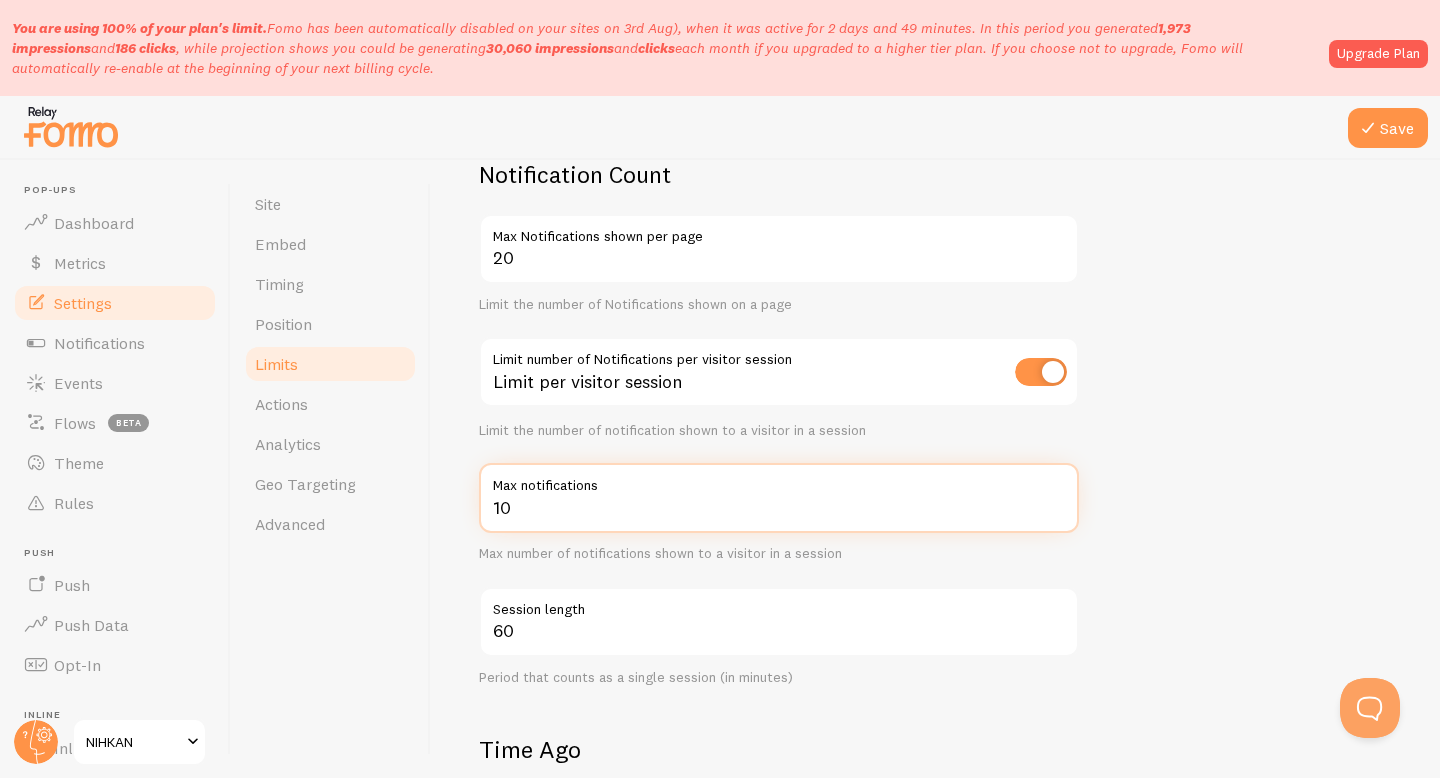drag, startPoint x: 513, startPoint y: 508, endPoint x: 472, endPoint y: 507, distance: 41.01219 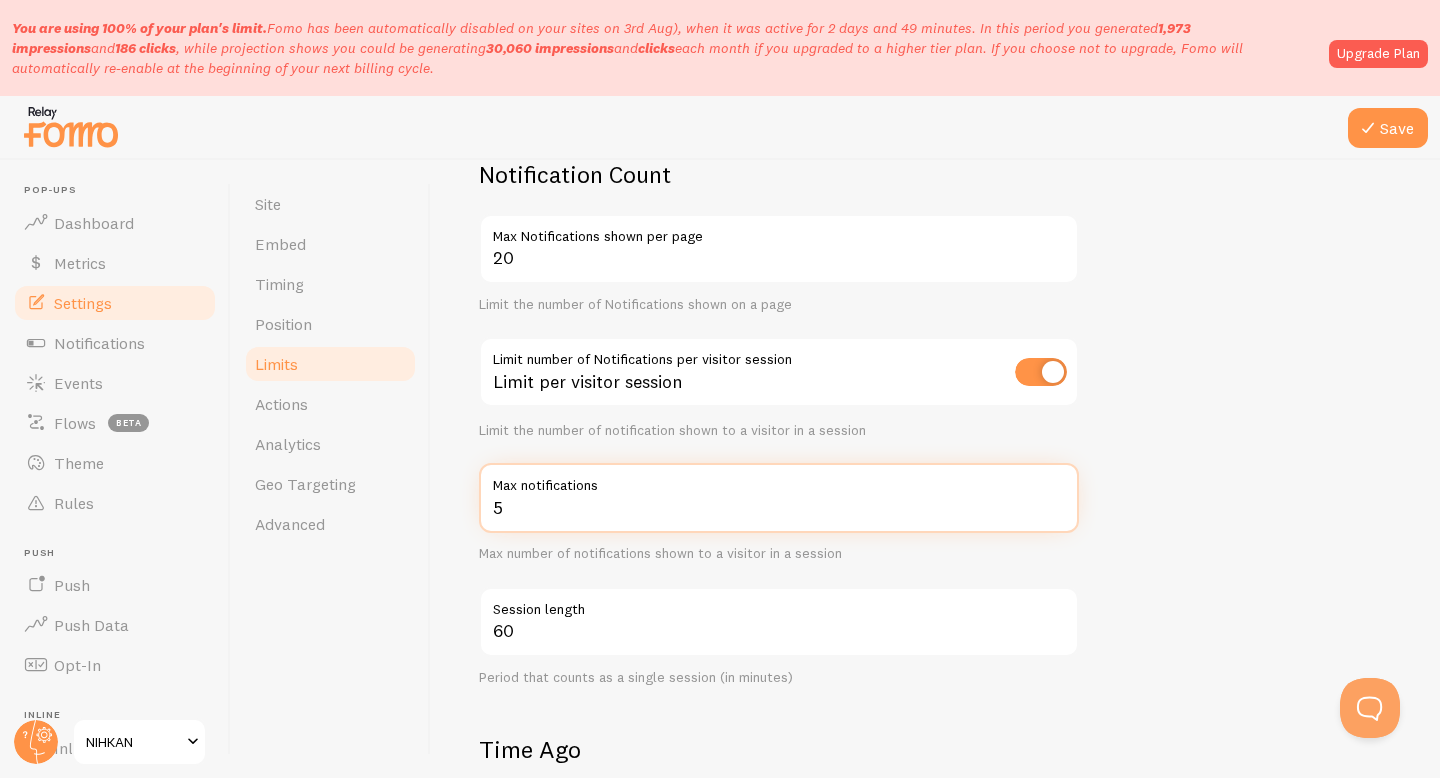 type on "5" 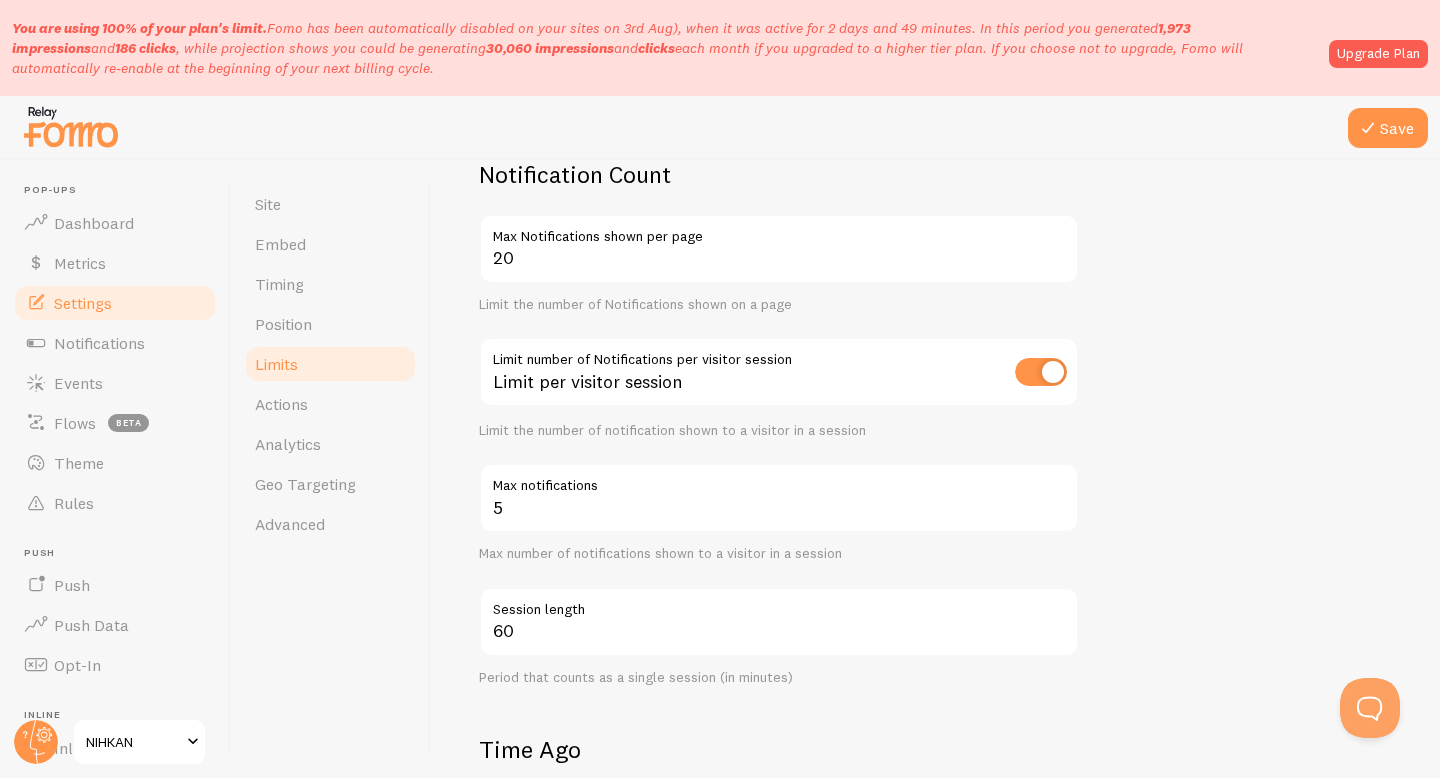 click on "Notification Count
20   Max Notifications shown per page       Limit the number of Notifications shown on a page         Limit number of Notifications per visitor session   Limit per visitor session   Limit the number of notification shown to a visitor in a session     5   Max notifications       Max number of notifications shown to a visitor in a session     60   Session length       Period that counts as a single session (in minutes)
Time Ago
15   Time Ago threshold       Don't display notifications older than this period   Threshold unit   86400   Days       Seconds  Minutes  Hours  Days    Time Ago Treshold unit in seconds, minutes, hours or days
Time Ago Stamp
3   Time Ago Stamp threshold       Remove Time Ago Stamp when Event Age is greater than this period   Threshold unit   86400   Days       Seconds  Minutes  Hours  Days    Time Ago Stamp treshold unit in seconds, minutes, hours or days" at bounding box center (935, 748) 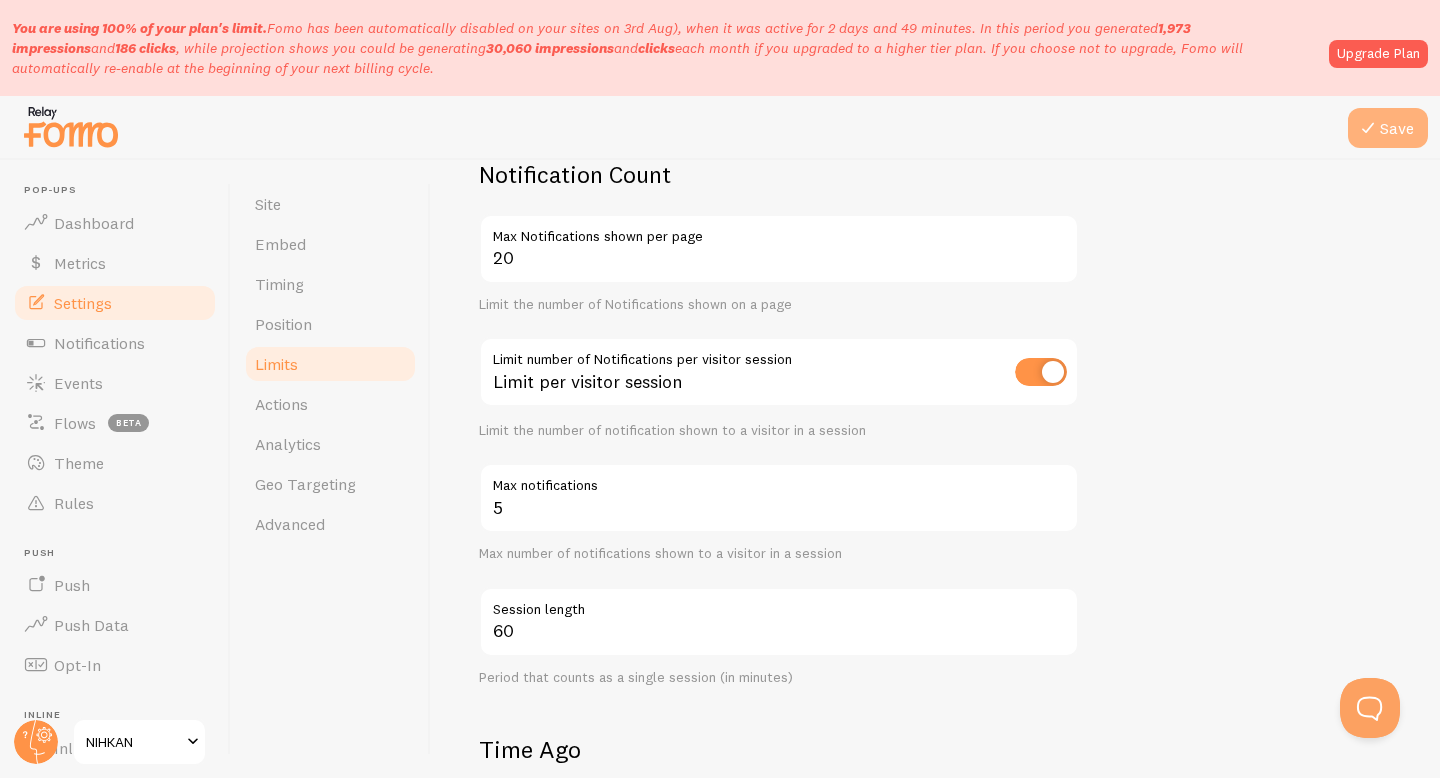 click at bounding box center (1368, 128) 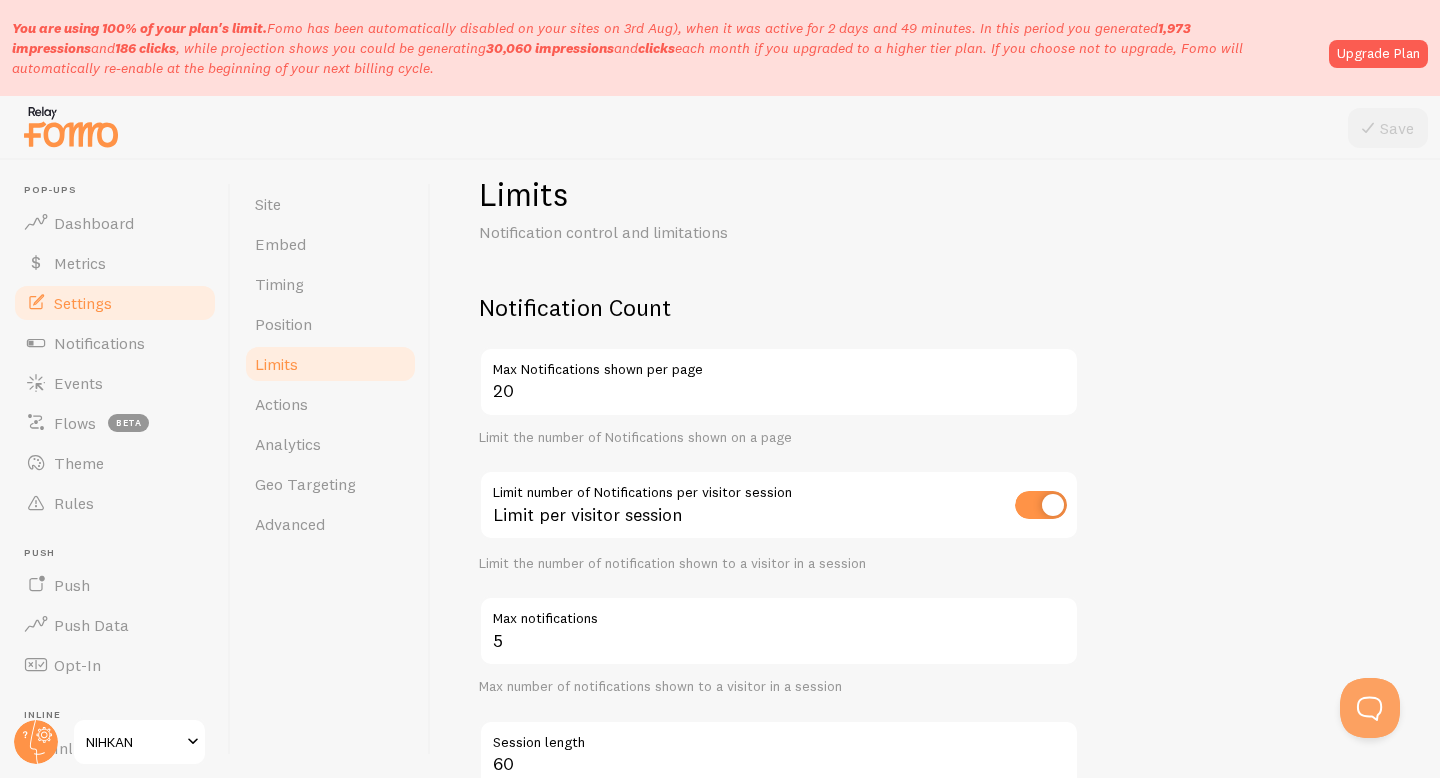 scroll, scrollTop: 0, scrollLeft: 0, axis: both 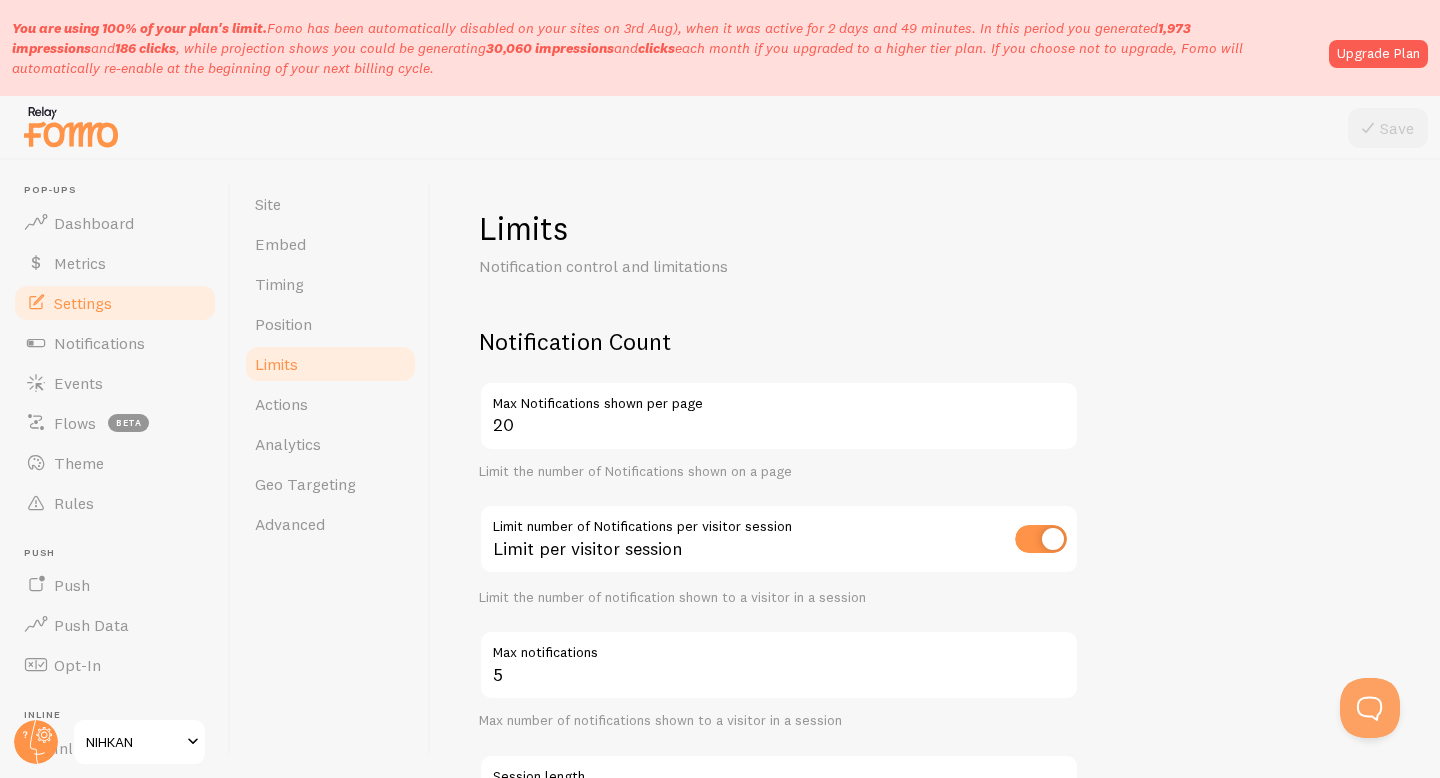click on "Max Notifications shown per page" at bounding box center [779, 398] 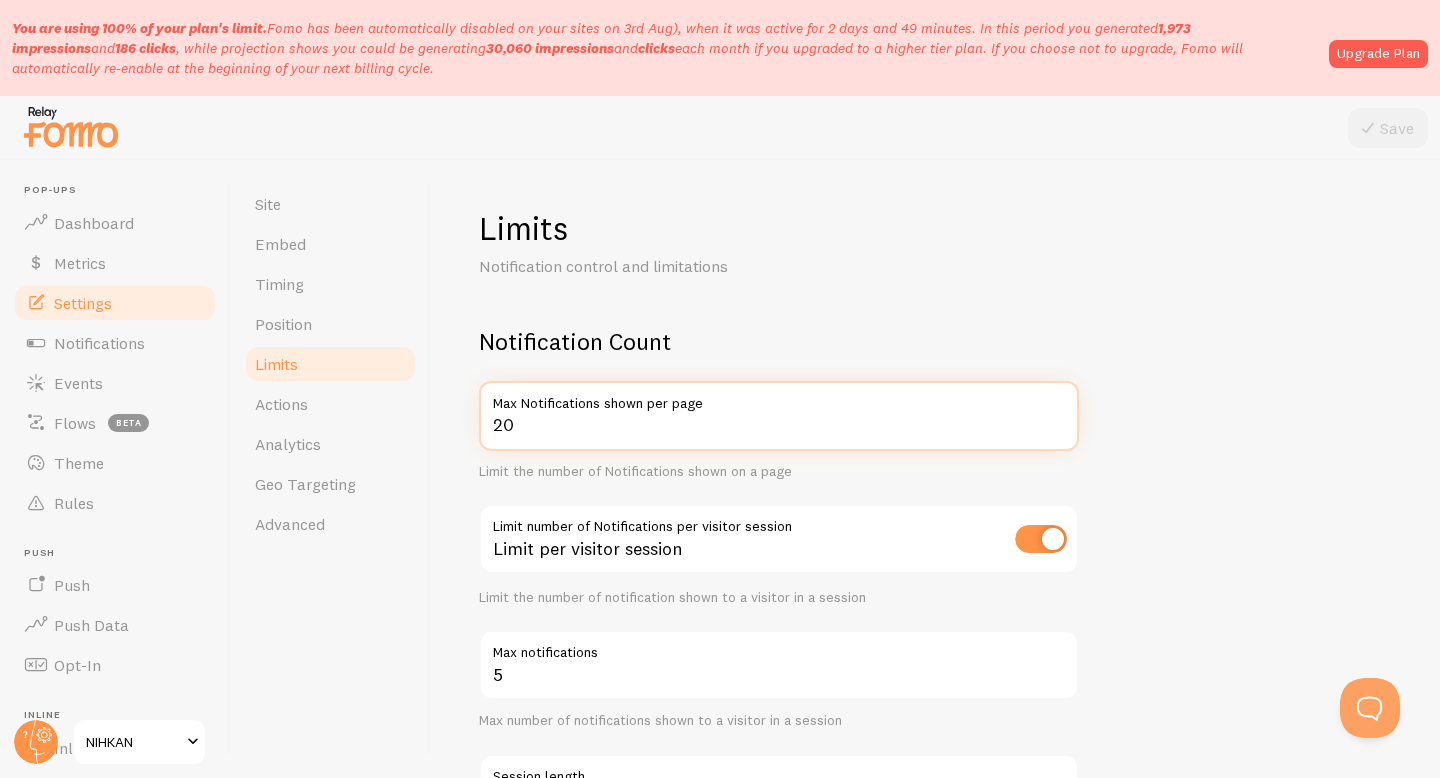 click on "20" at bounding box center (779, 416) 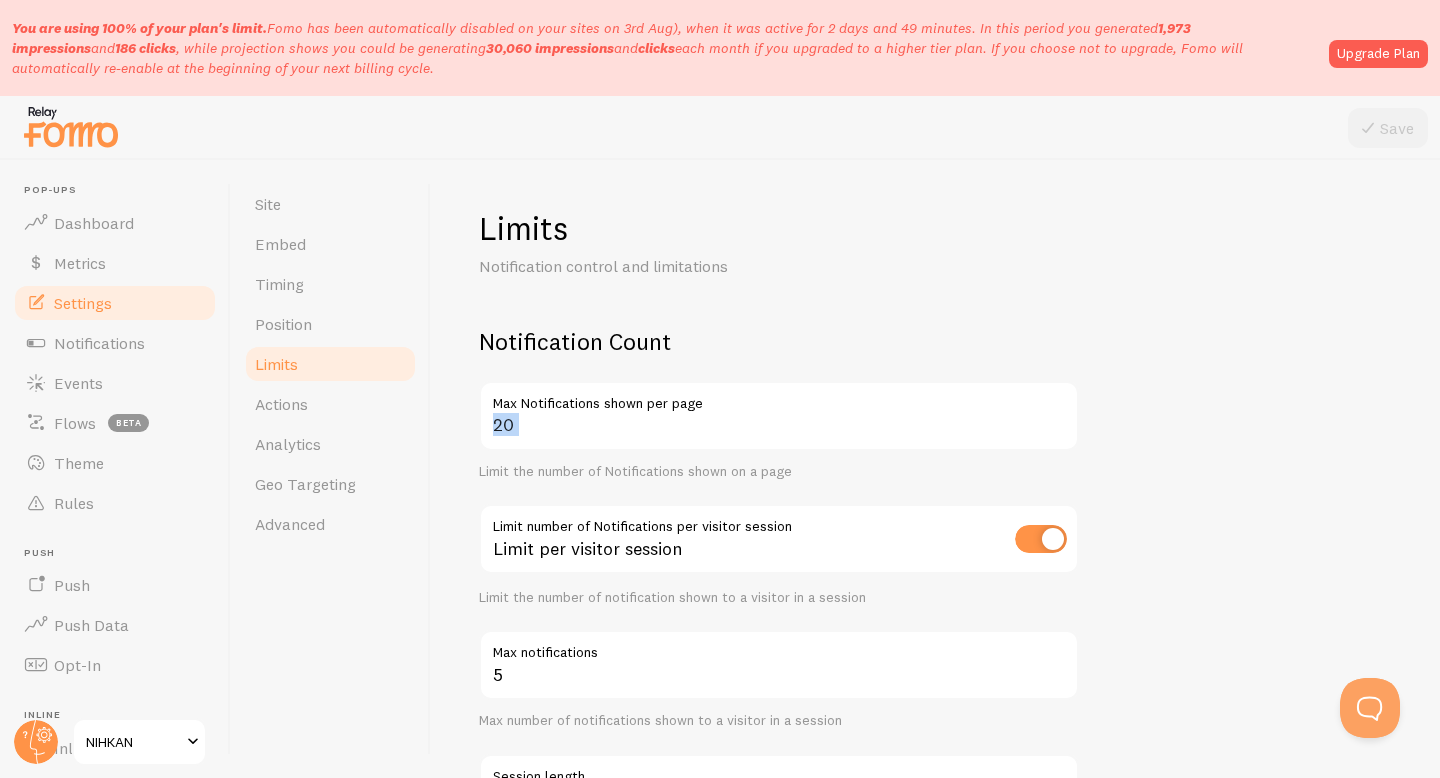 drag, startPoint x: 604, startPoint y: 381, endPoint x: 528, endPoint y: 426, distance: 88.32327 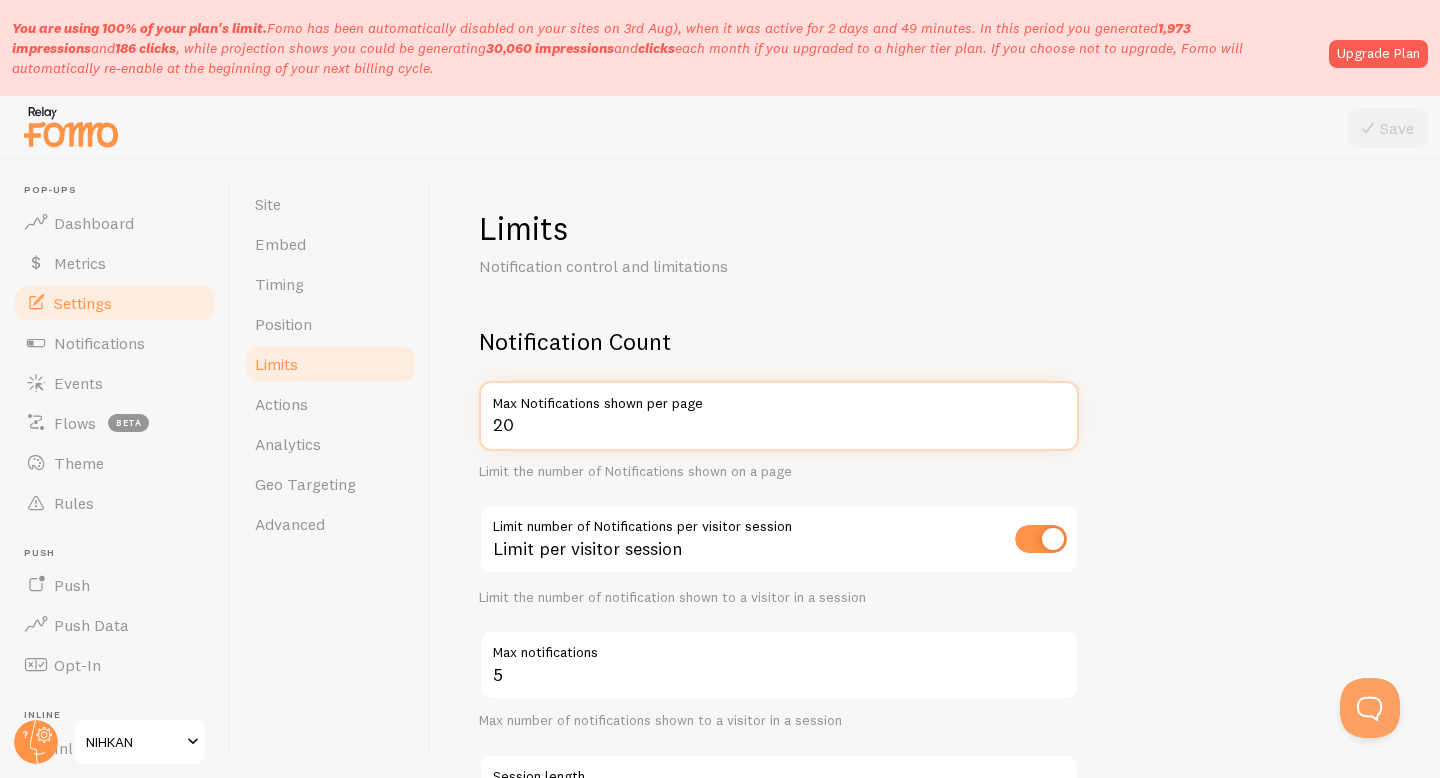 drag, startPoint x: 521, startPoint y: 429, endPoint x: 468, endPoint y: 427, distance: 53.037724 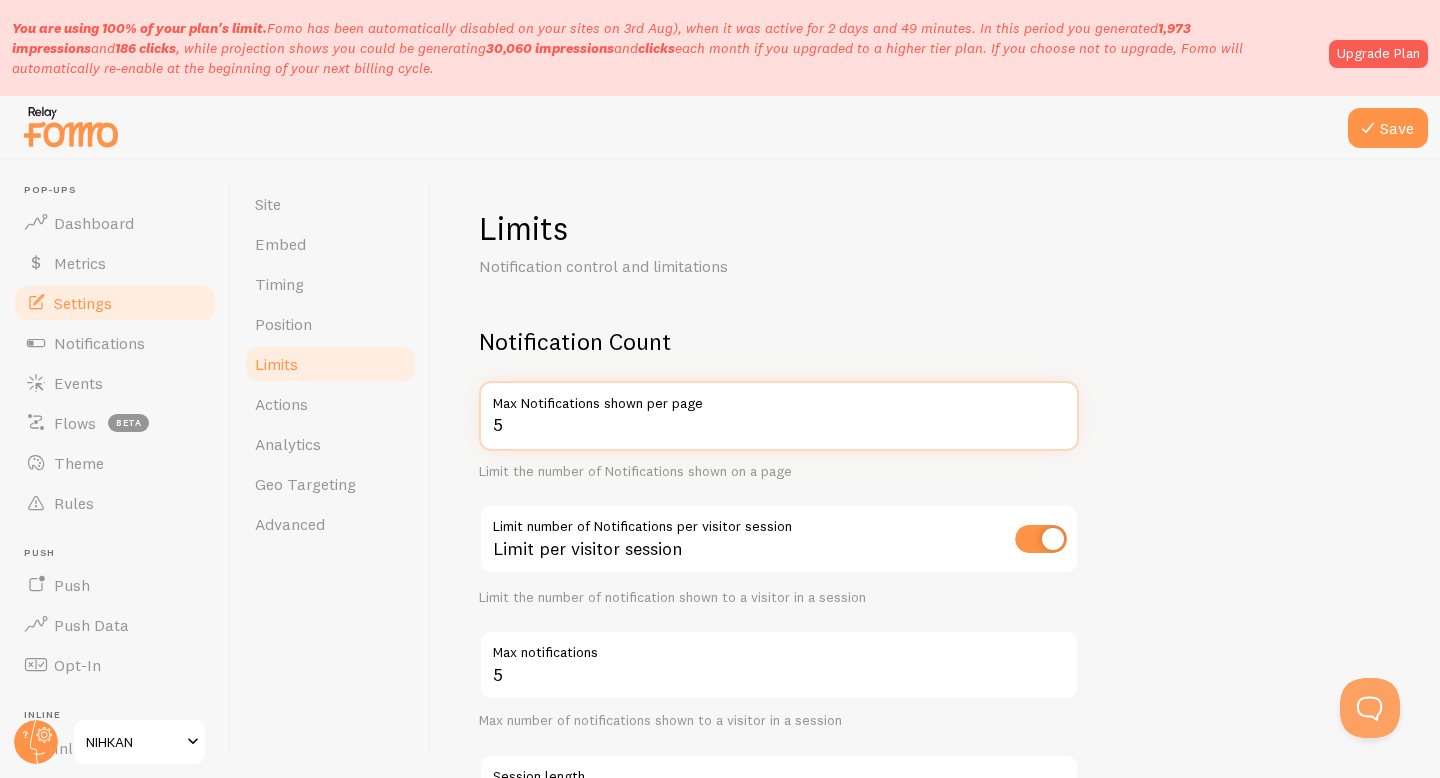 type on "5" 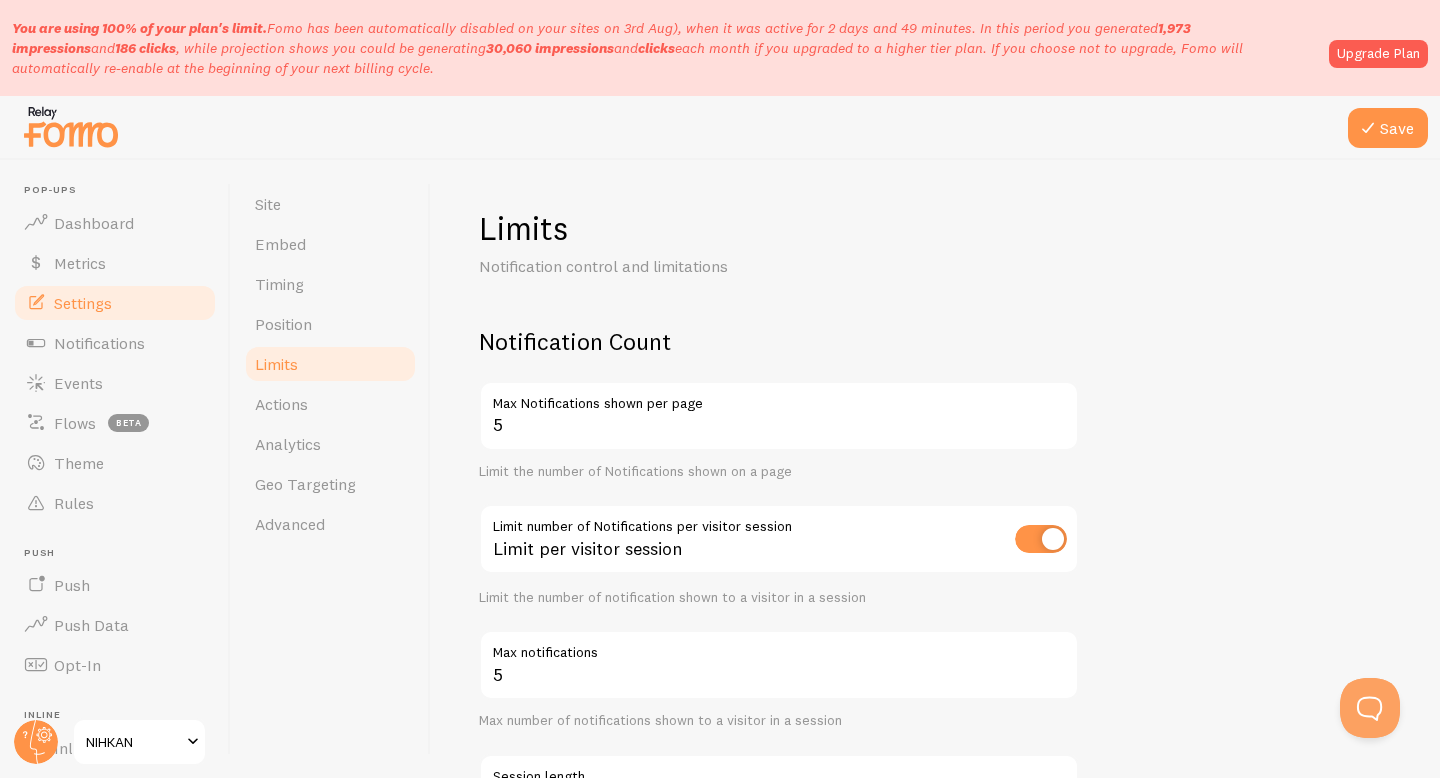click at bounding box center (720, 128) 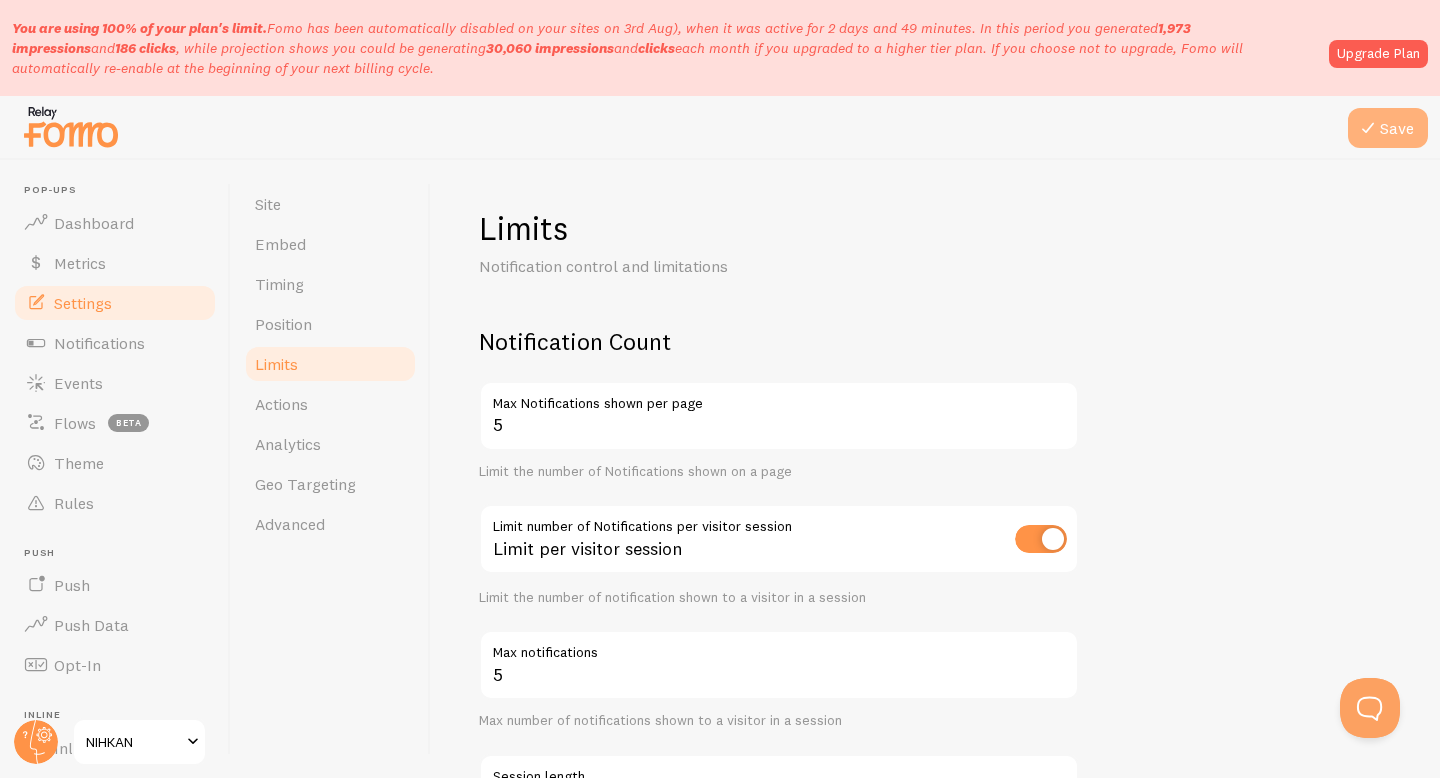 click on "Save" at bounding box center (1388, 128) 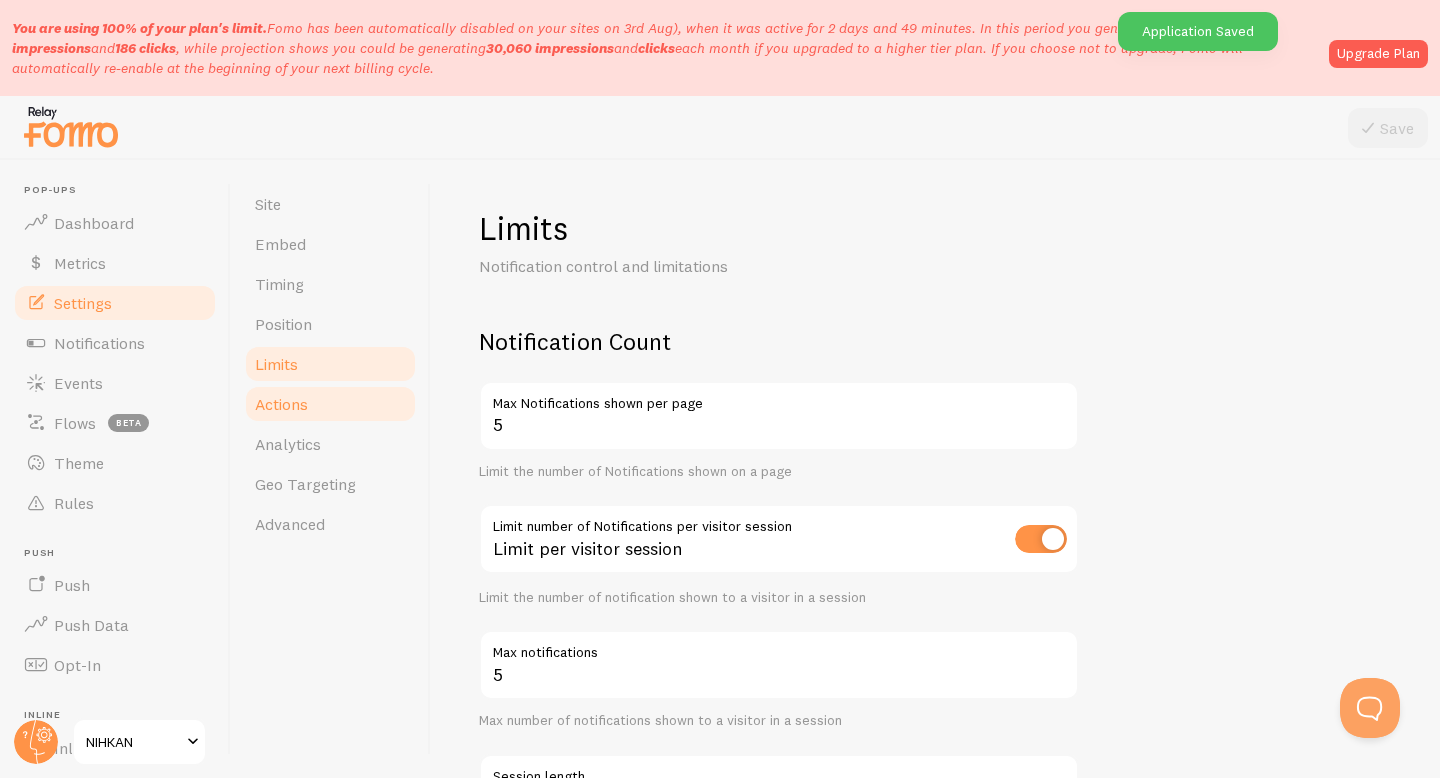 click on "Actions" at bounding box center [330, 404] 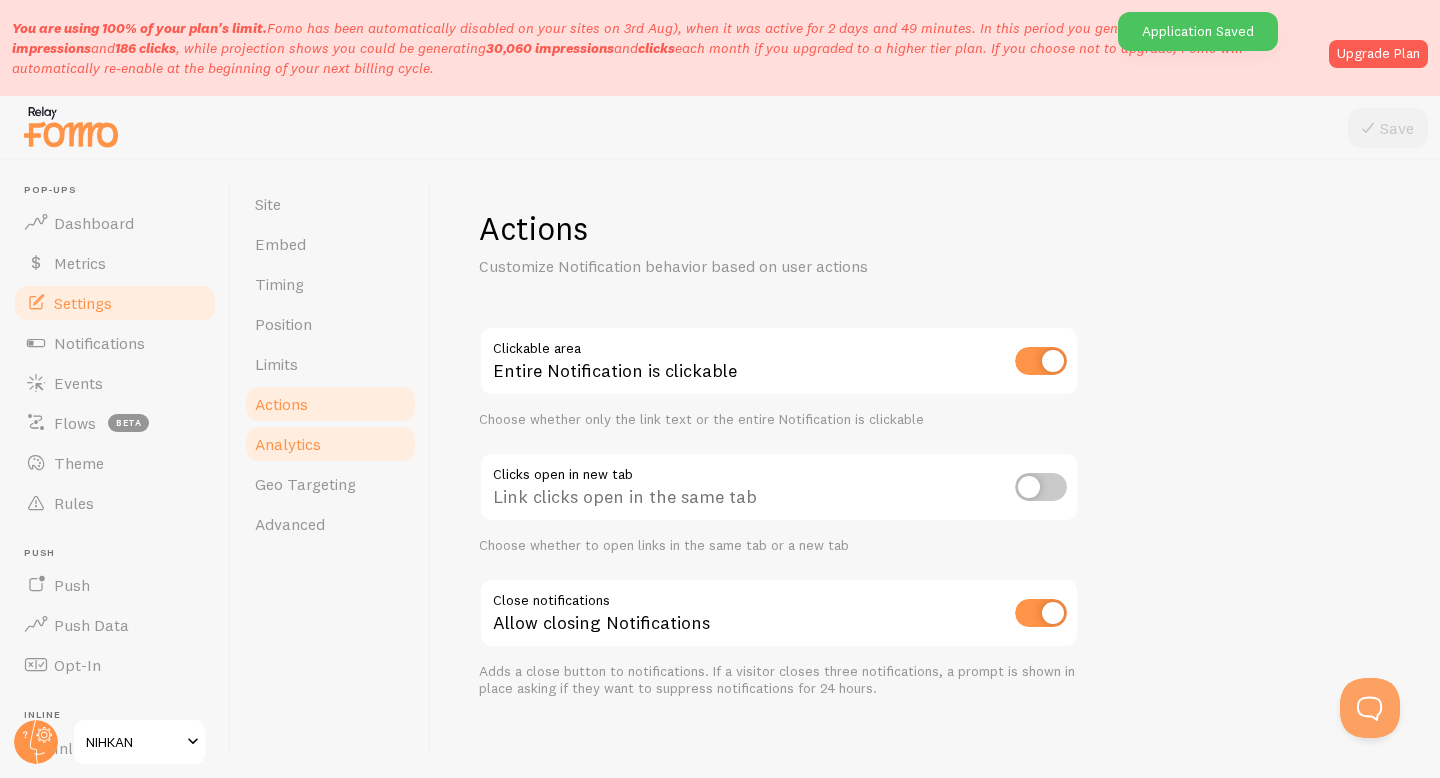 click on "Analytics" at bounding box center (330, 444) 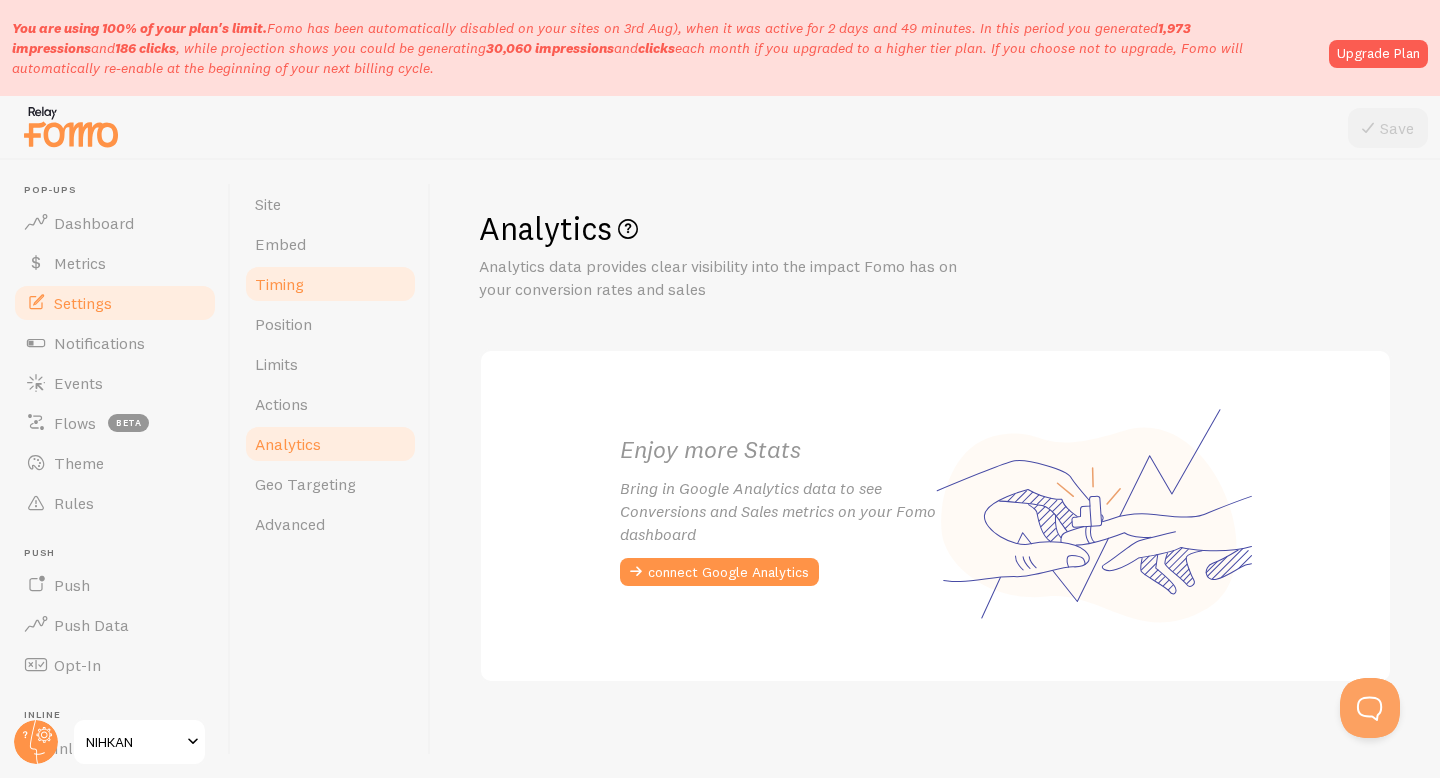click on "Timing" at bounding box center [330, 284] 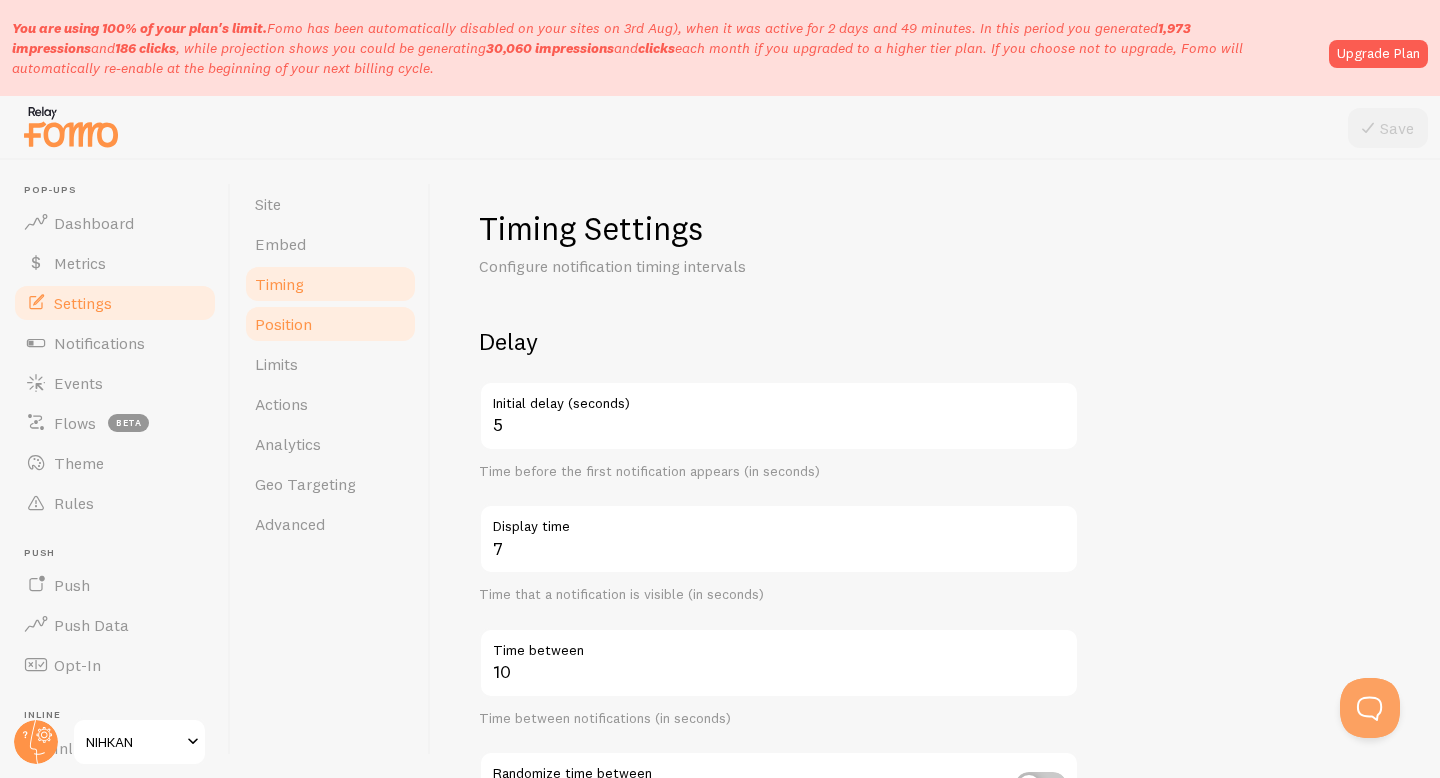 click on "Position" at bounding box center [283, 324] 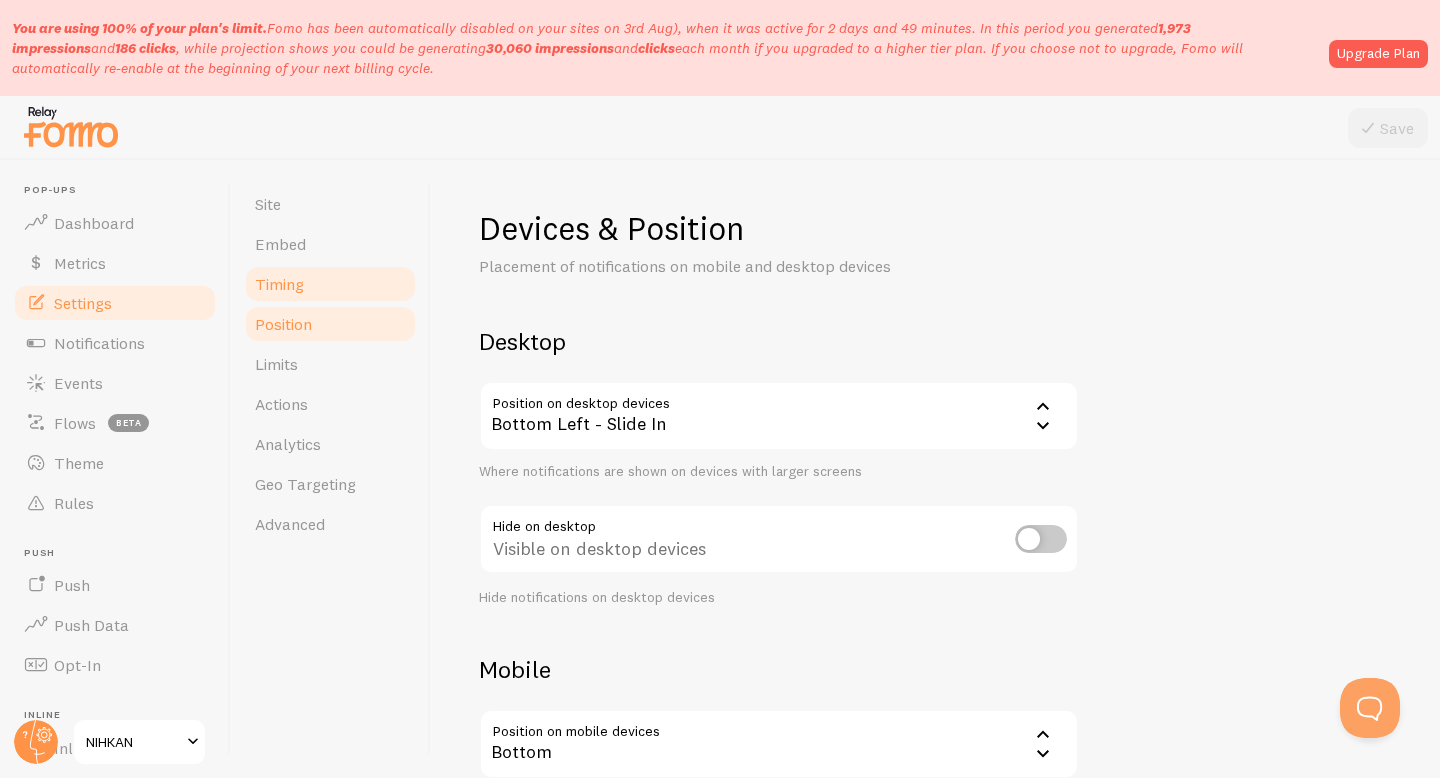 click on "Timing" at bounding box center (330, 284) 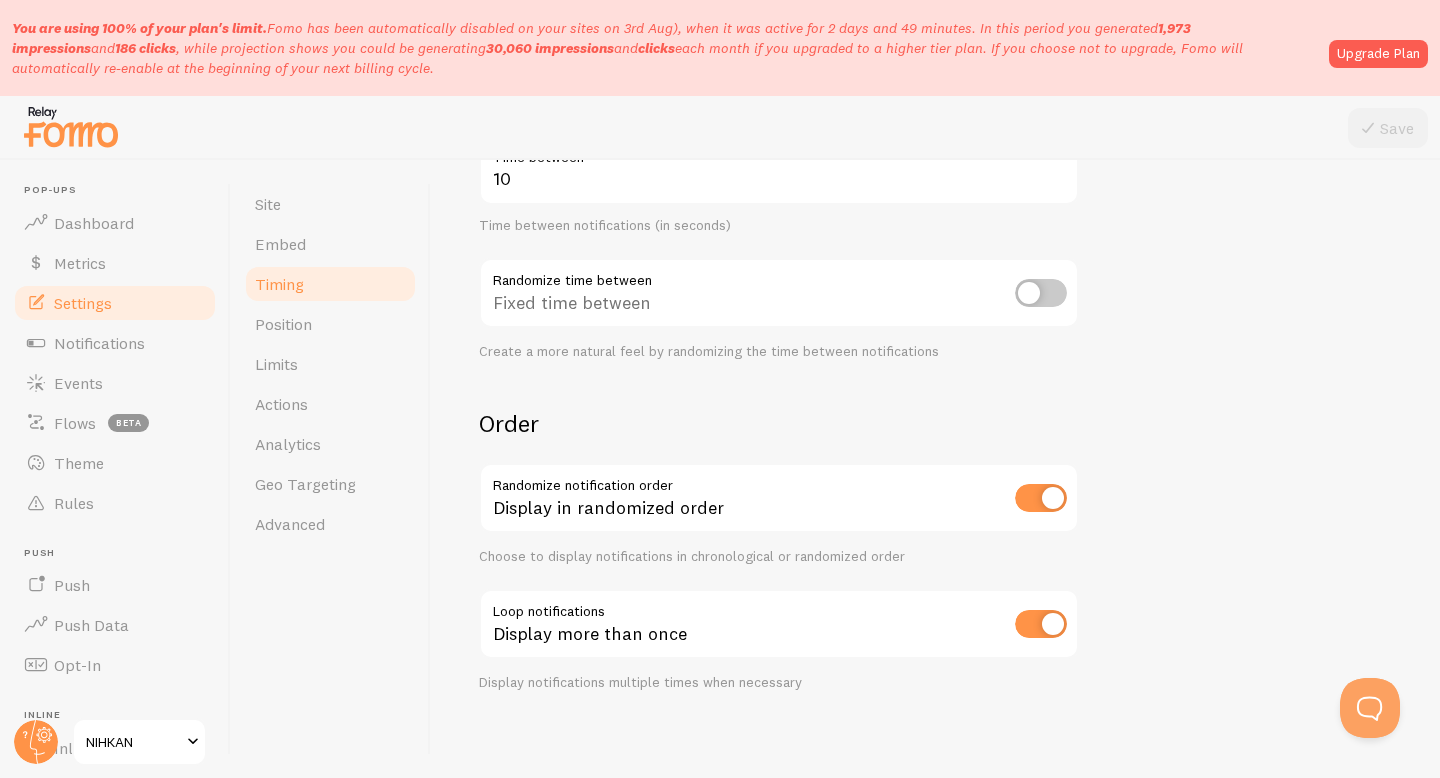 scroll, scrollTop: 502, scrollLeft: 0, axis: vertical 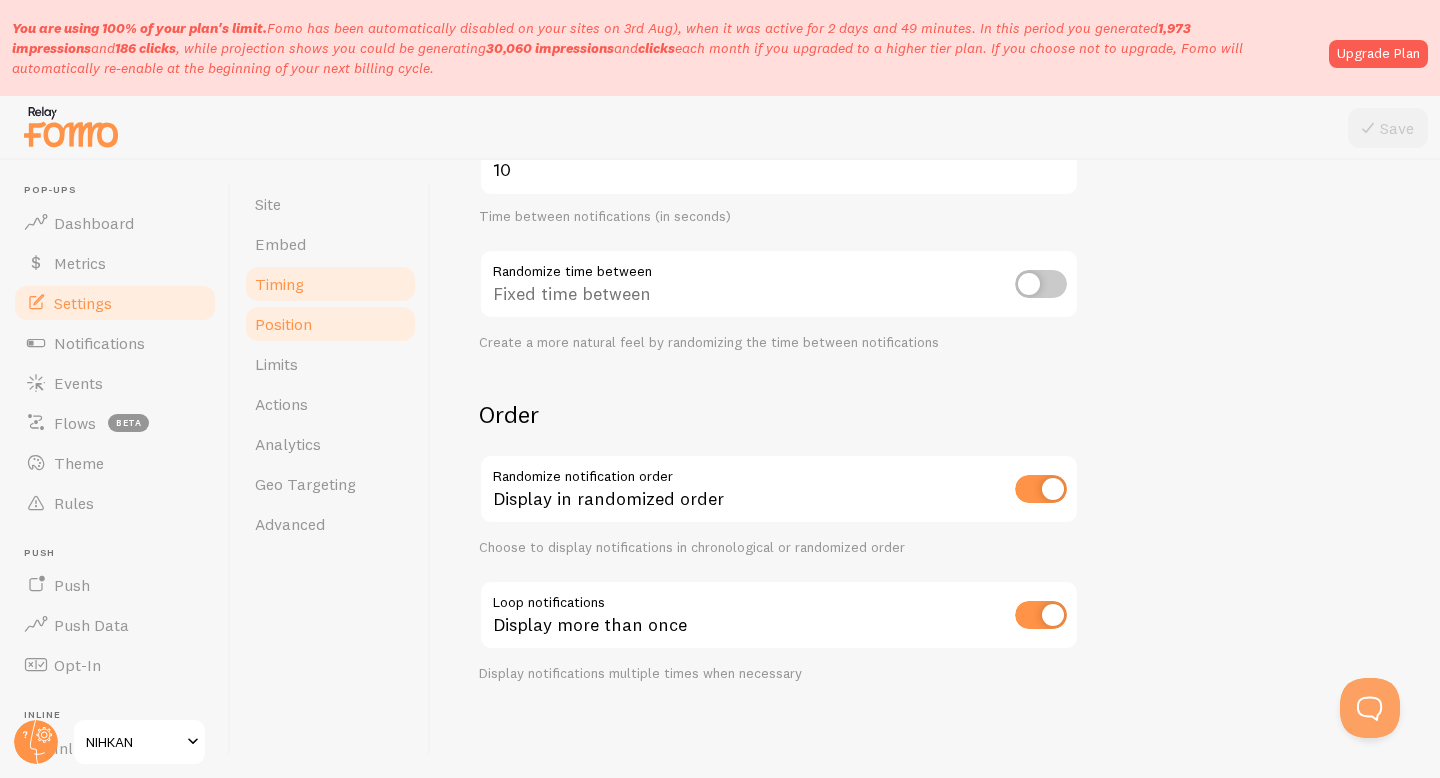 click on "Position" at bounding box center (330, 324) 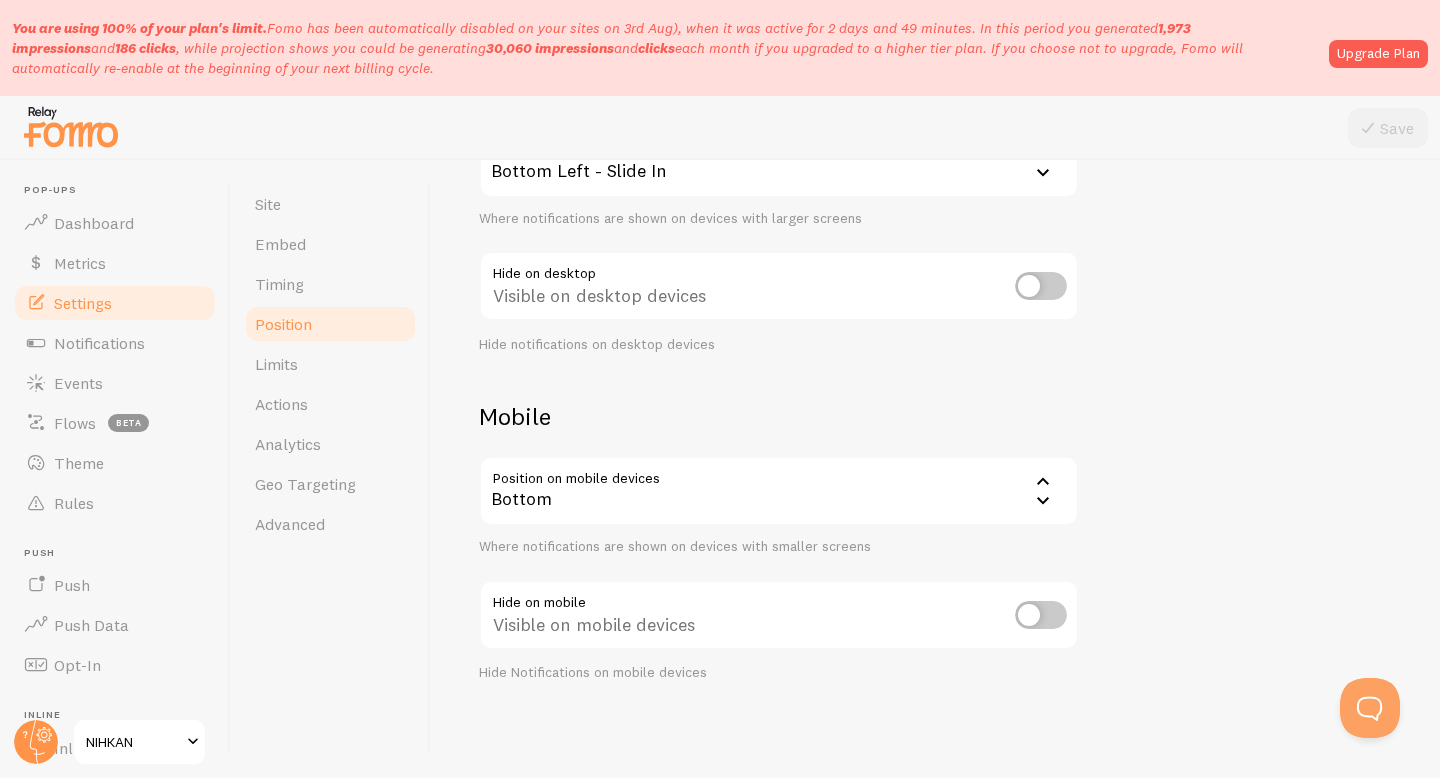 scroll, scrollTop: 0, scrollLeft: 0, axis: both 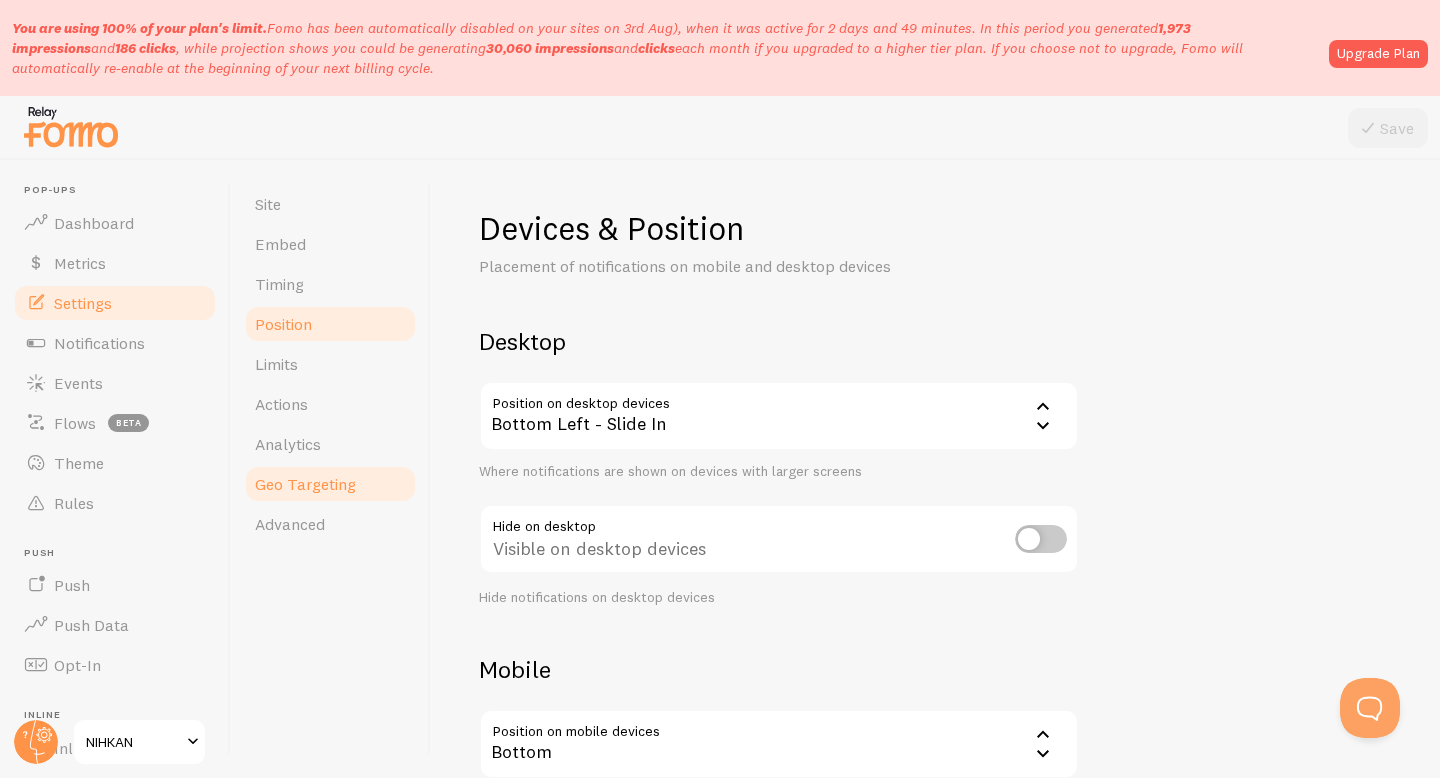 click on "Geo Targeting" at bounding box center [305, 484] 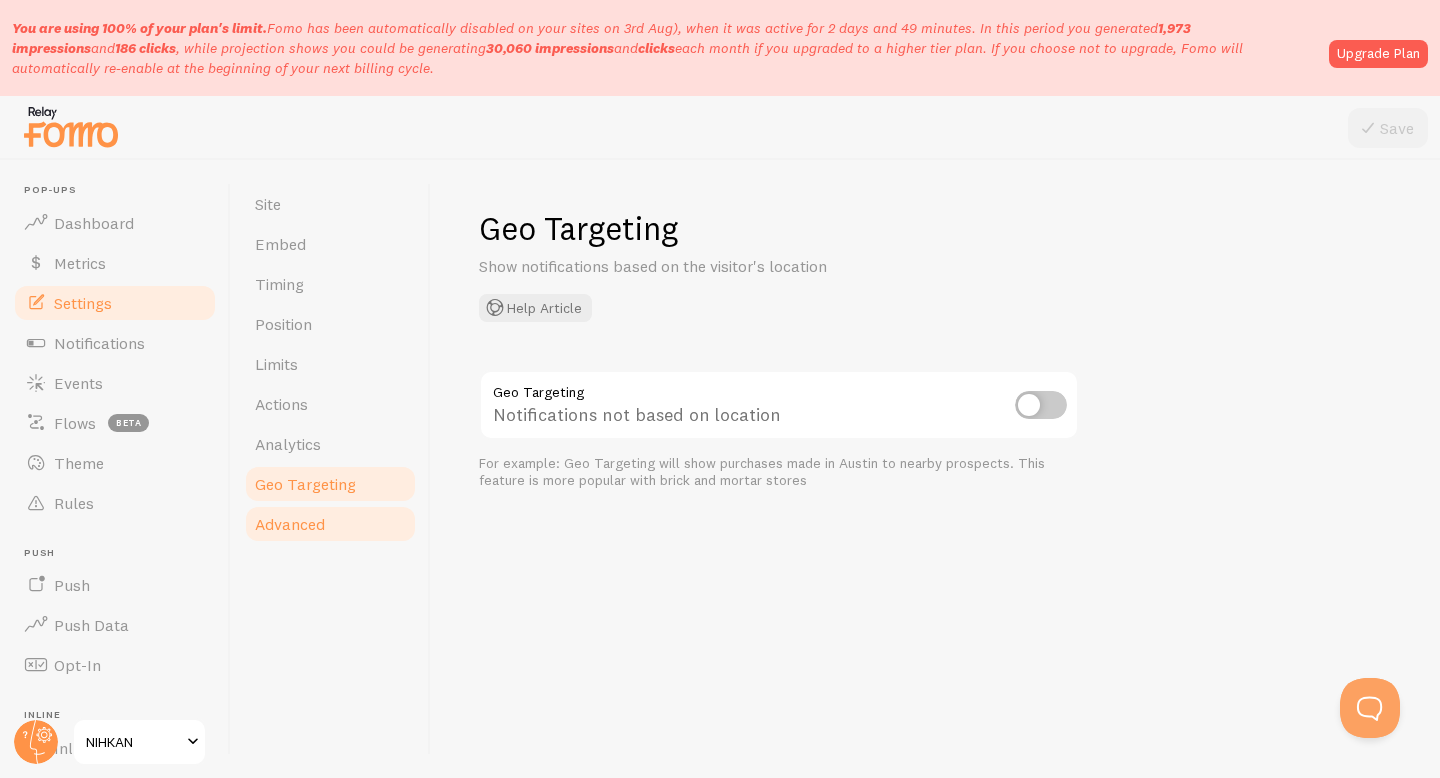click on "Advanced" at bounding box center (330, 524) 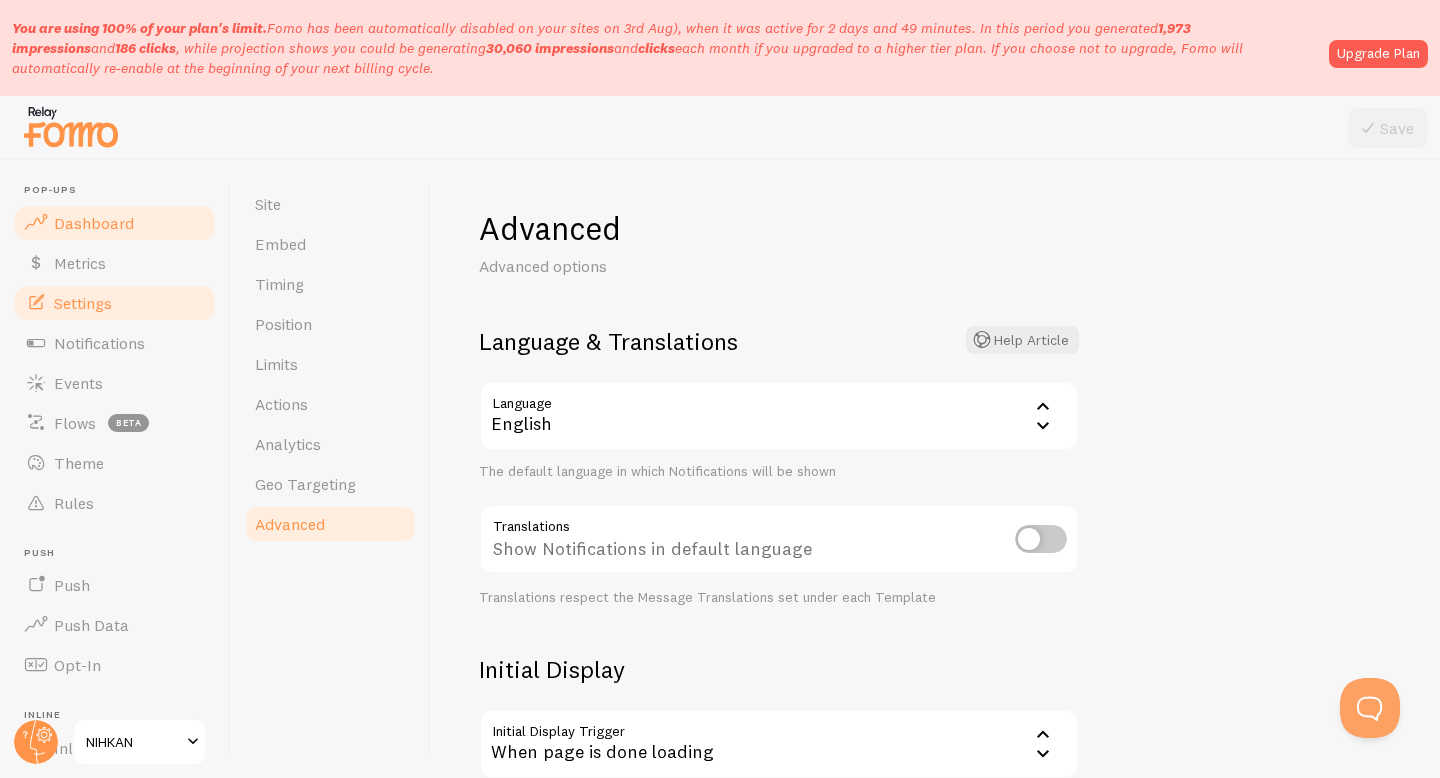 click on "Dashboard" at bounding box center [115, 223] 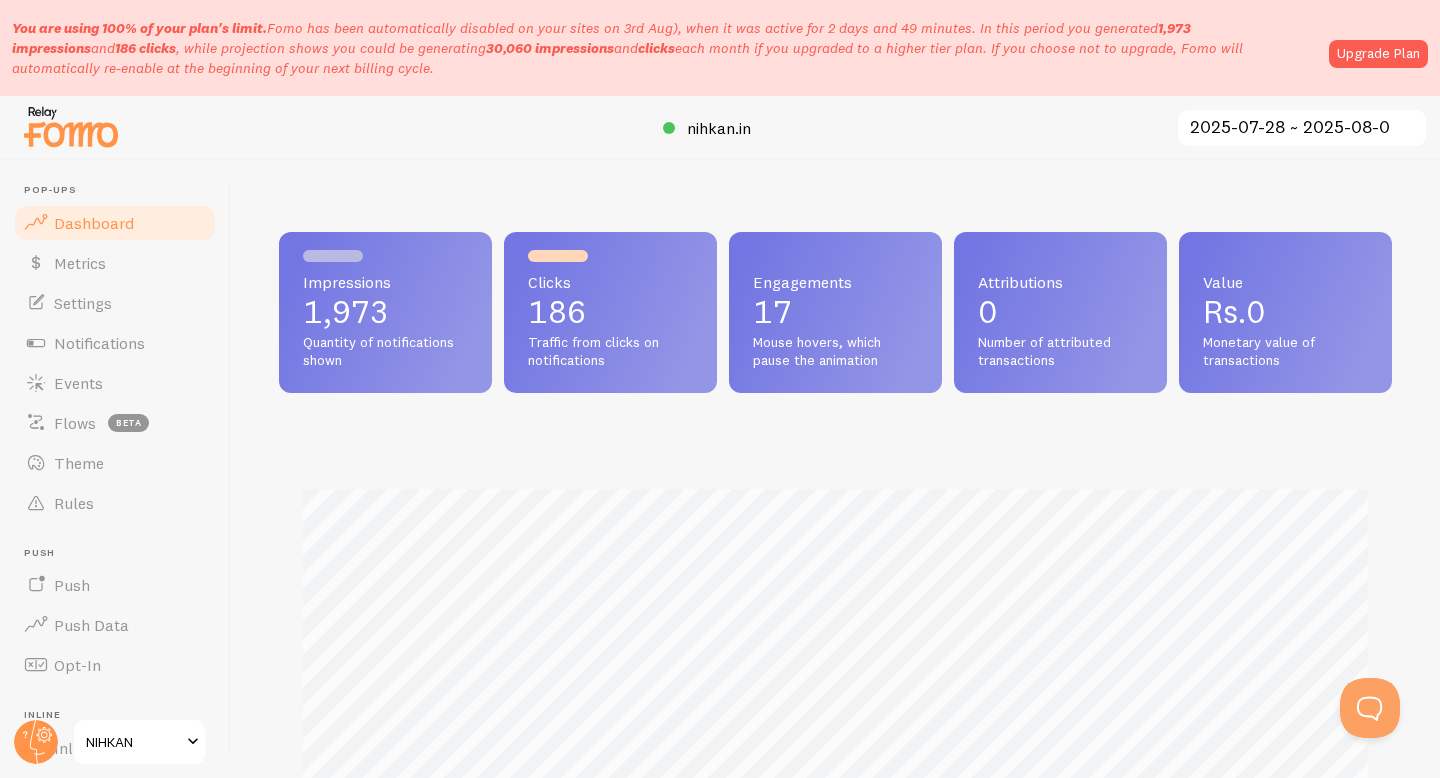 scroll, scrollTop: 999474, scrollLeft: 998887, axis: both 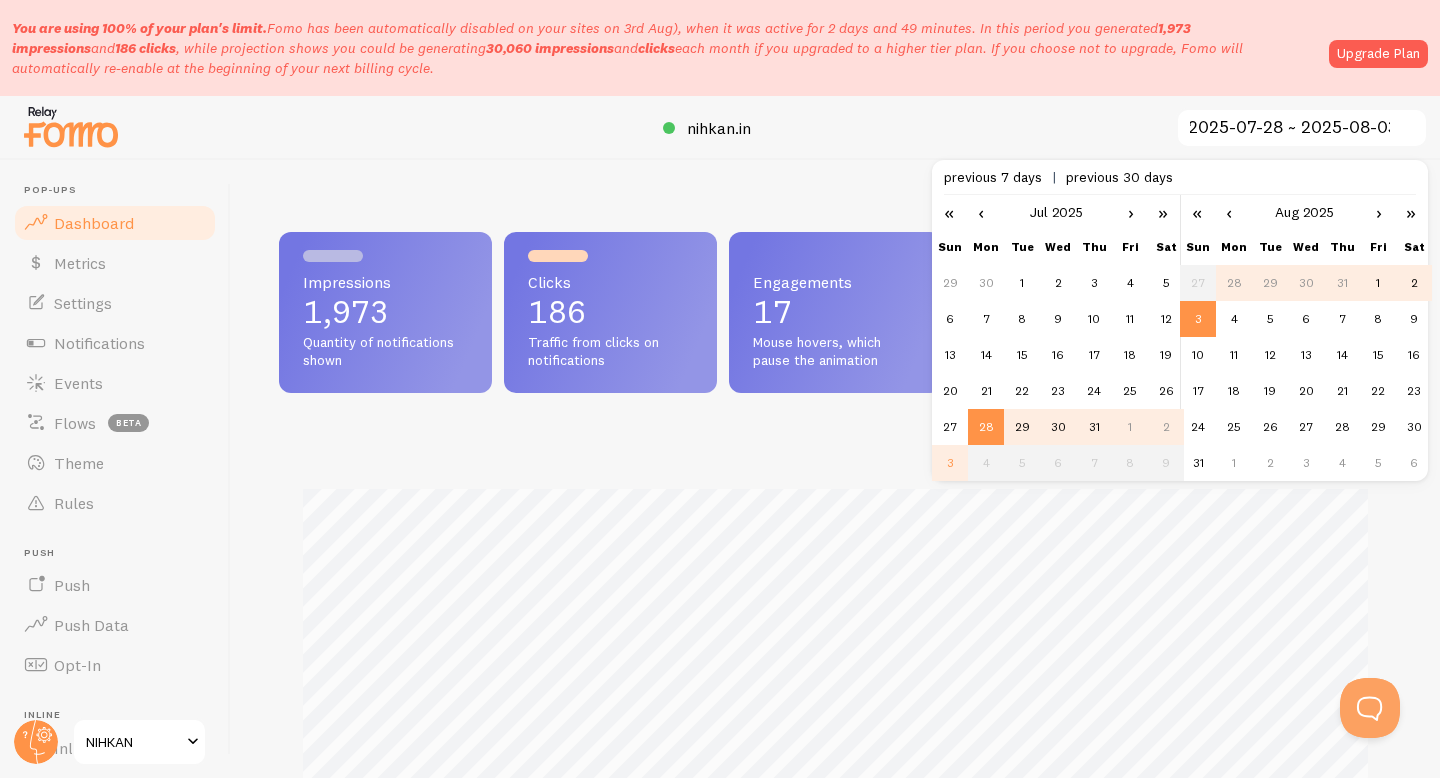 click on "1" at bounding box center (1378, 283) 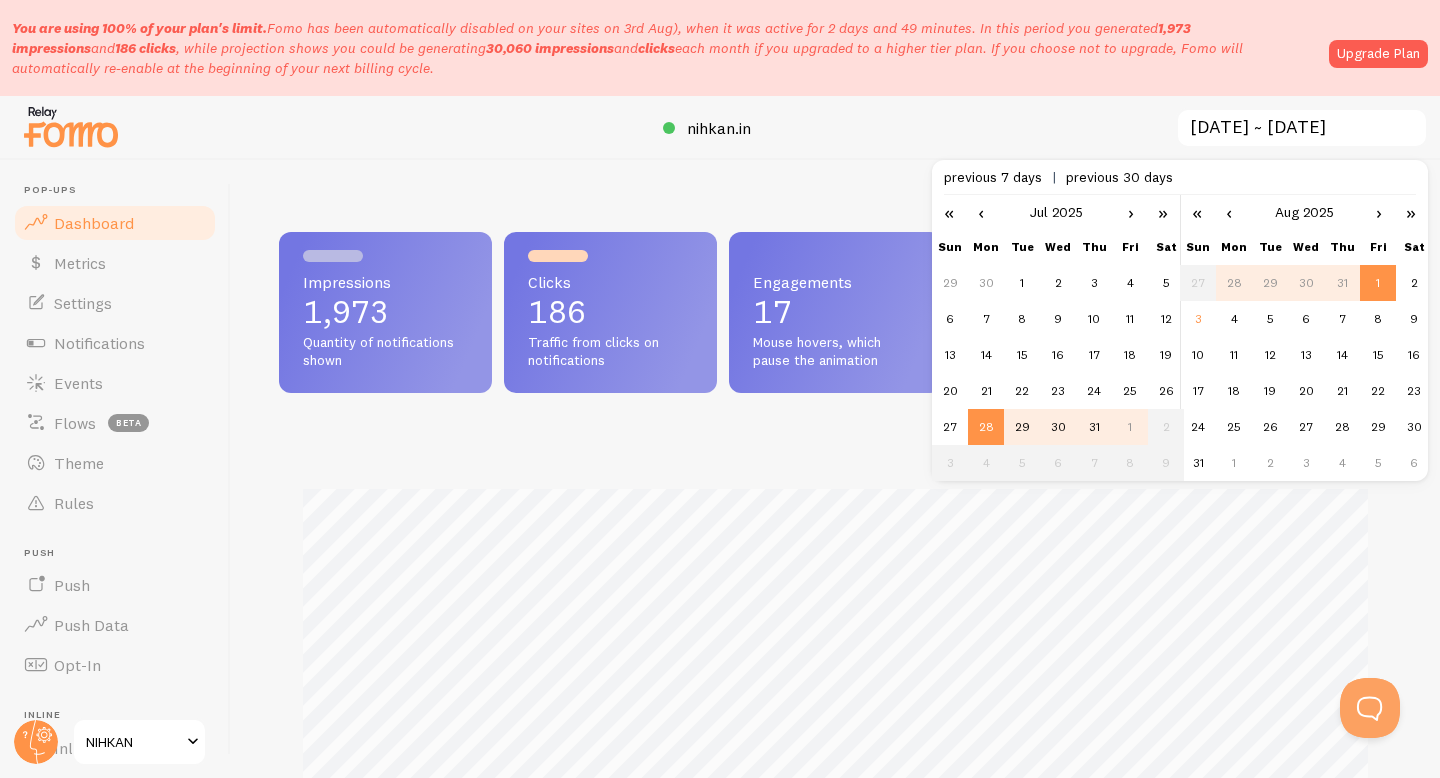 scroll, scrollTop: 0, scrollLeft: 0, axis: both 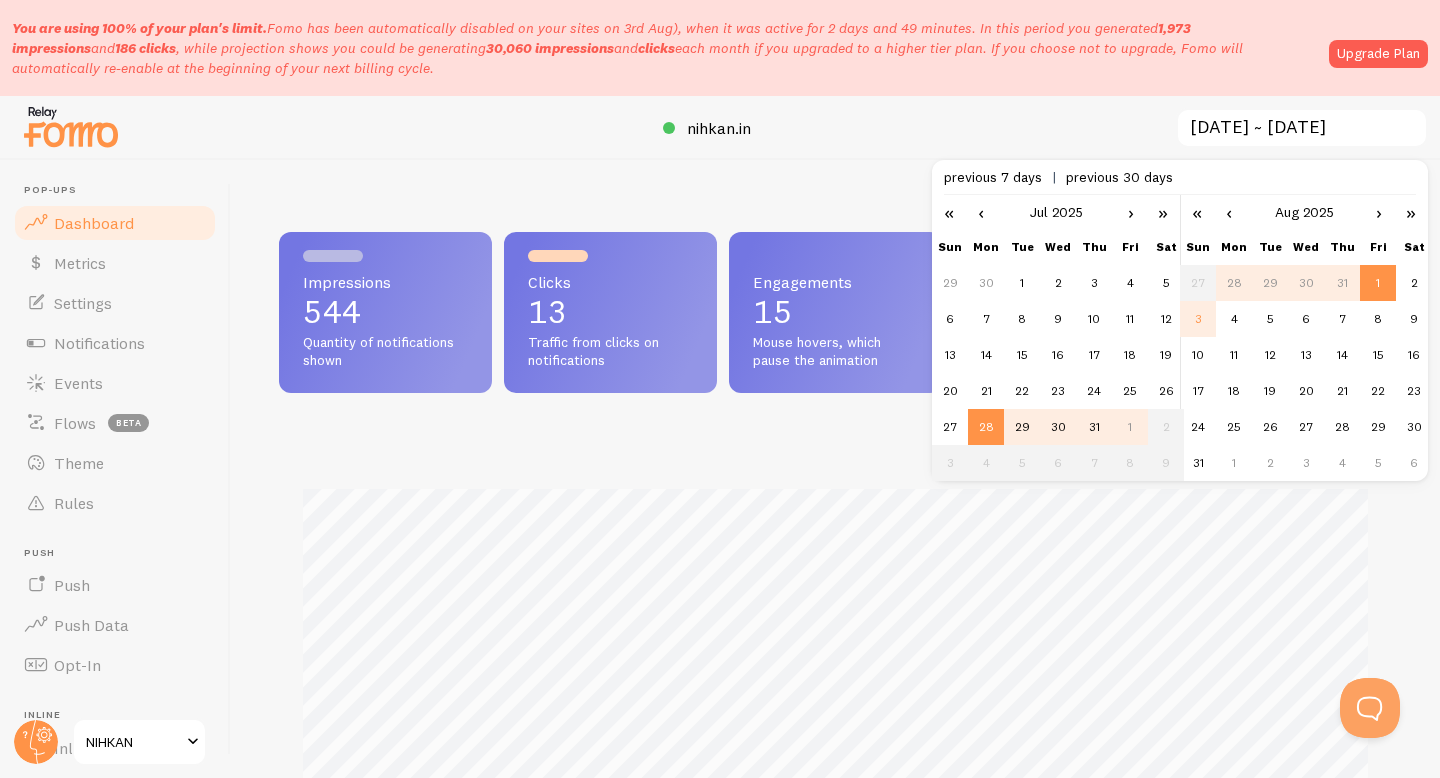 click on "3" at bounding box center (1198, 319) 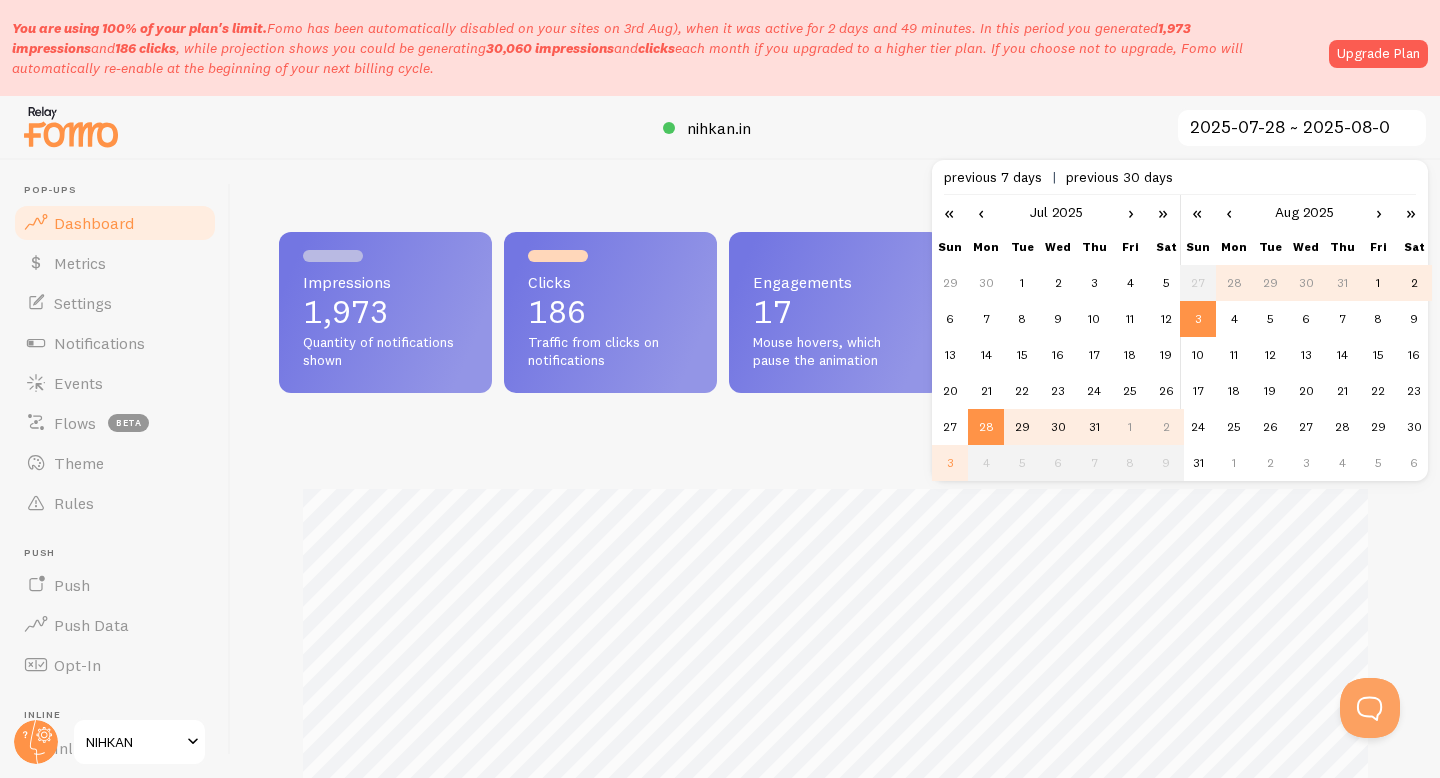 scroll, scrollTop: 999474, scrollLeft: 998887, axis: both 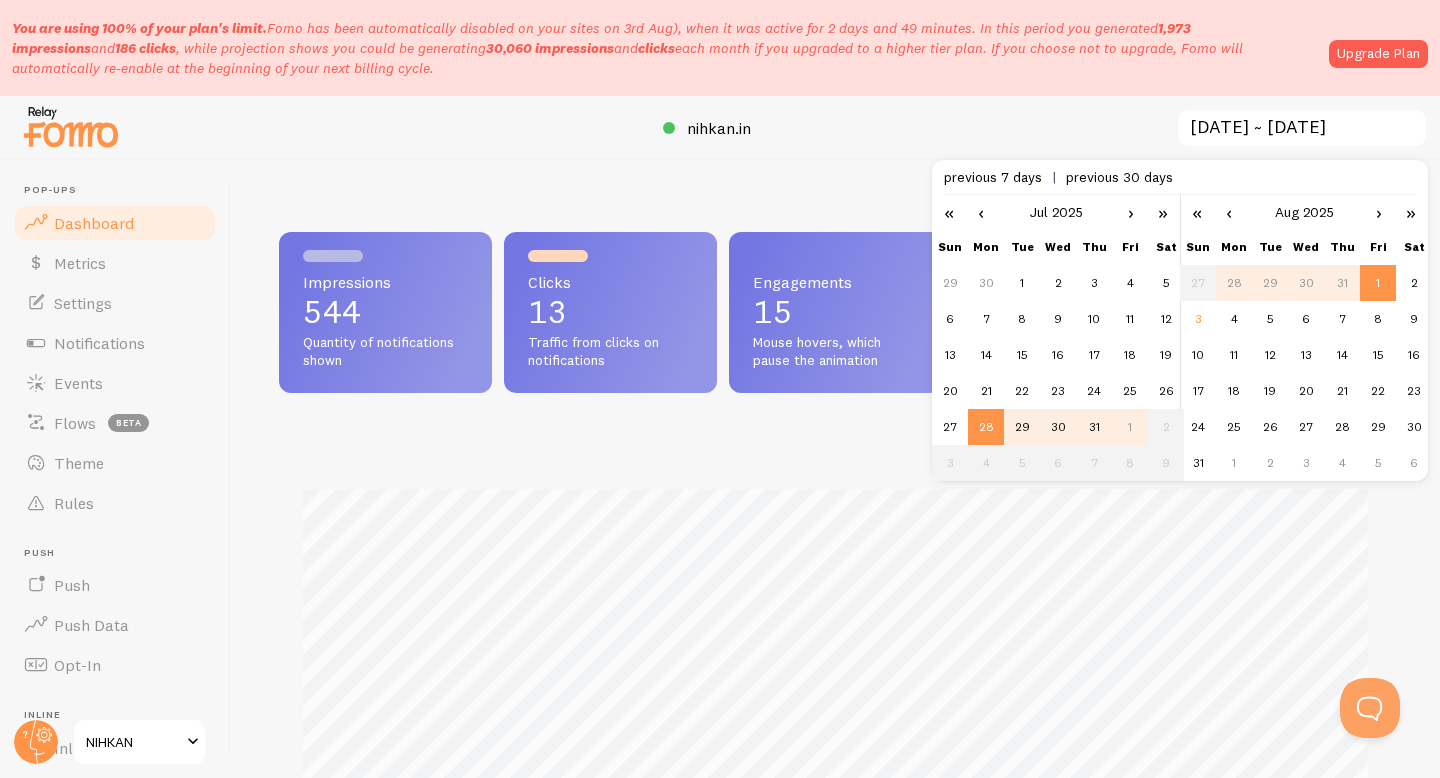 click on "2025-07-28 ~ 2025-08-01" at bounding box center [1302, 128] 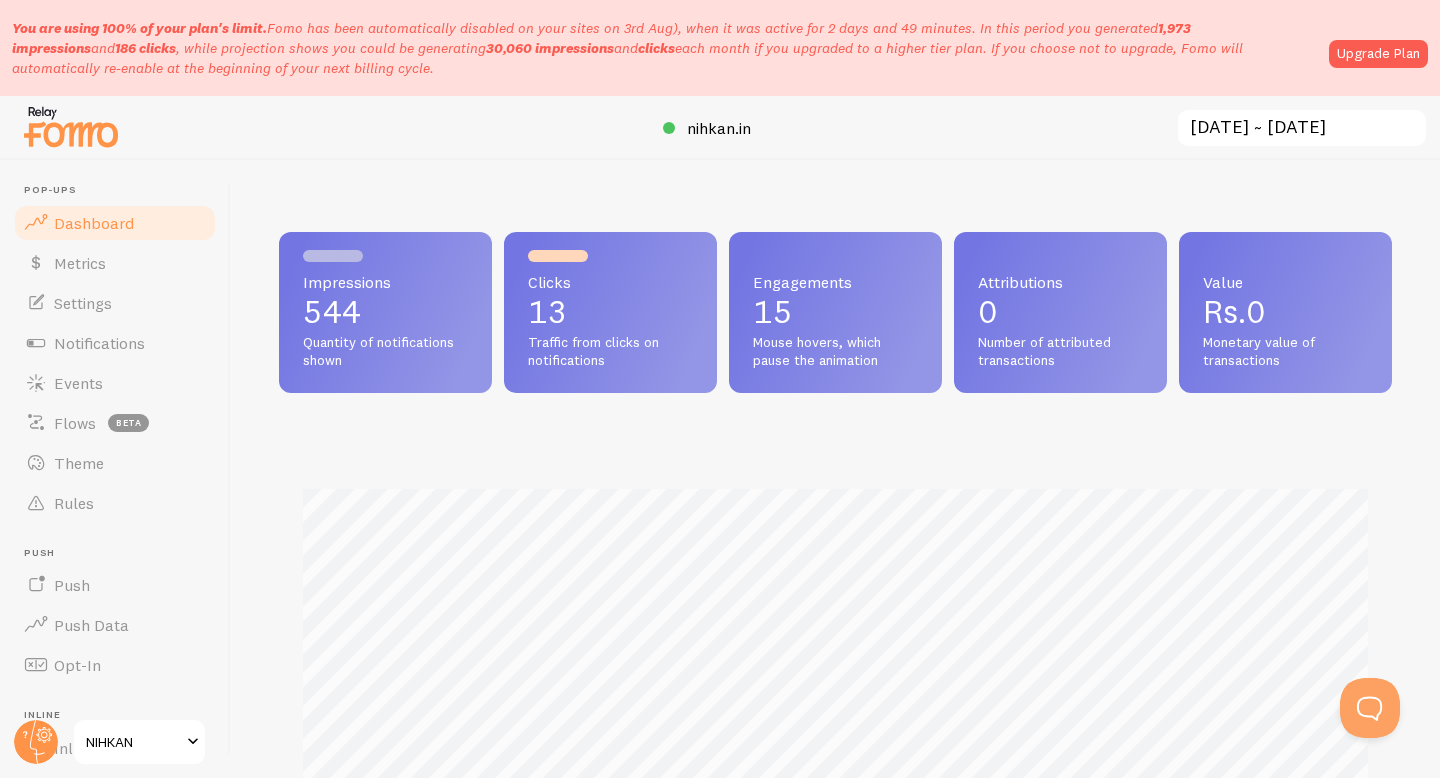 click on "2025-07-28 ~ 2025-08-01" at bounding box center (1302, 128) 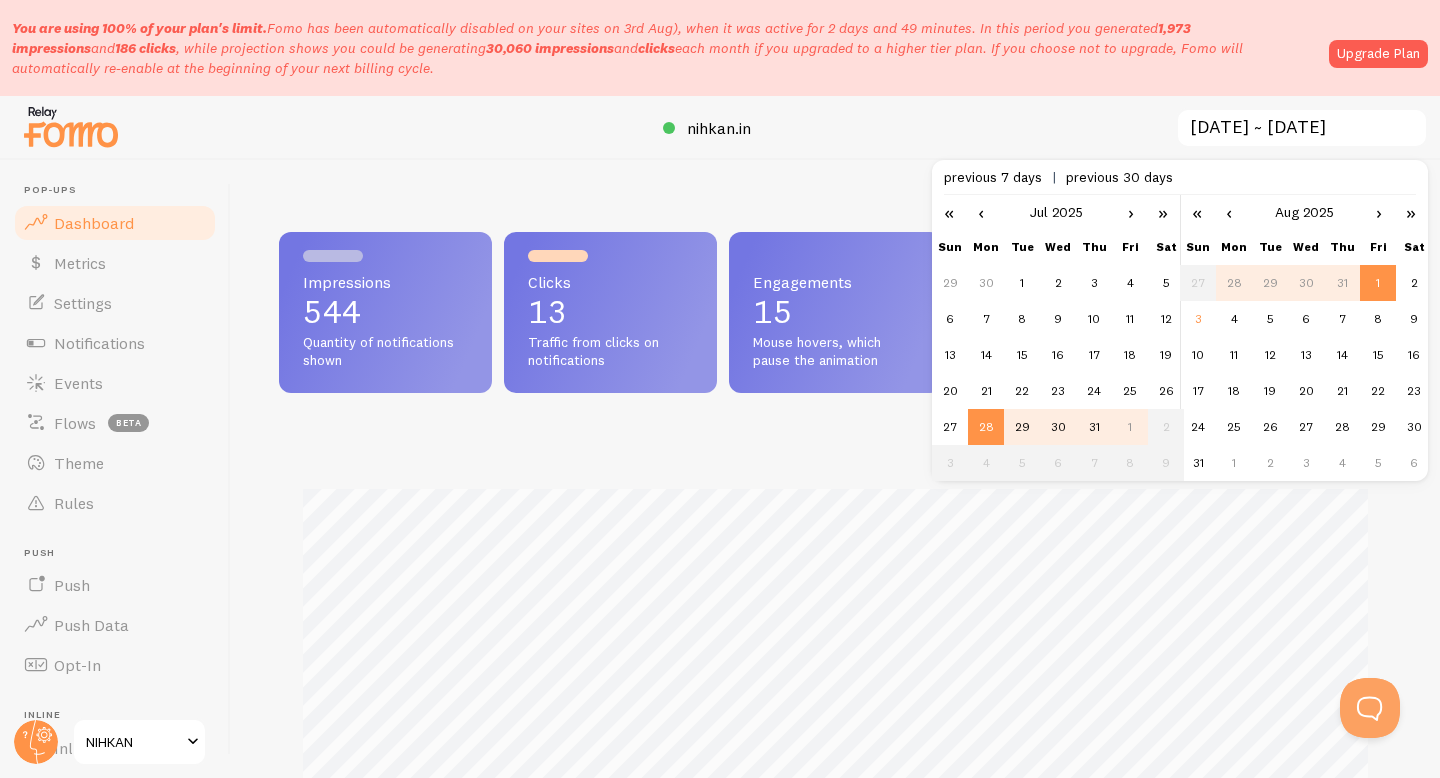 click on "1" at bounding box center (1378, 283) 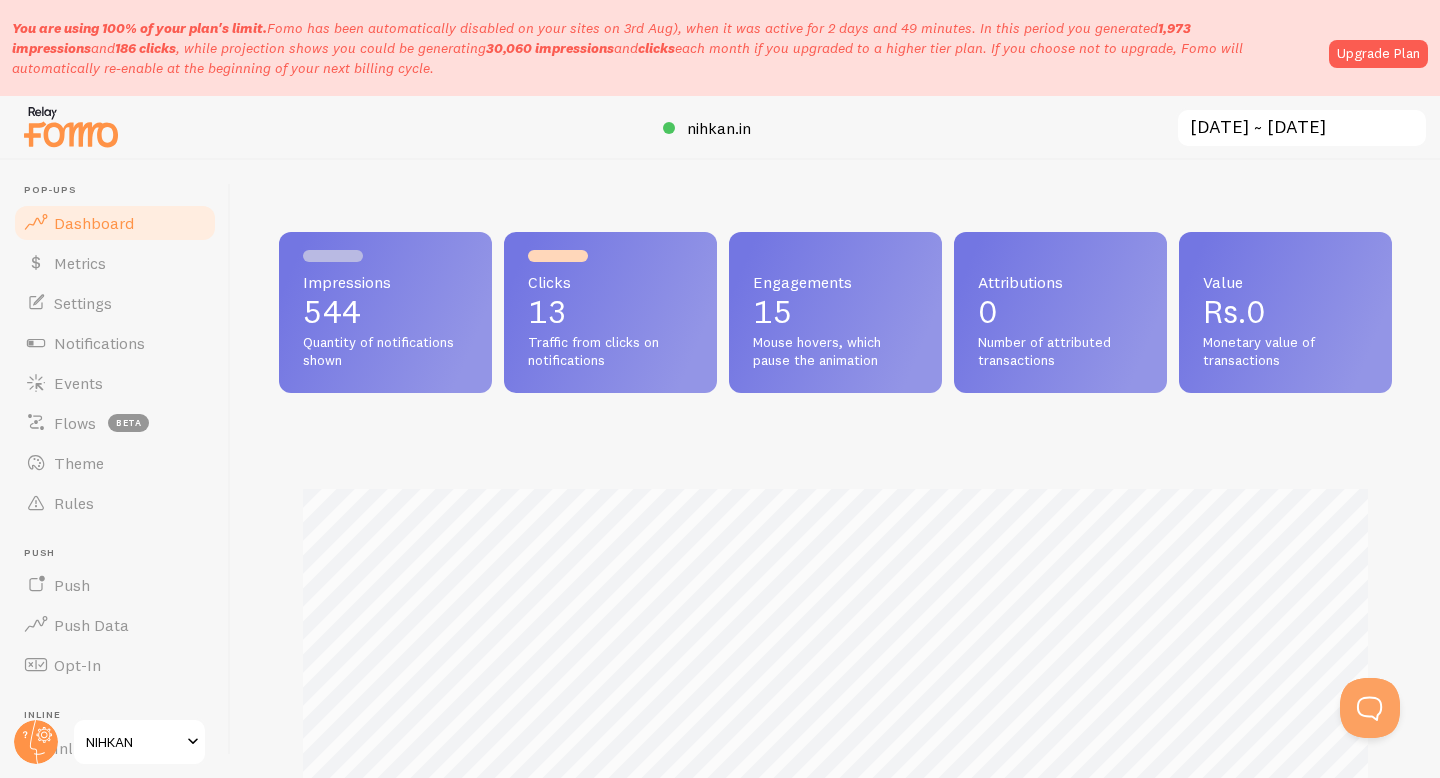 click on "2025-07-28 ~ 2025-08-01" at bounding box center (1302, 128) 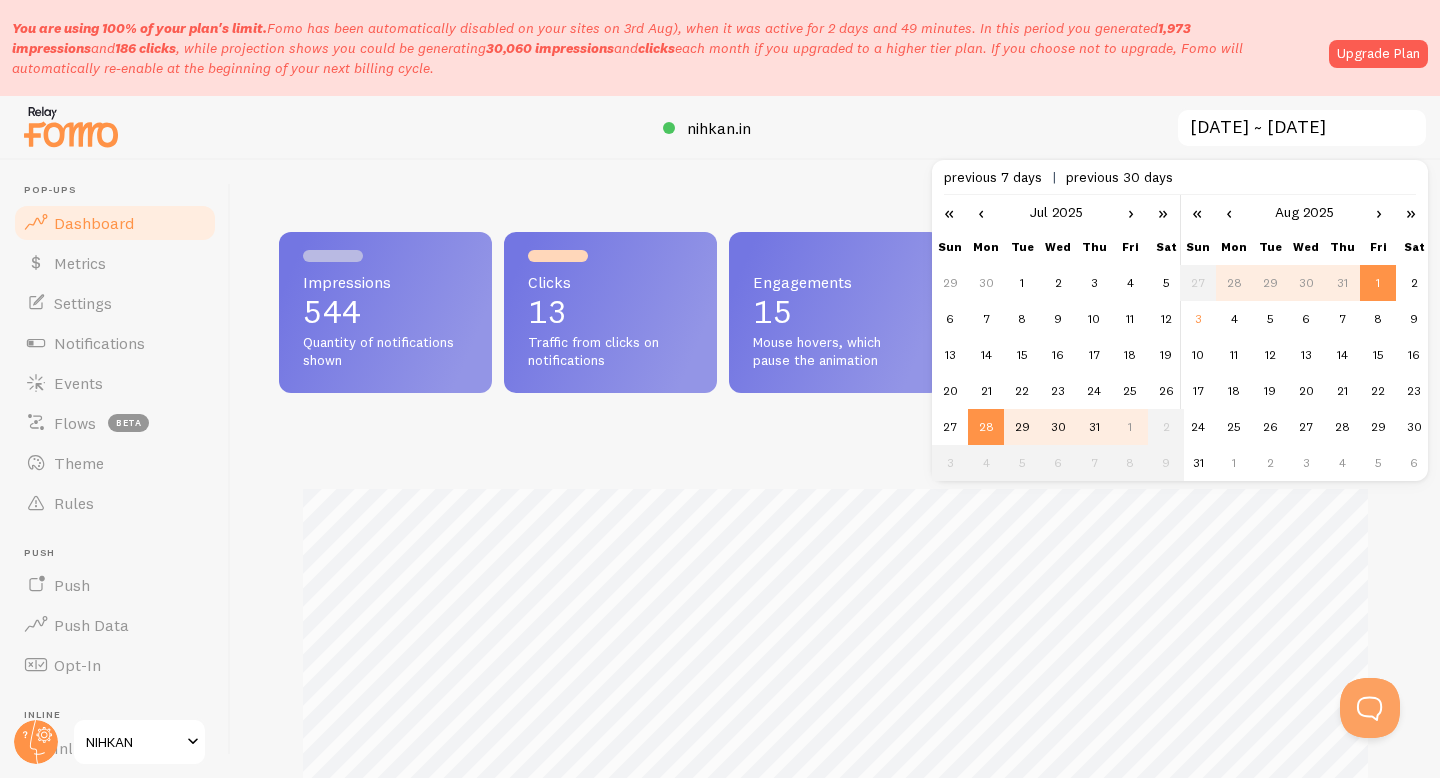 click on "1" at bounding box center [1378, 283] 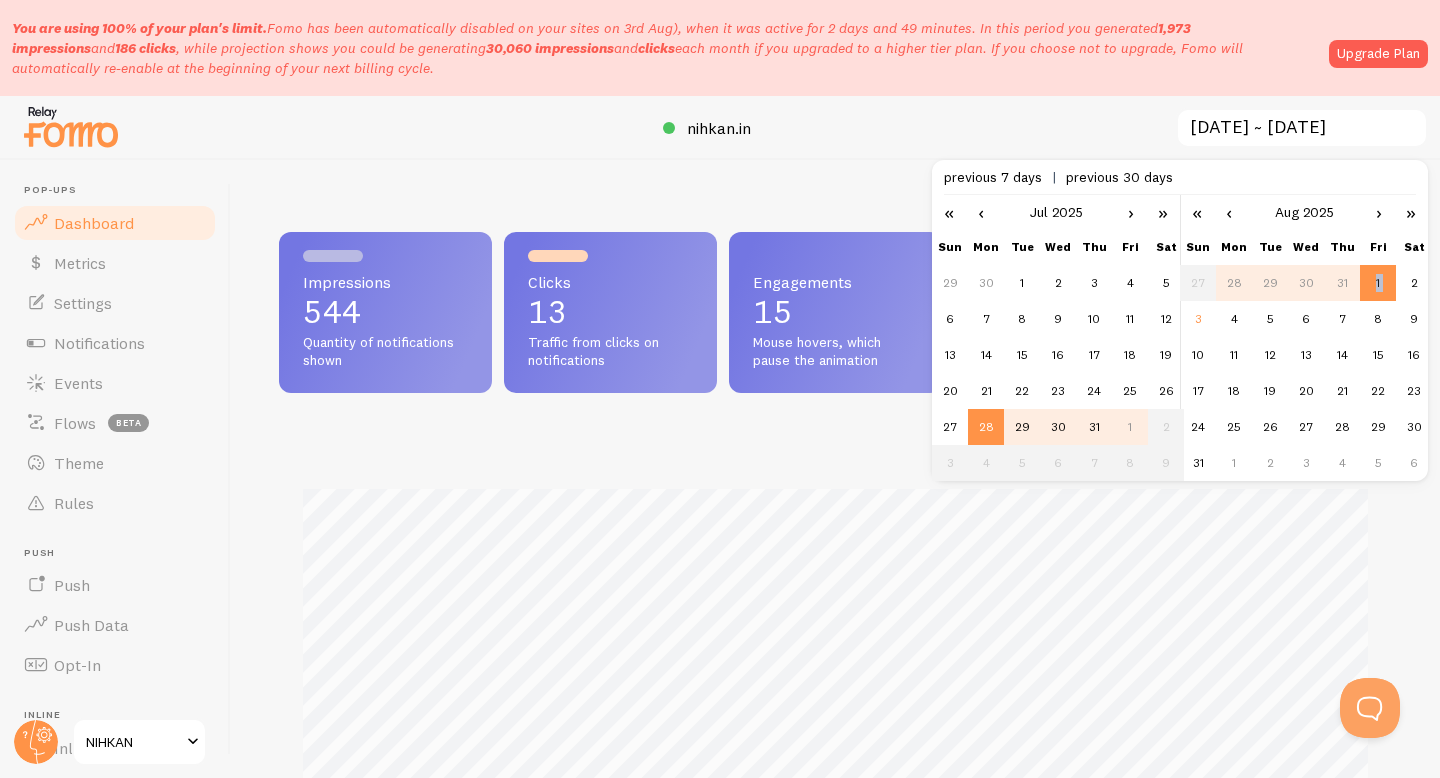 click on "1" at bounding box center [1378, 283] 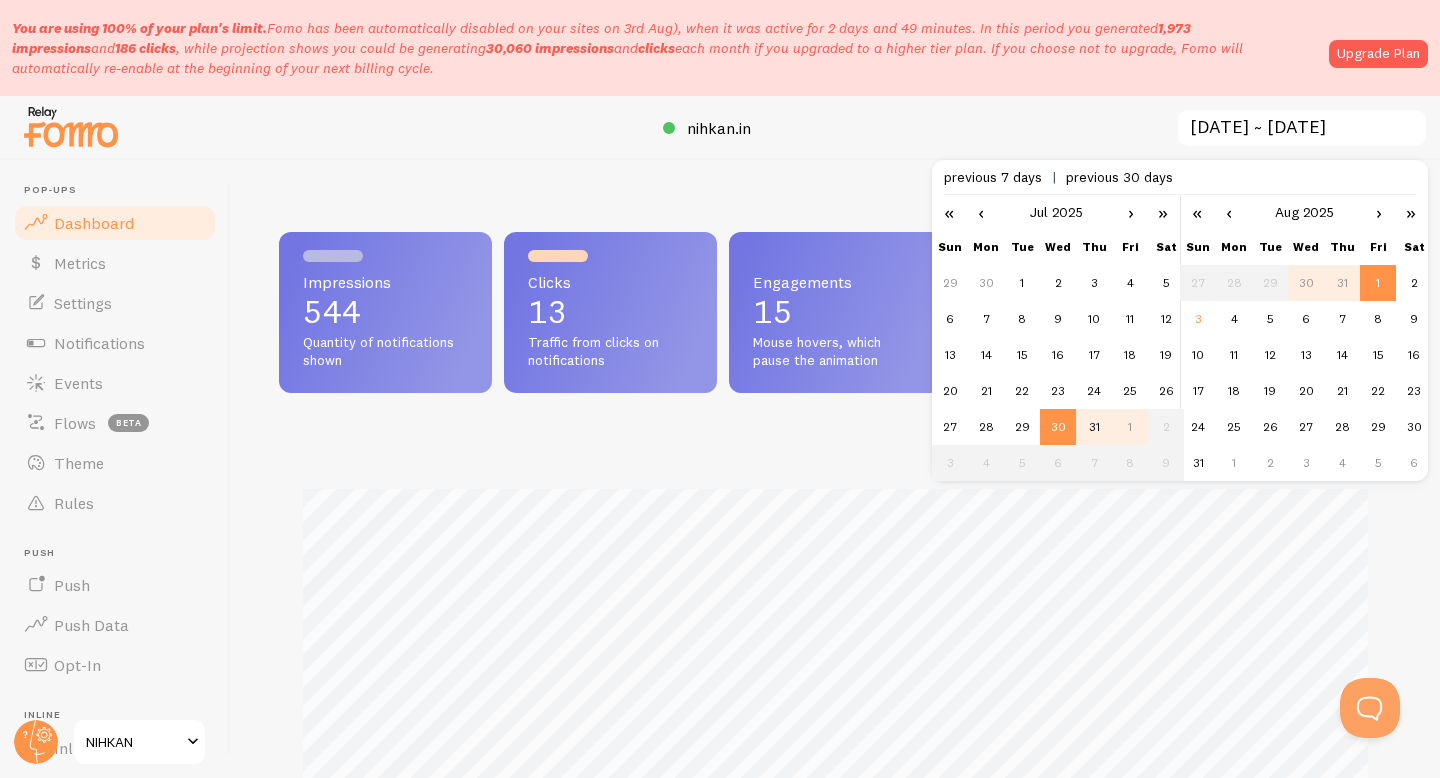 click on "31" at bounding box center (1094, 427) 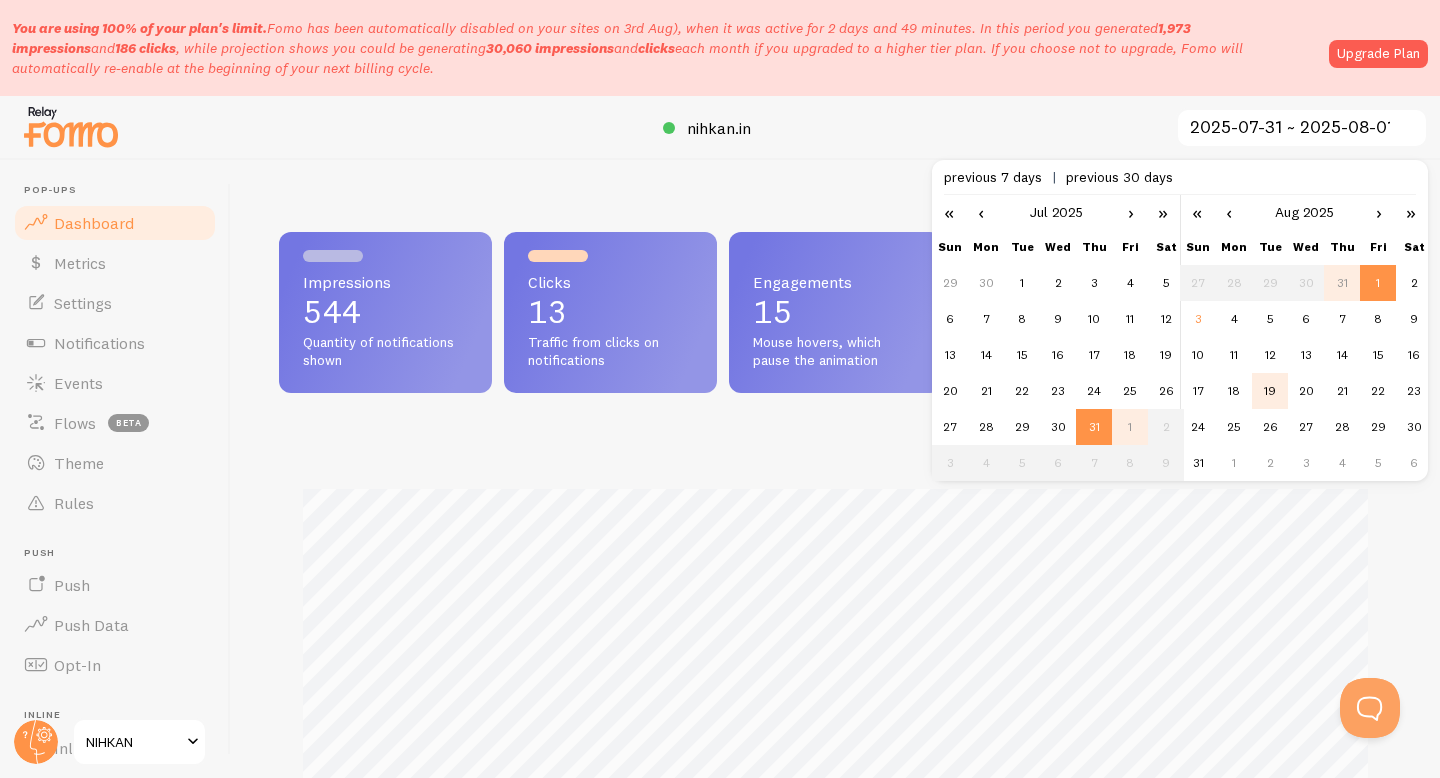 scroll, scrollTop: 999474, scrollLeft: 998887, axis: both 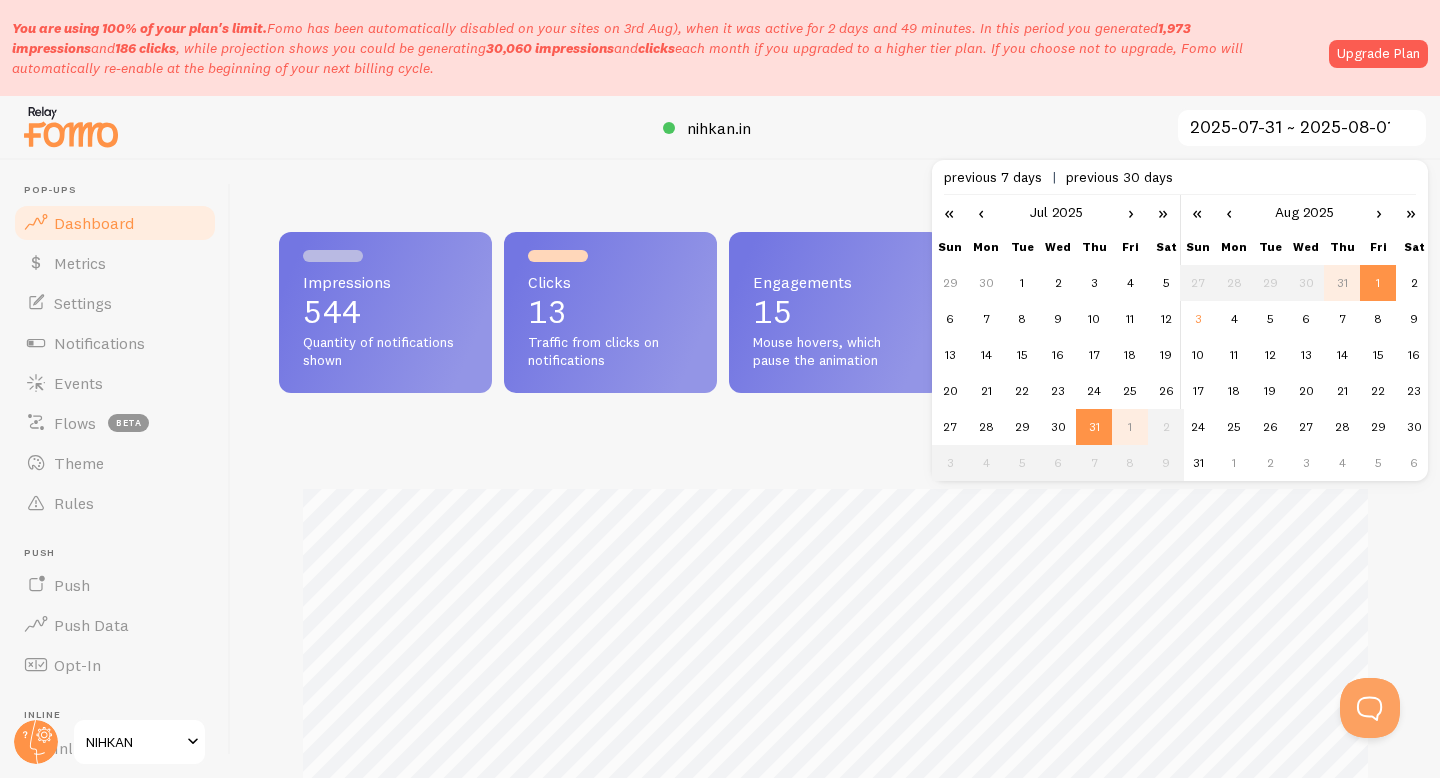 click on "1" at bounding box center [1378, 283] 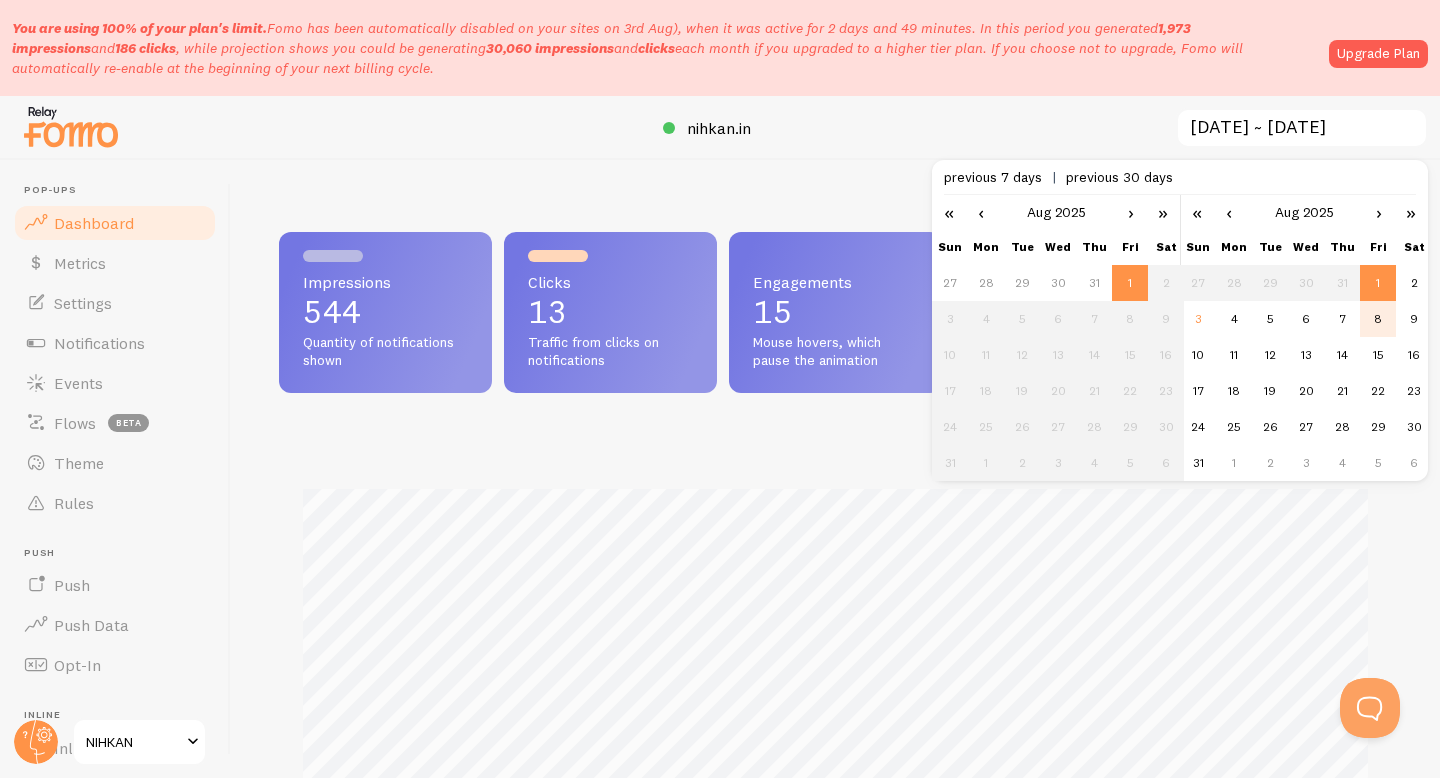 scroll, scrollTop: 999474, scrollLeft: 998887, axis: both 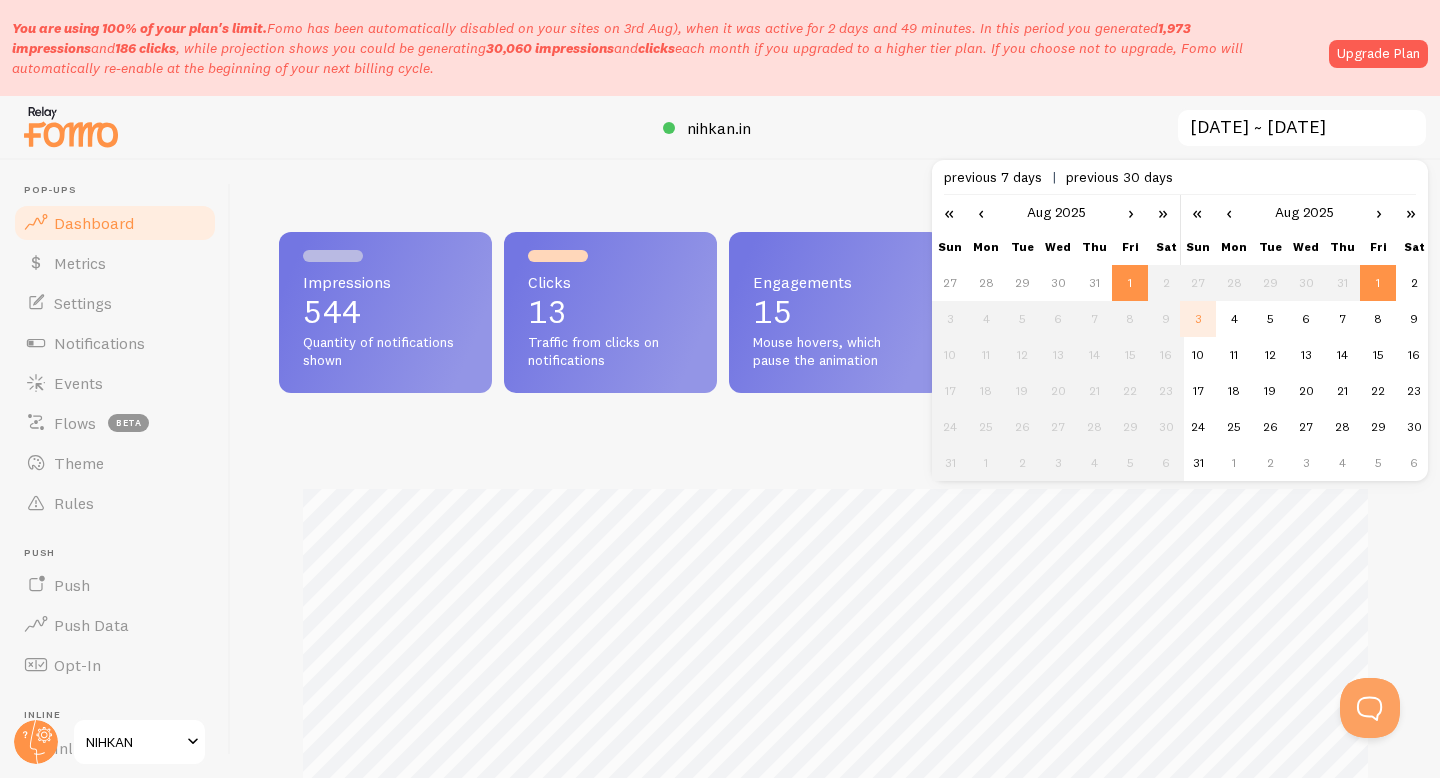 click on "3" at bounding box center (1198, 319) 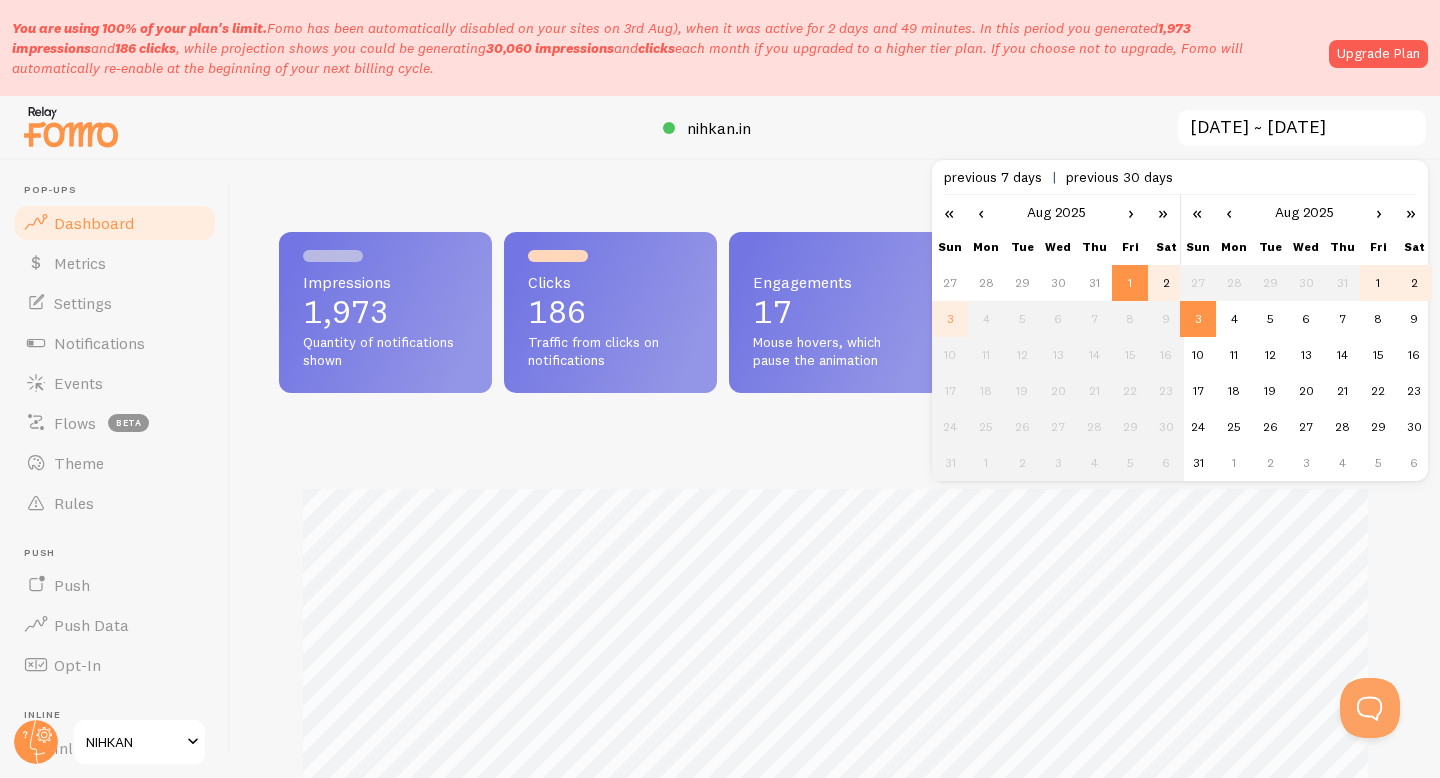 scroll 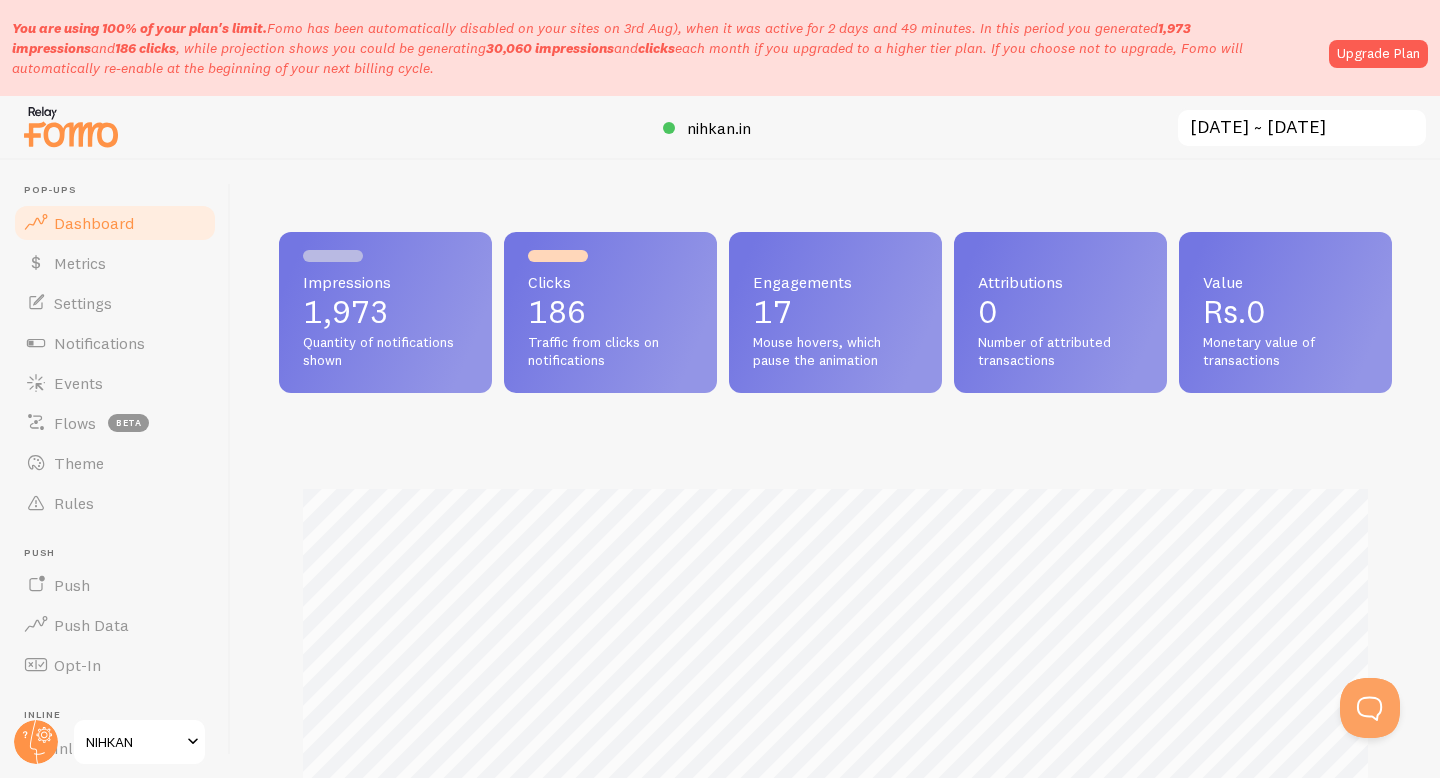click on "You are using
100% of your plan's limit.
Fomo has been automatically disabled on your sites on
3rd Aug), when it was active for
2 days and 49 minutes. In this period you generated
1,973 impressions  and  186 clicks , while projection shows you could be generating
30,060 impressions  and   clicks
each month if you upgraded to a higher tier plan. If you choose
not to upgrade, Fomo will automatically re-enable at the beginning
of your next billing cycle.
Upgrade Plan" at bounding box center [720, 48] 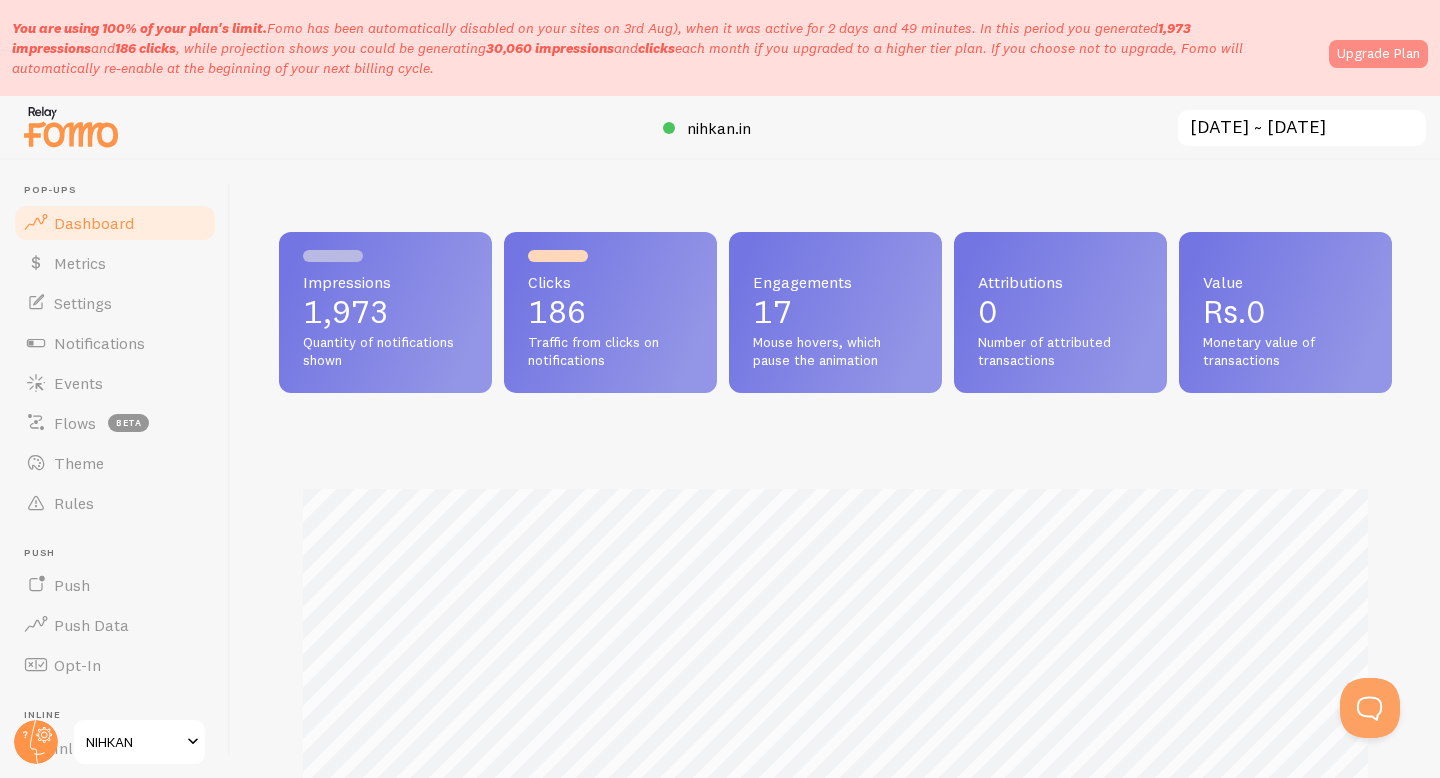 click on "Upgrade Plan" at bounding box center [1378, 54] 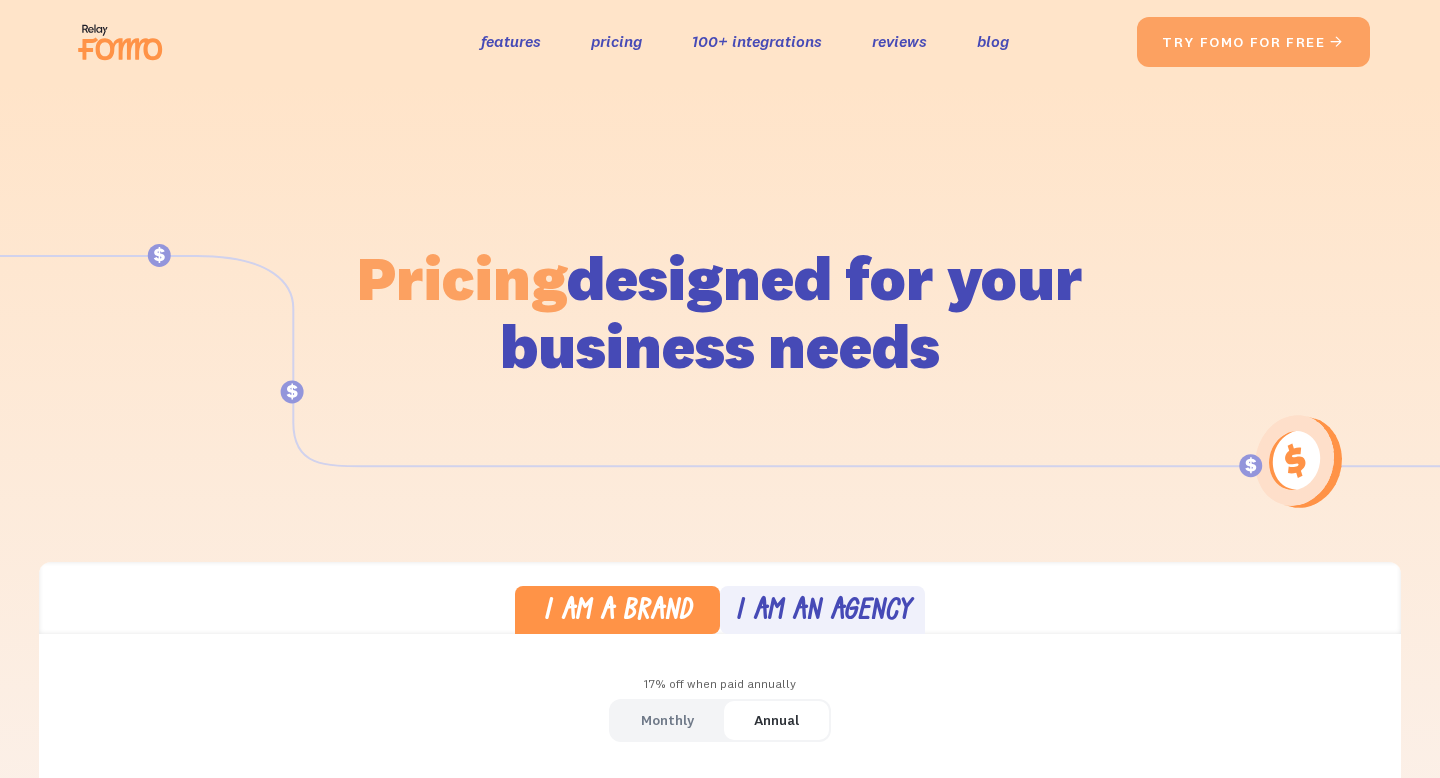 scroll, scrollTop: 0, scrollLeft: 0, axis: both 